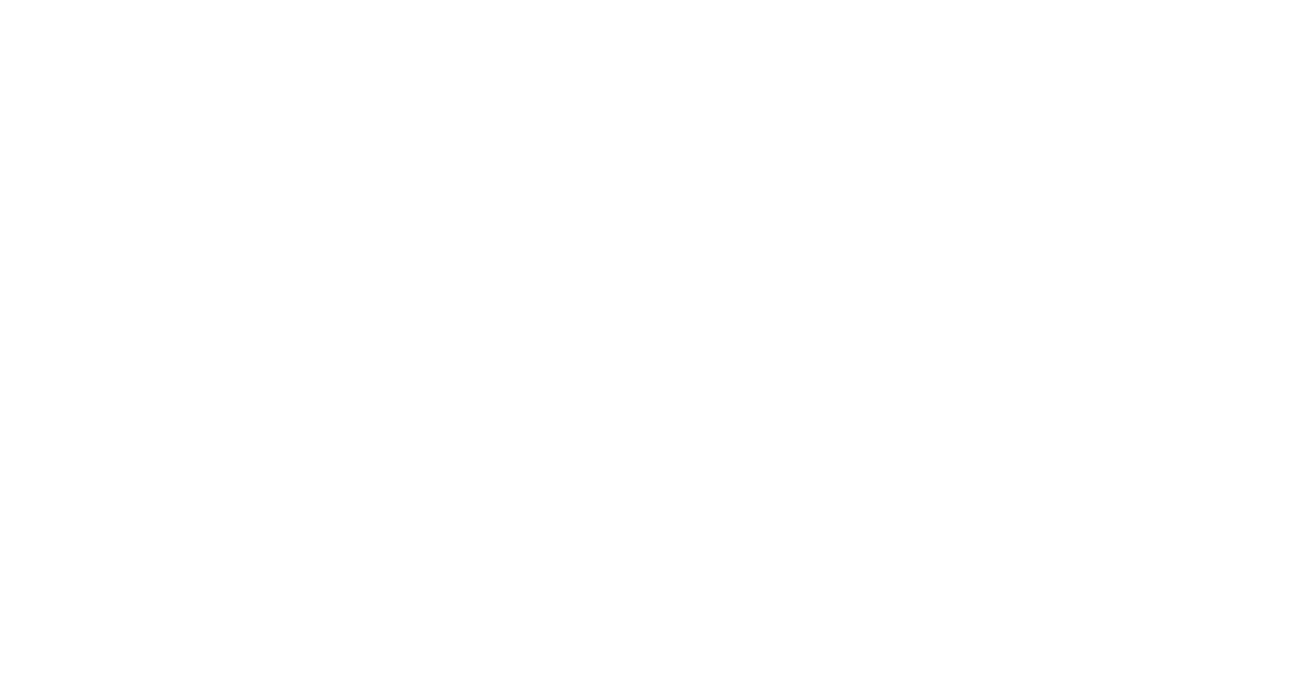 scroll, scrollTop: 0, scrollLeft: 0, axis: both 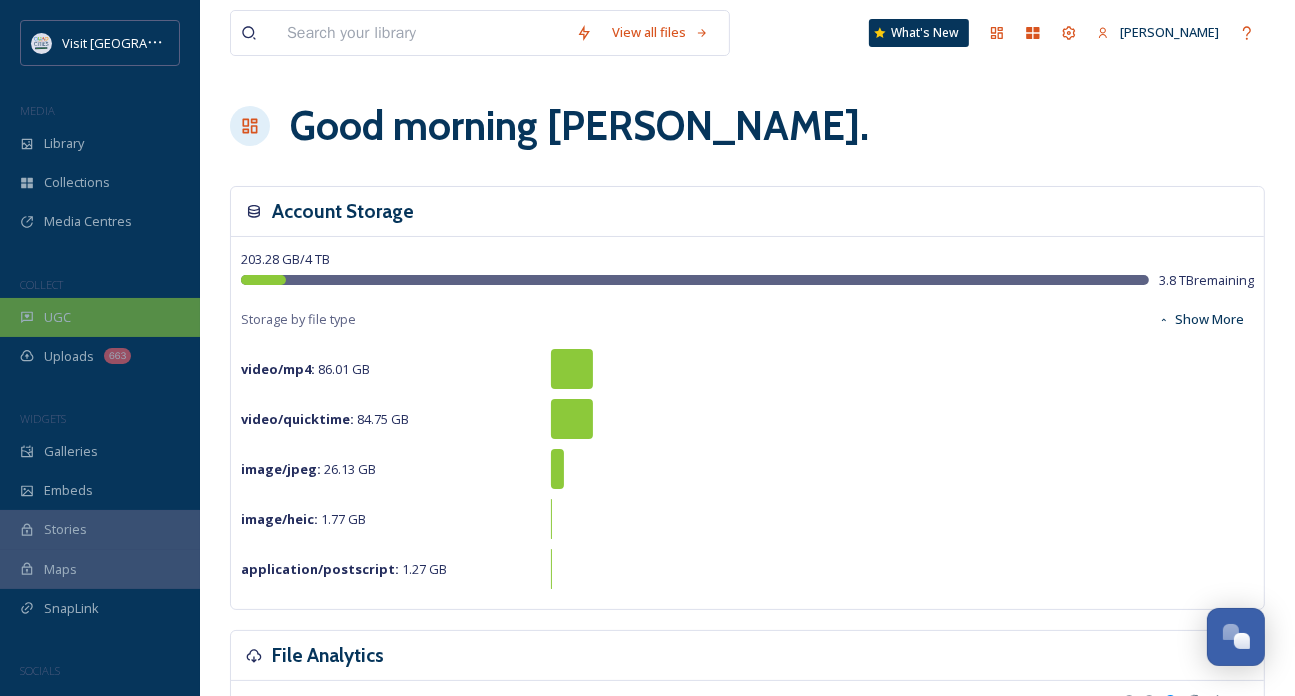 click on "UGC" at bounding box center (100, 317) 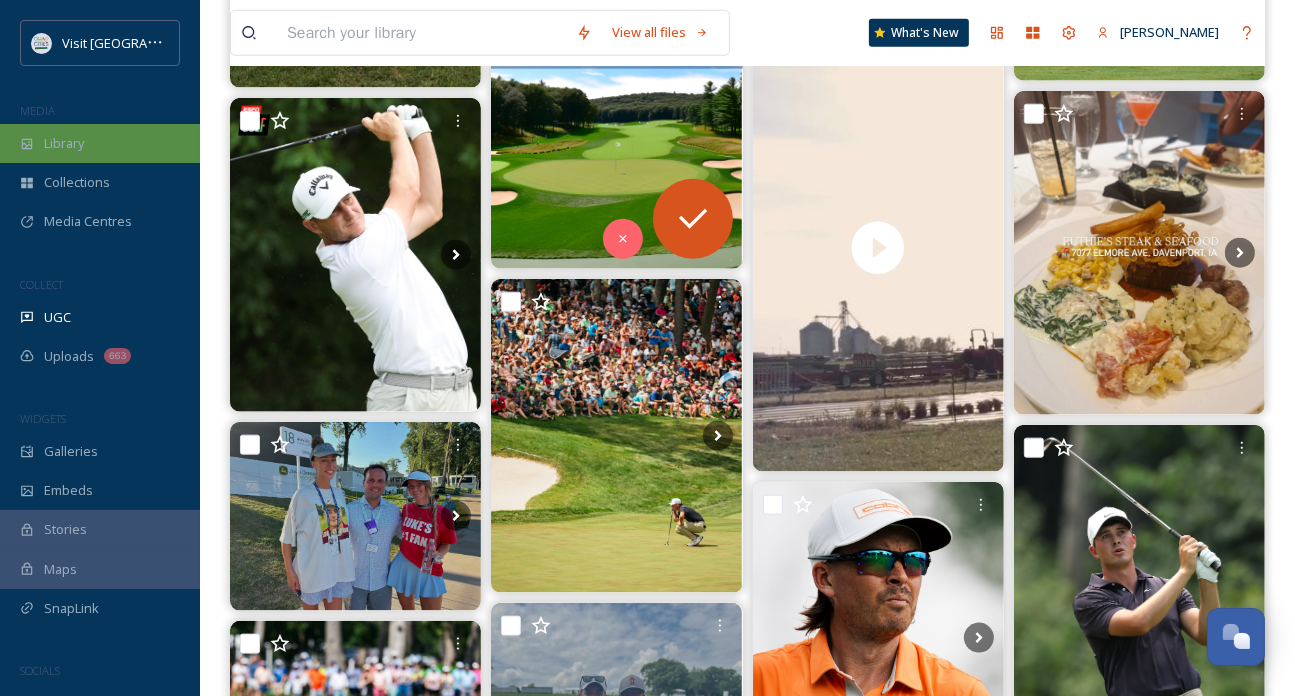 scroll, scrollTop: 1800, scrollLeft: 0, axis: vertical 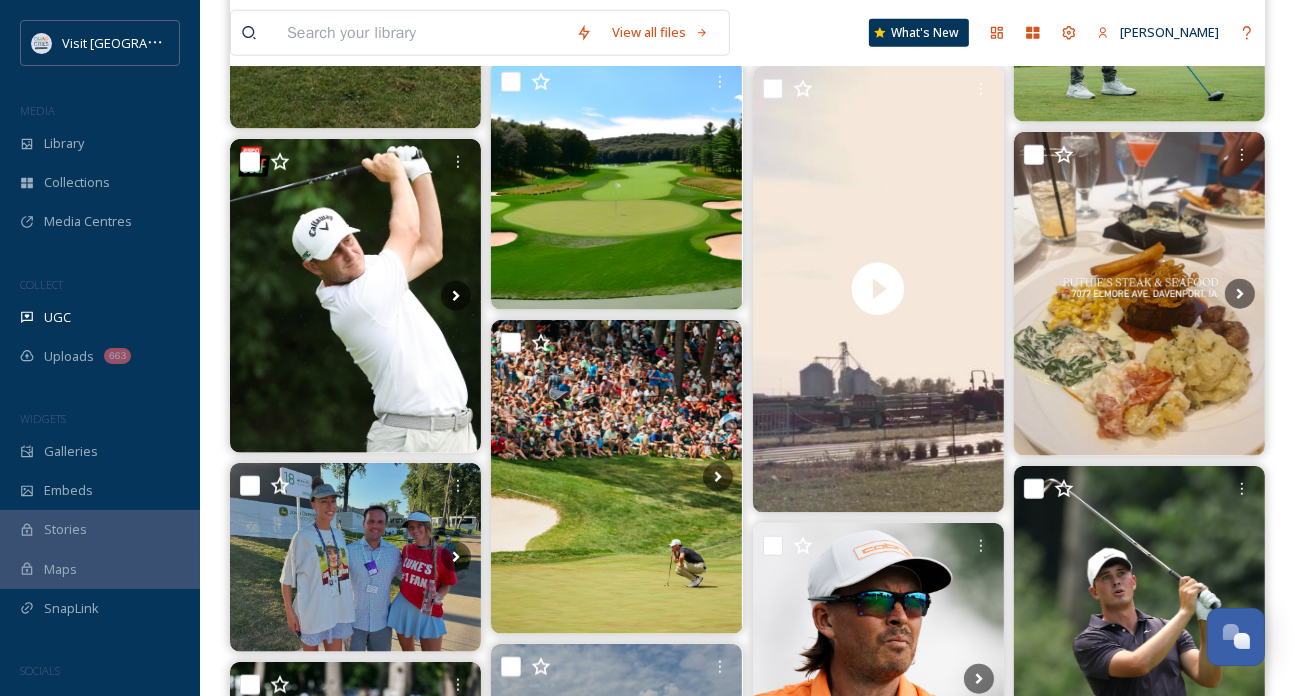 click on "View all files What's New Micaela Koeppen UGC Queued History Settings Sources Hashtagged & Tracked Trusted Tagged My Content 100  posts Filters Date View:" at bounding box center (747, 1745) 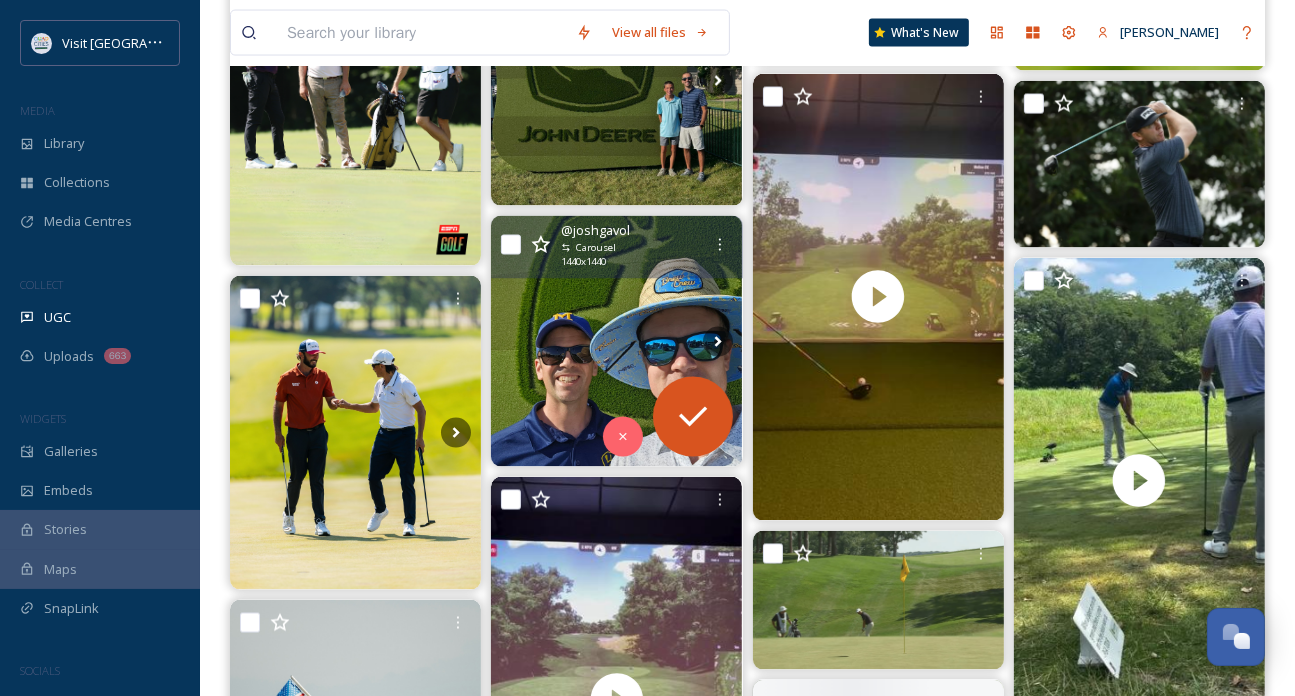 scroll, scrollTop: 3000, scrollLeft: 0, axis: vertical 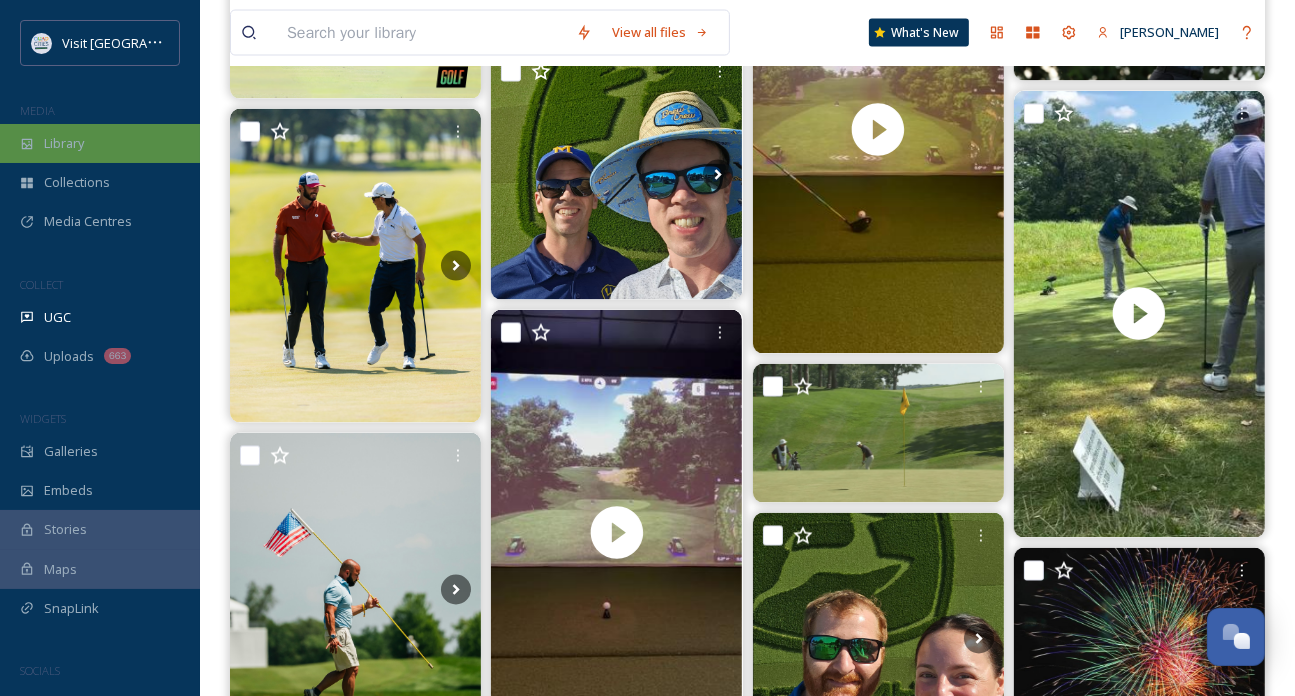click on "Library" at bounding box center (100, 143) 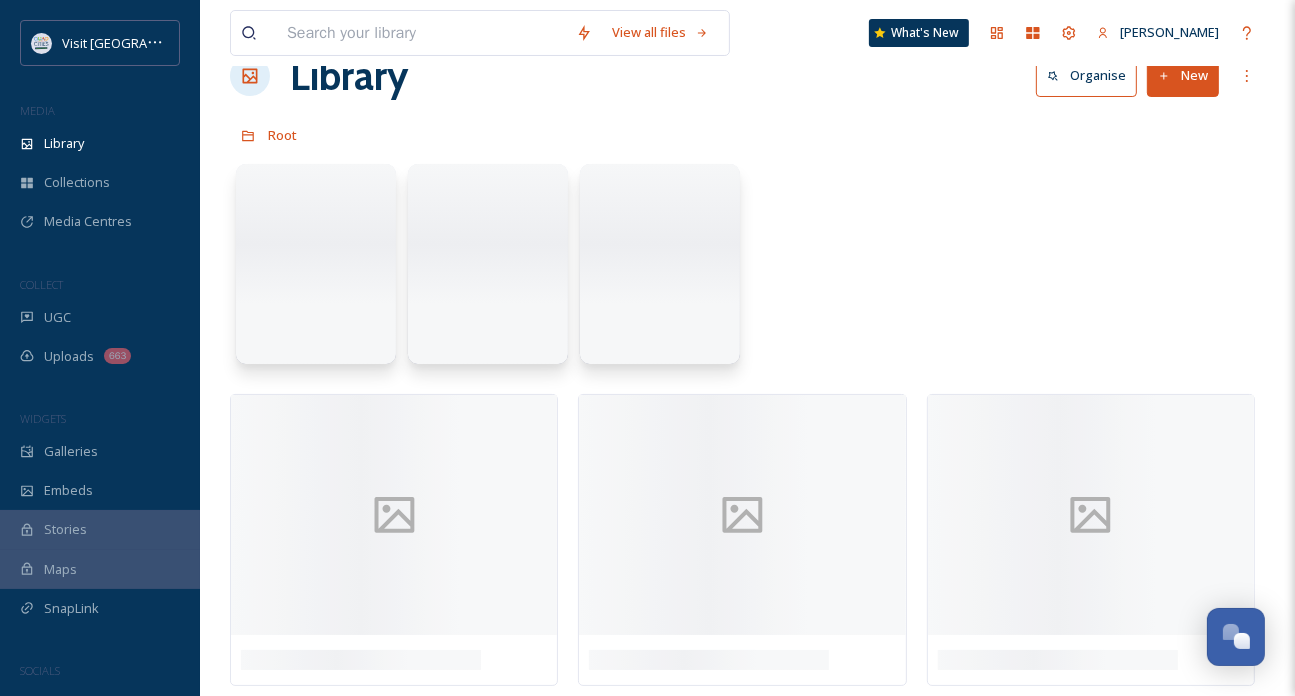 scroll, scrollTop: 0, scrollLeft: 0, axis: both 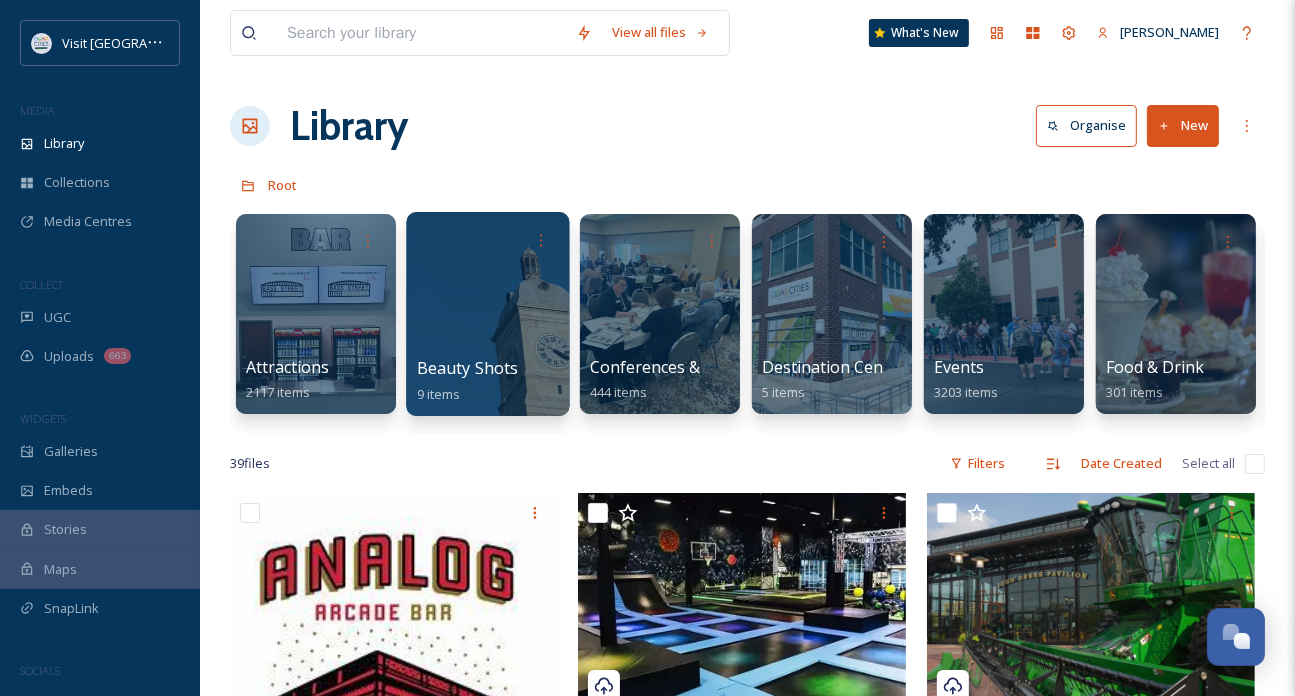 click at bounding box center (487, 314) 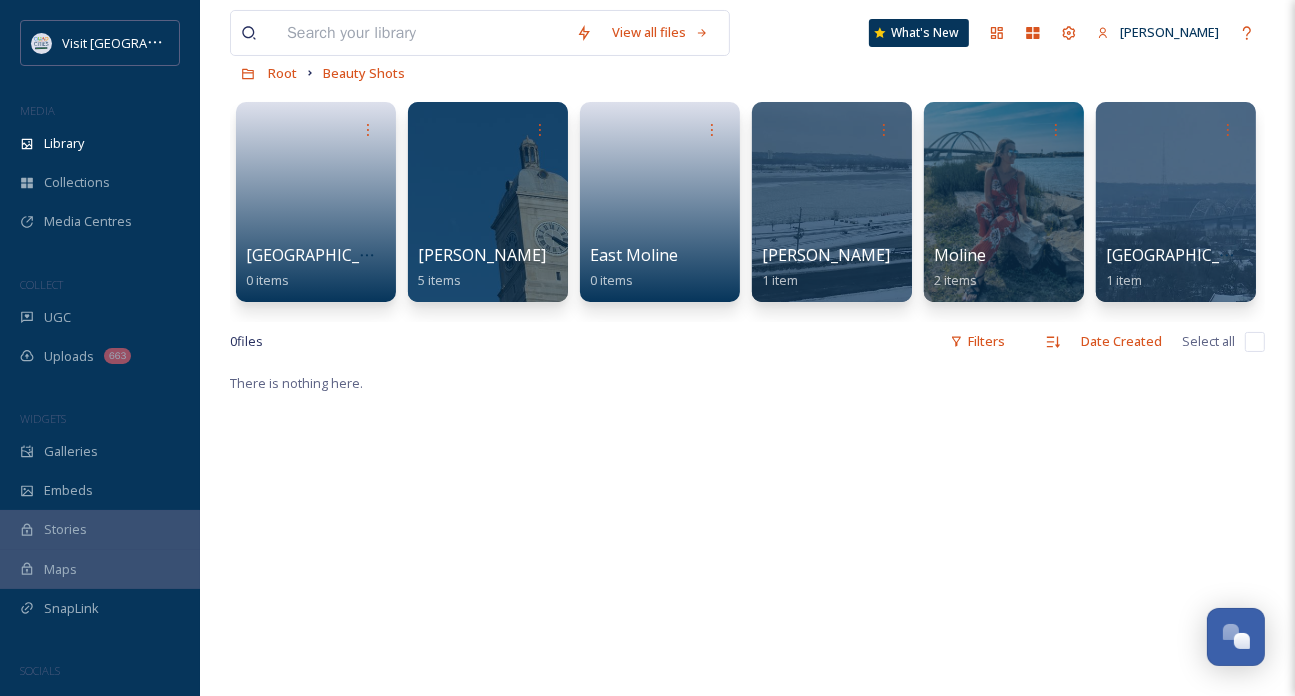 scroll, scrollTop: 0, scrollLeft: 0, axis: both 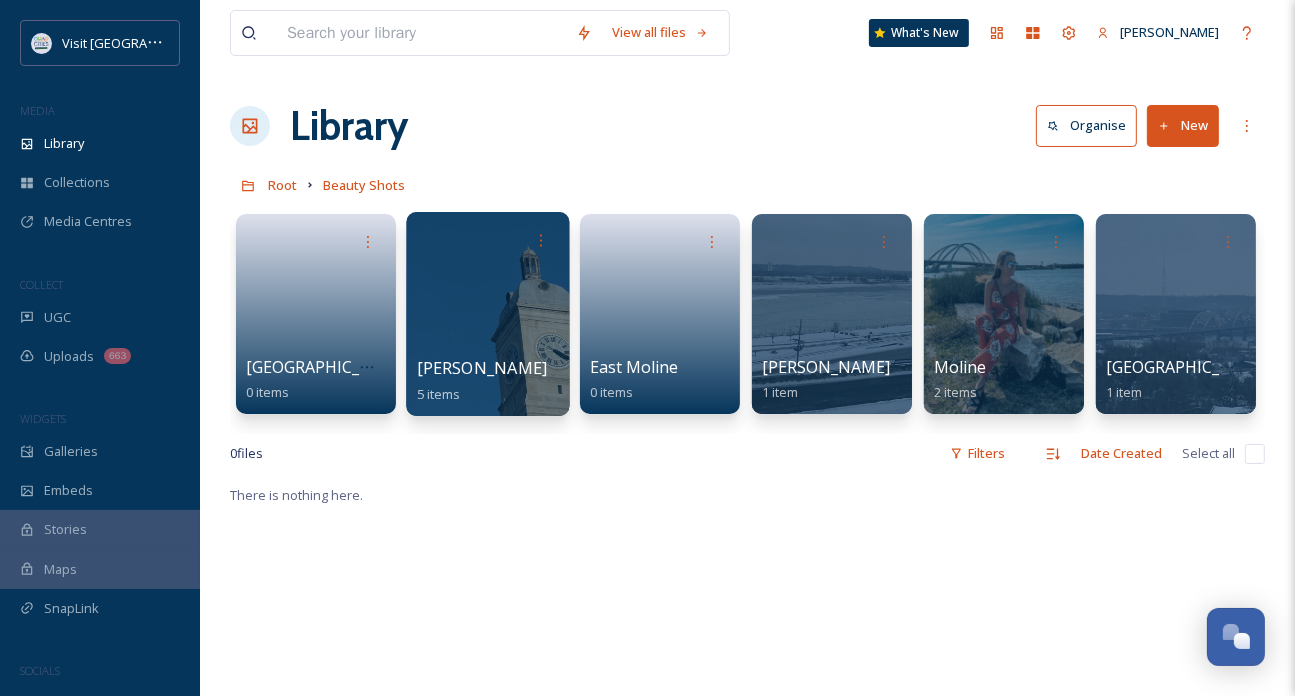 click at bounding box center (487, 314) 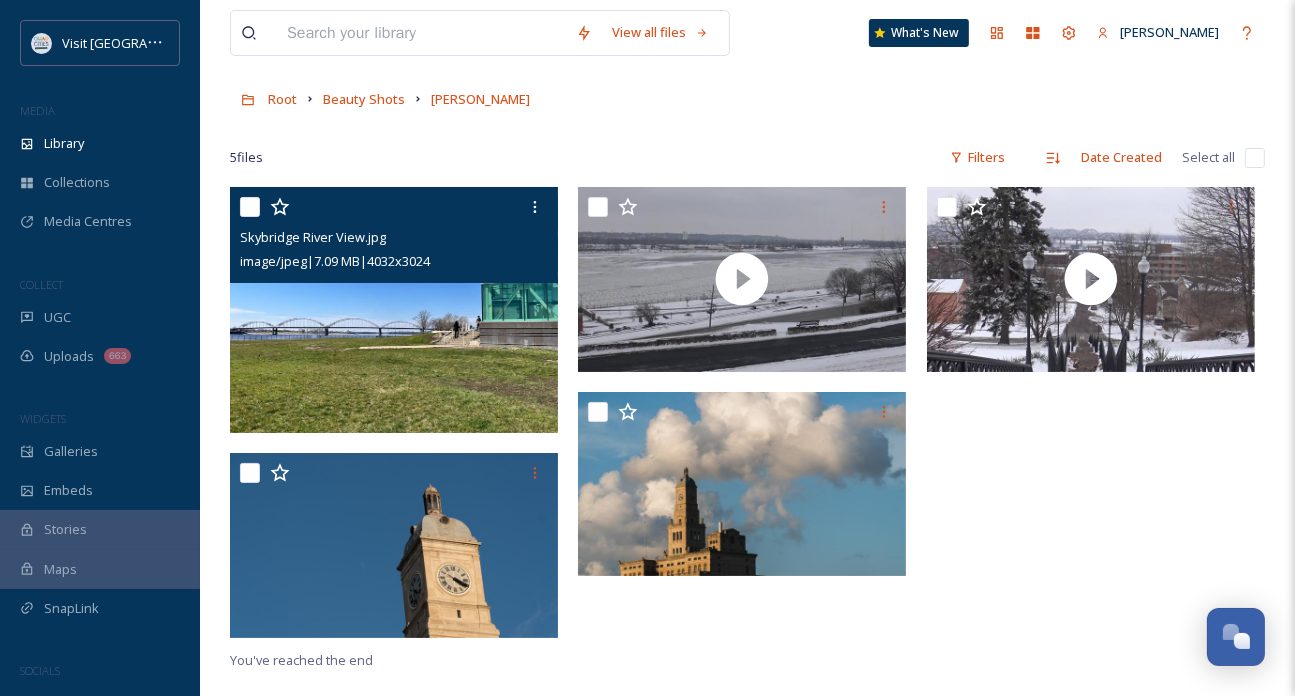 scroll, scrollTop: 0, scrollLeft: 0, axis: both 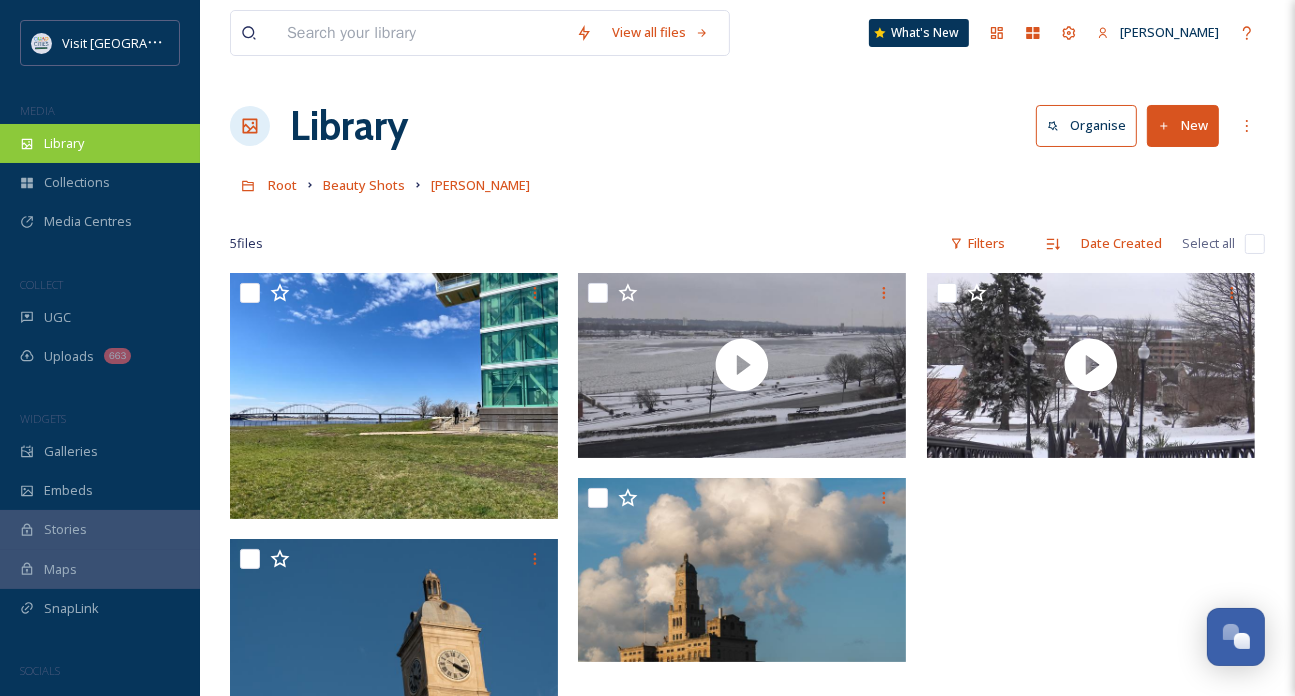 click on "Library" at bounding box center [64, 143] 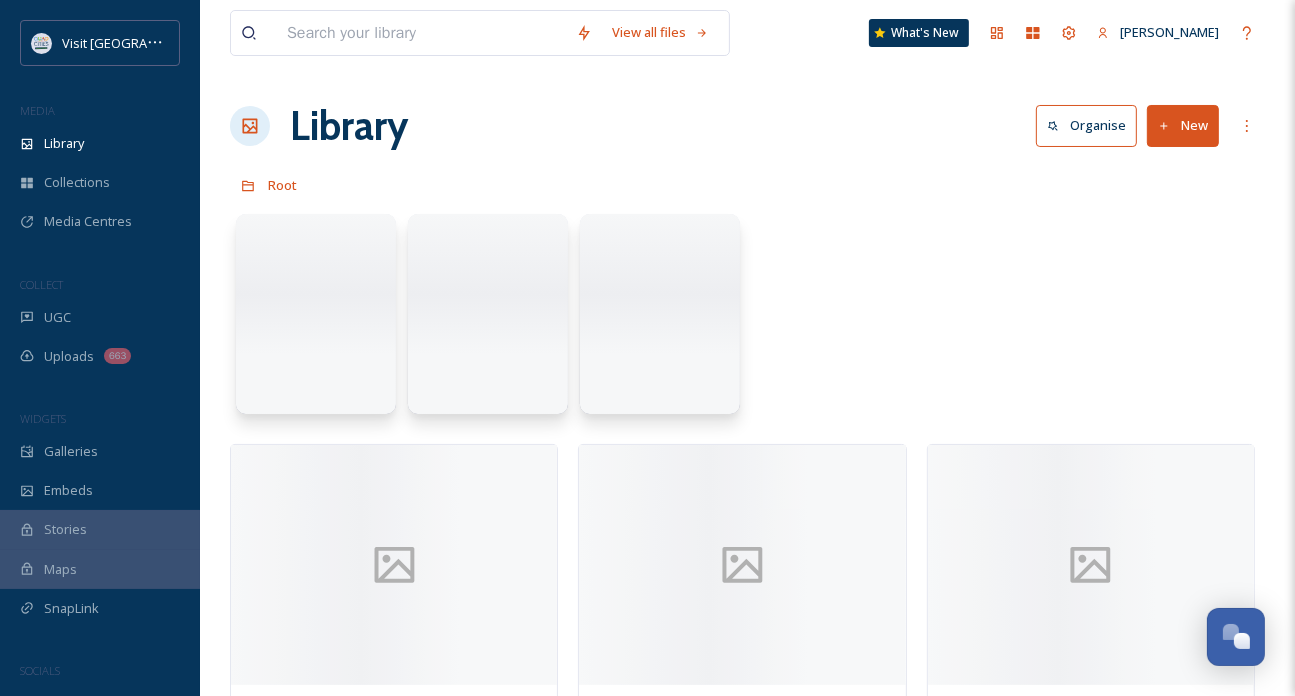 click at bounding box center (421, 33) 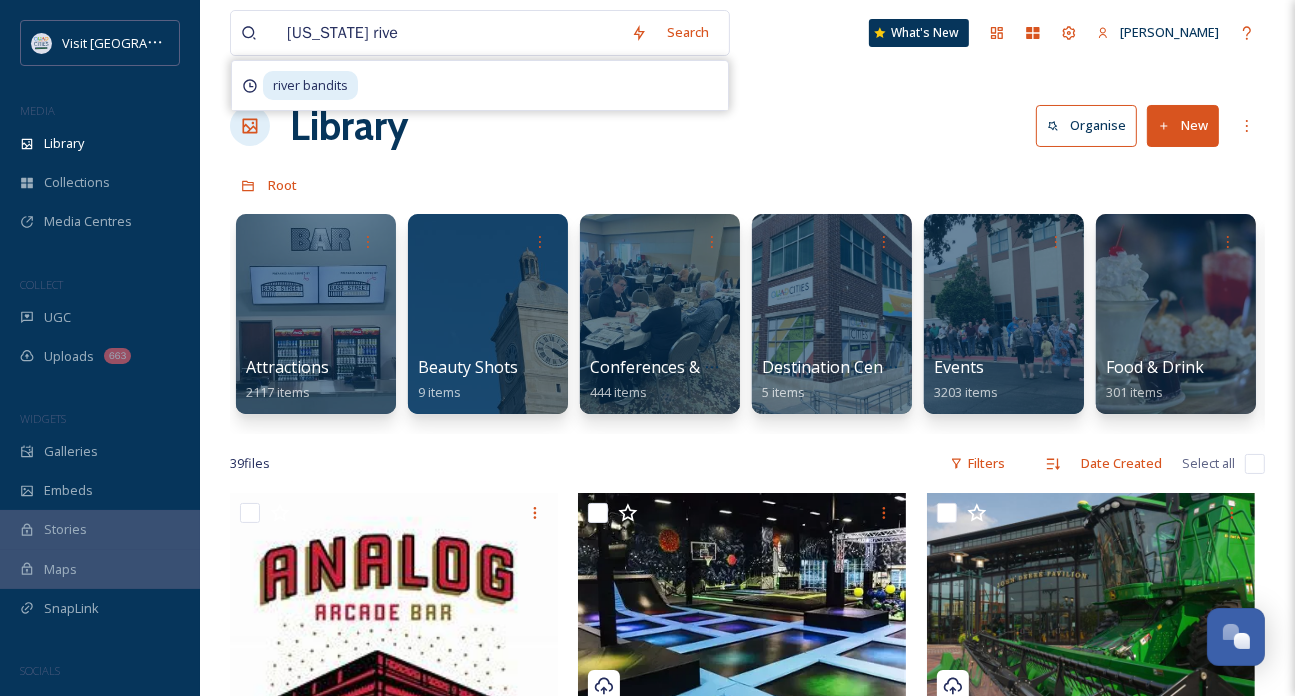 type on "[US_STATE] river" 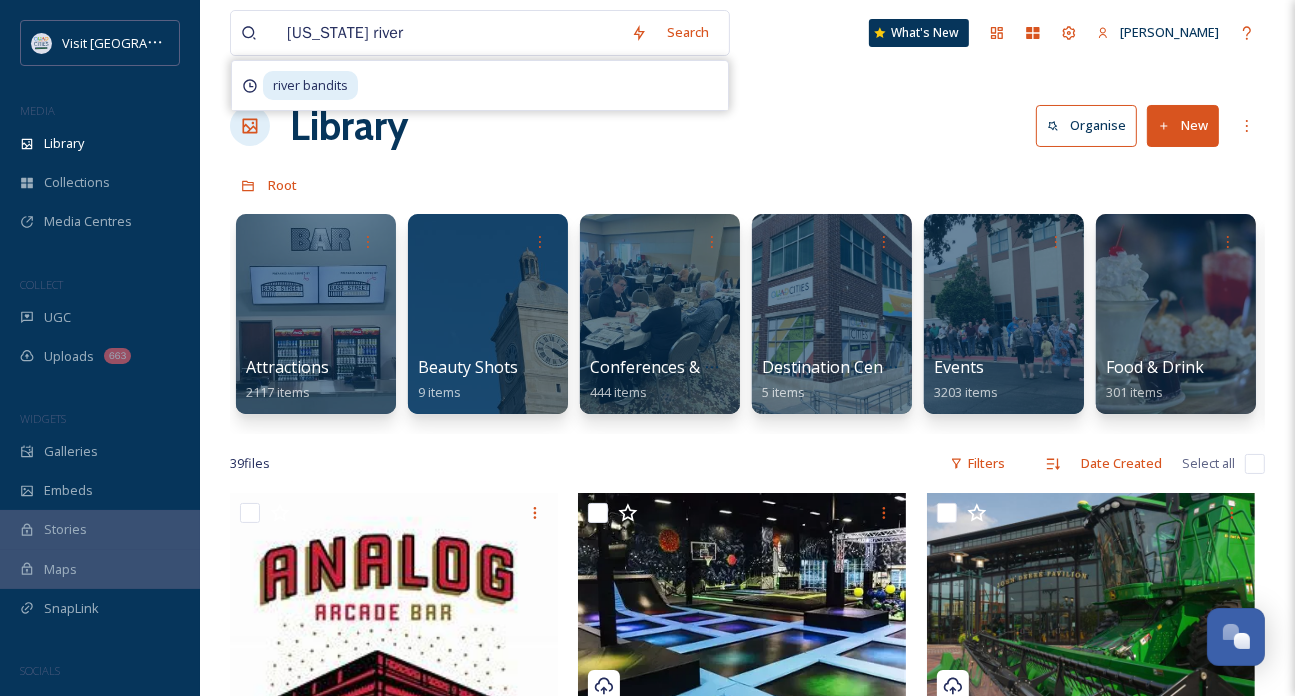 type 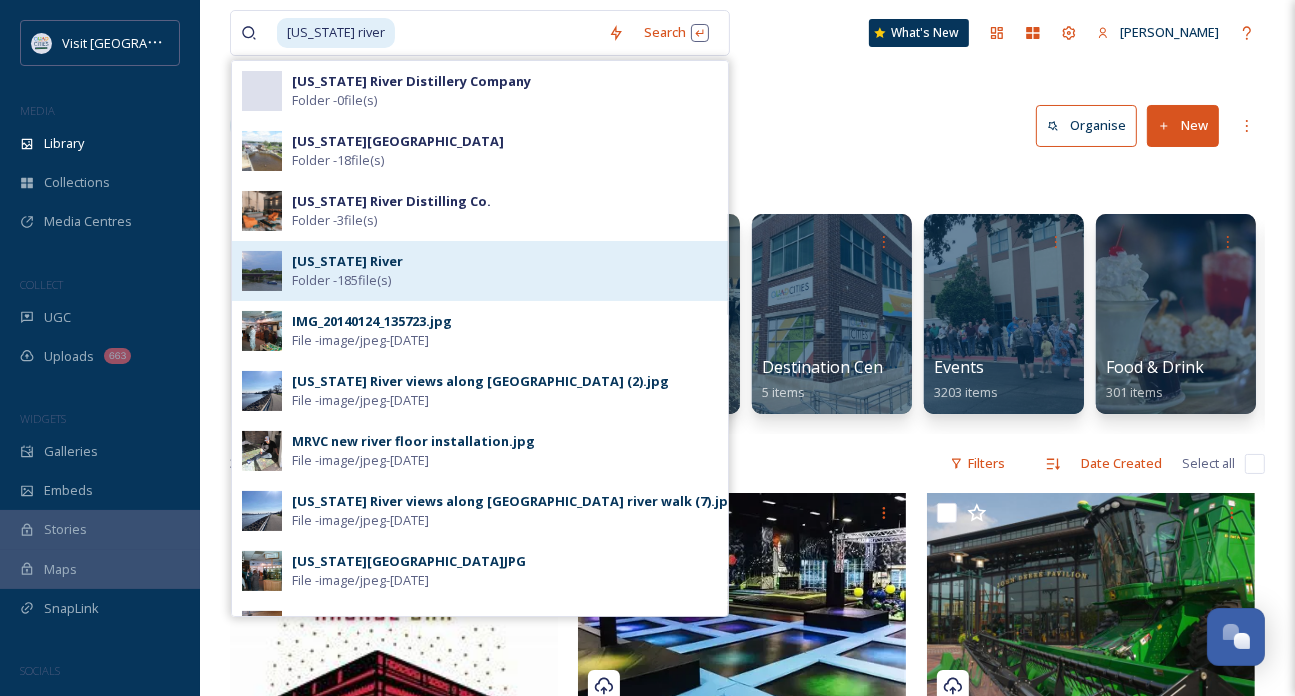 click on "Mississippi River Folder  -  185  file(s)" at bounding box center (505, 271) 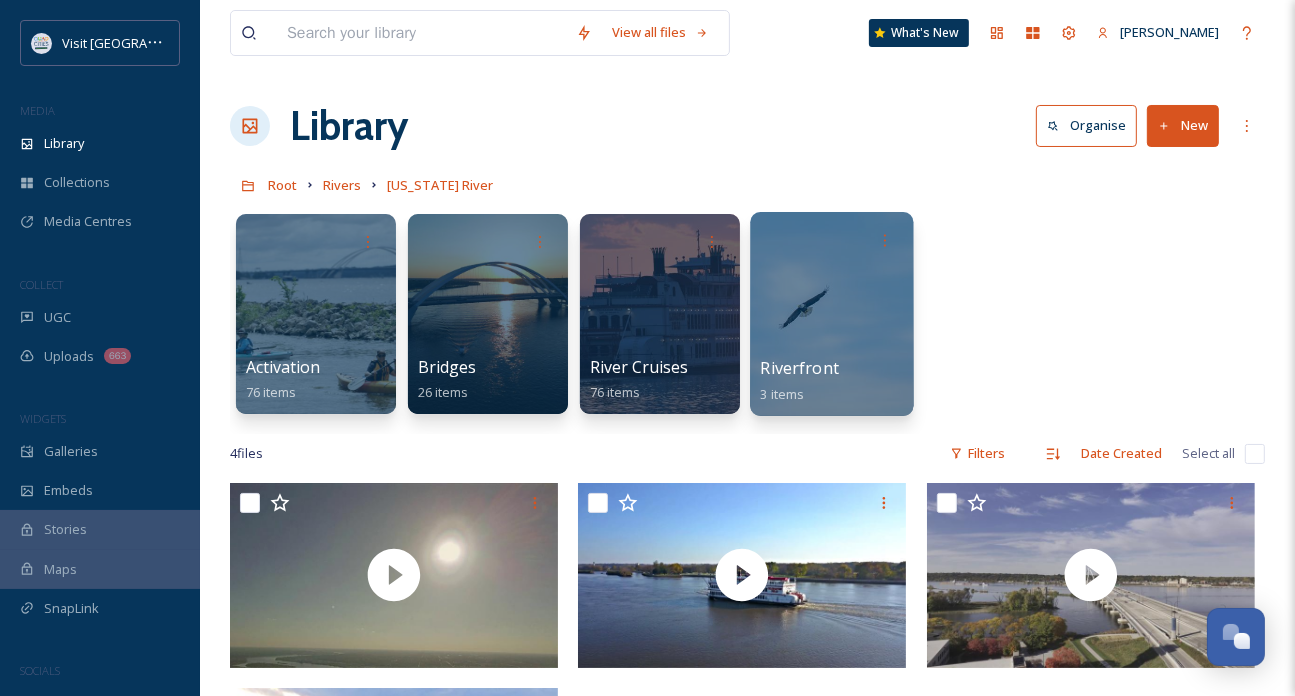 click at bounding box center (831, 314) 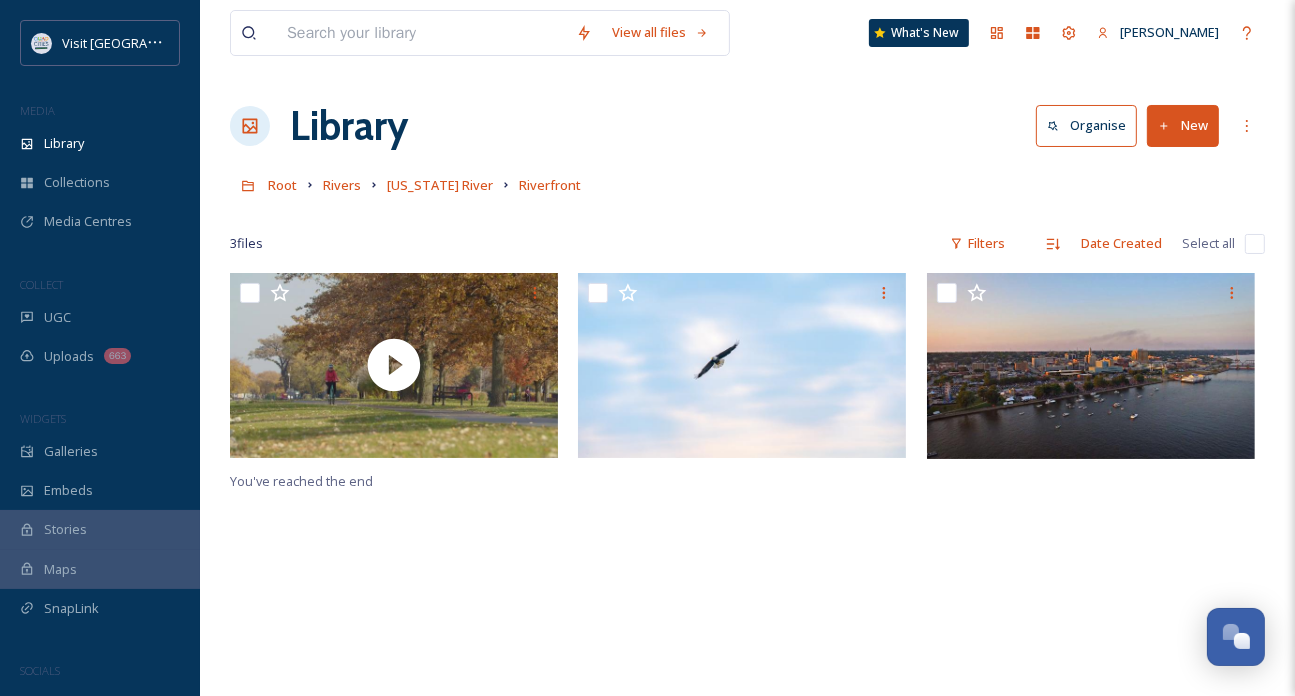 scroll, scrollTop: 100, scrollLeft: 0, axis: vertical 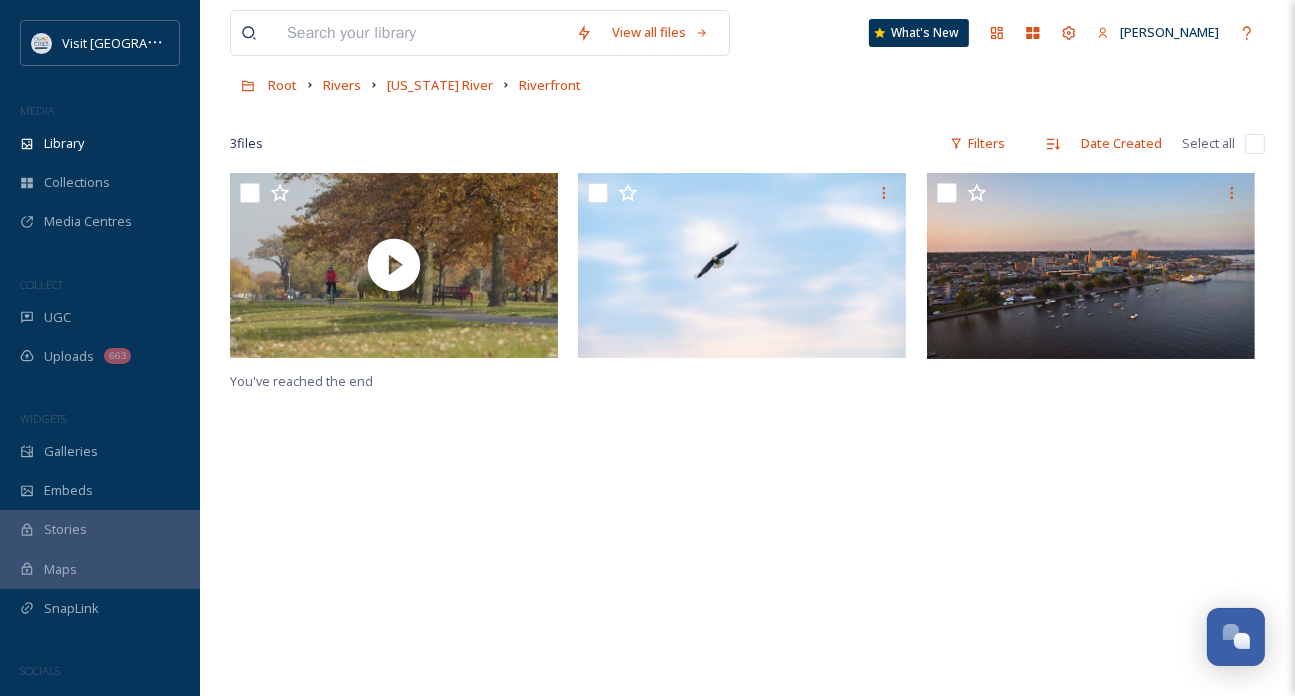 click on "You've reached the end" at bounding box center (747, 521) 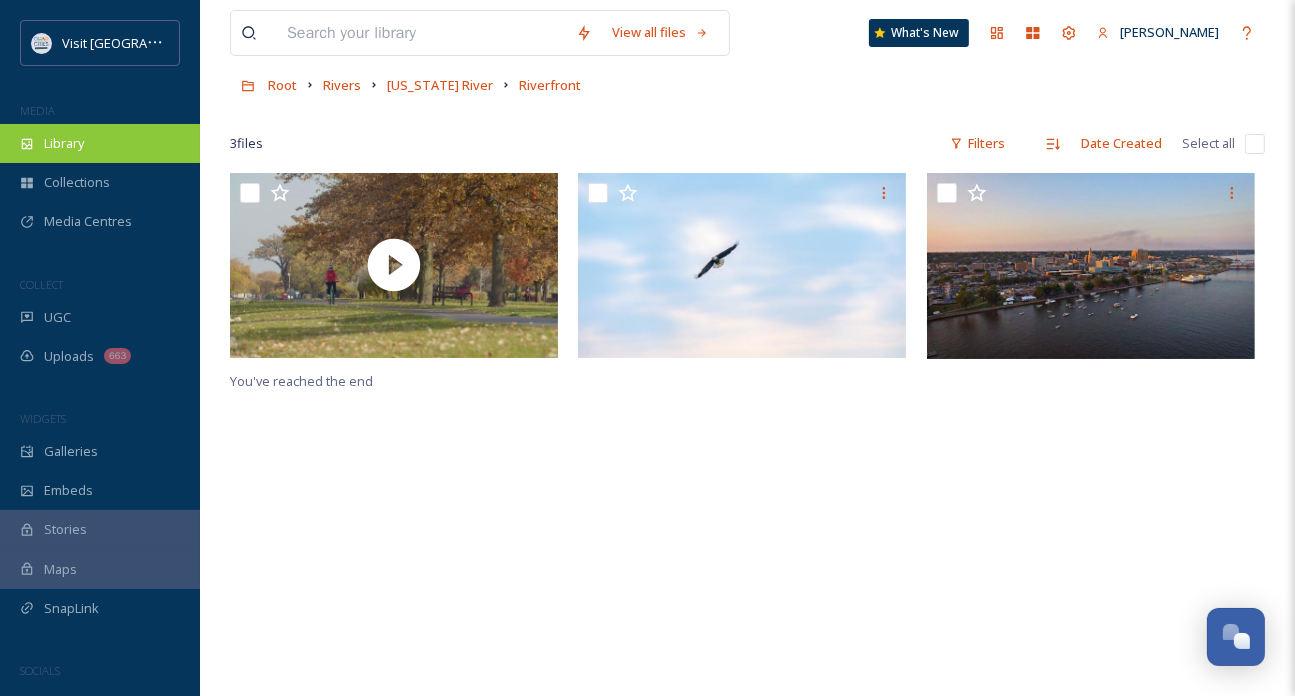 click on "Library" at bounding box center (64, 143) 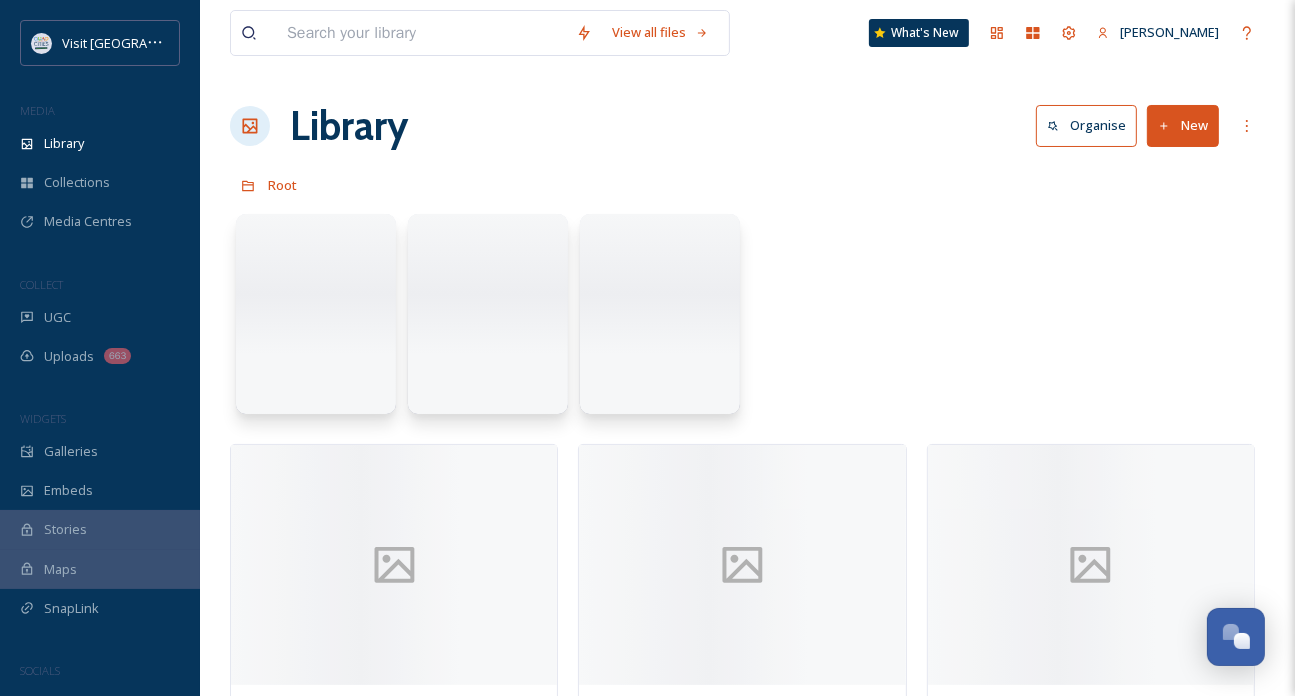 click at bounding box center (421, 33) 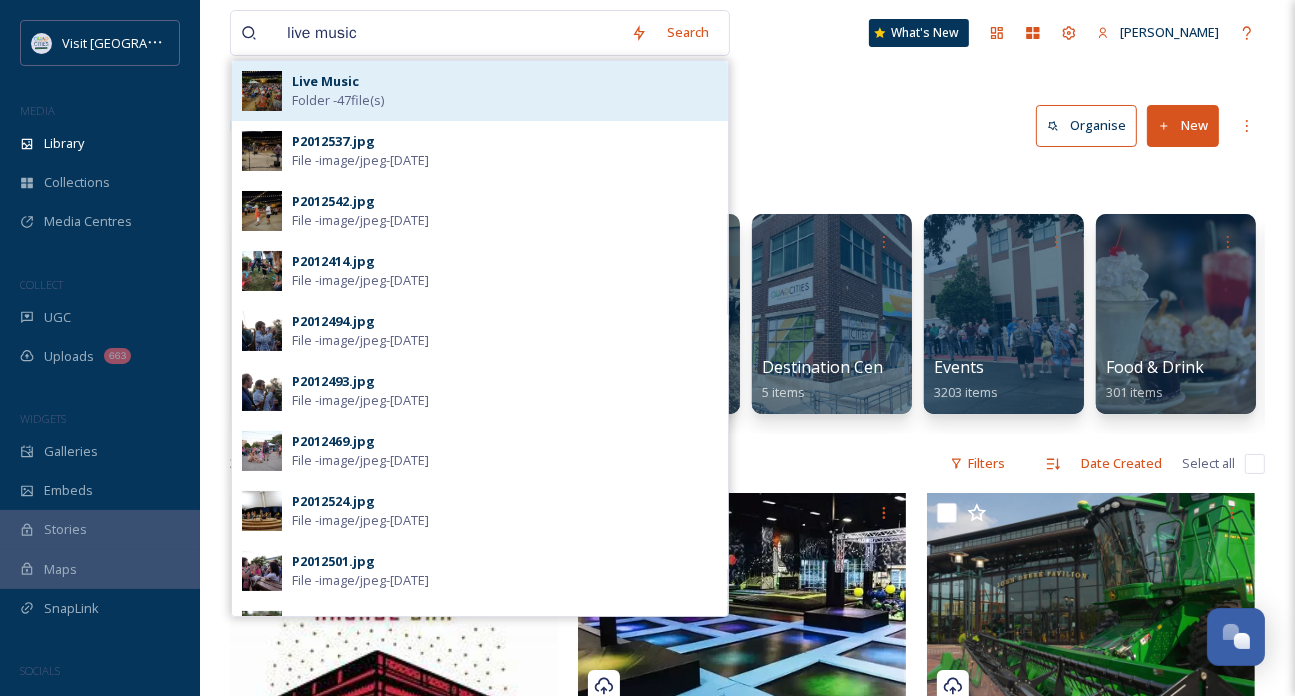 type on "live music" 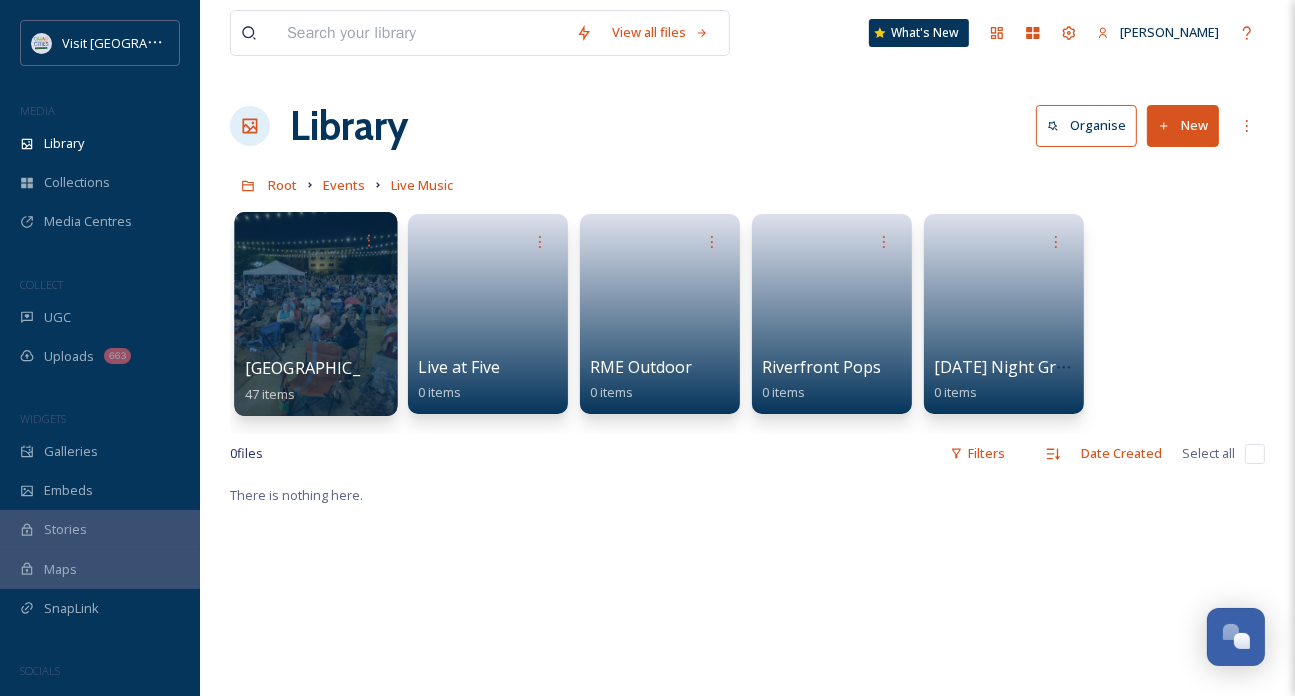 click at bounding box center [315, 314] 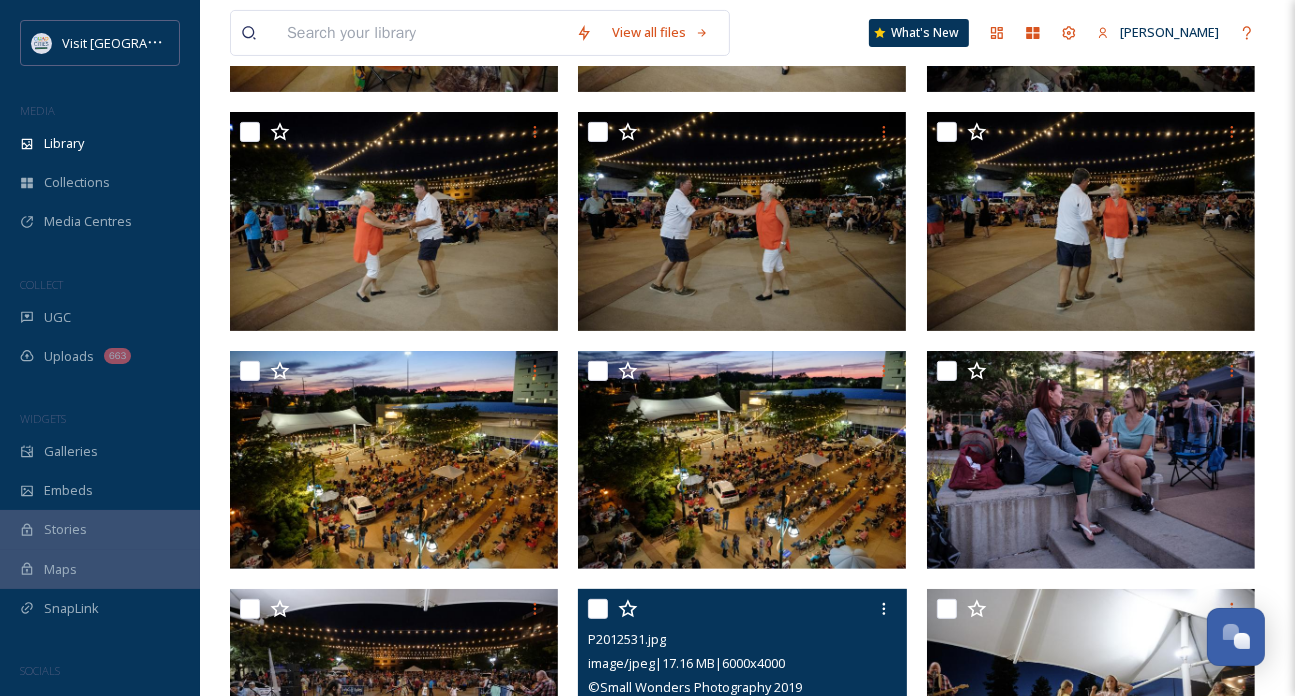 scroll, scrollTop: 100, scrollLeft: 0, axis: vertical 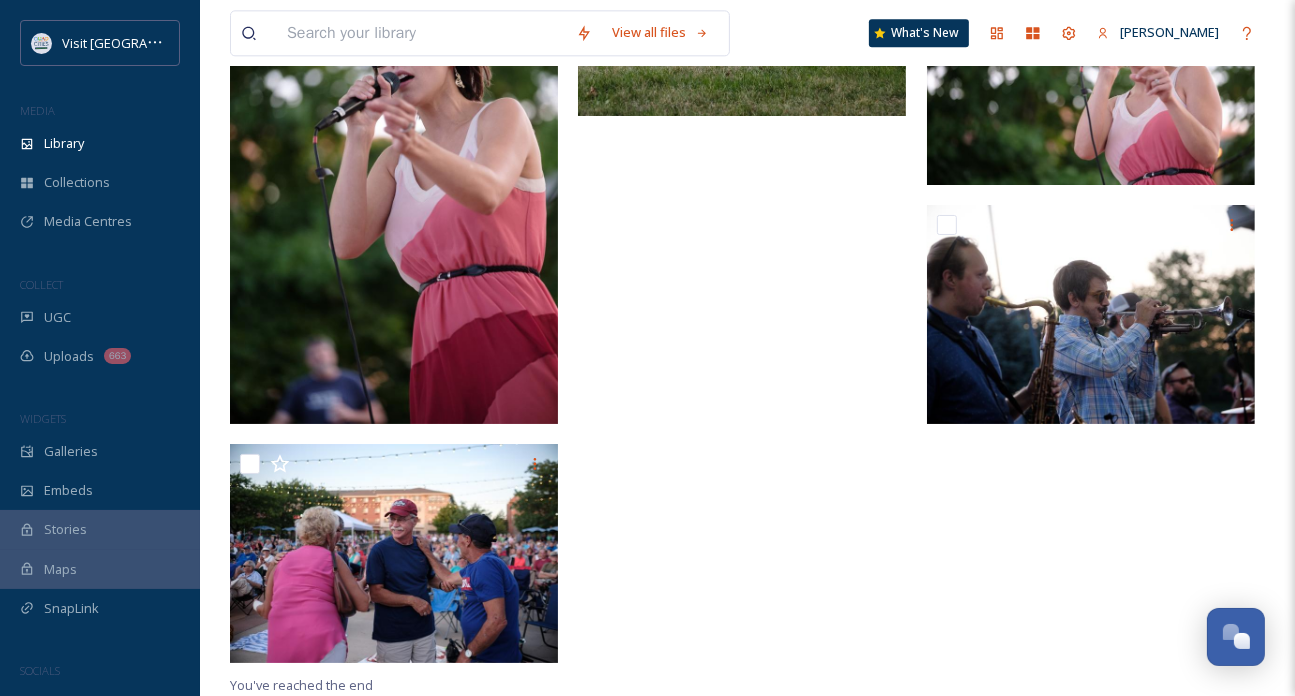 click at bounding box center (1096, -1642) 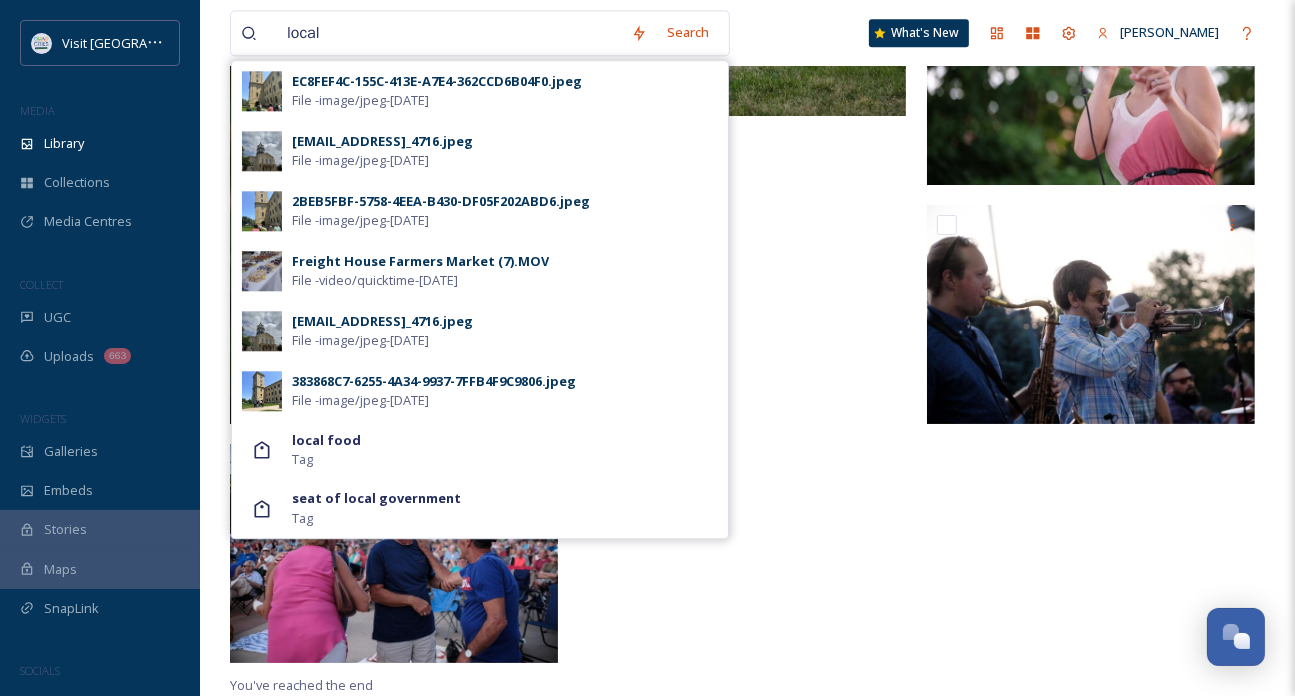 type on "local" 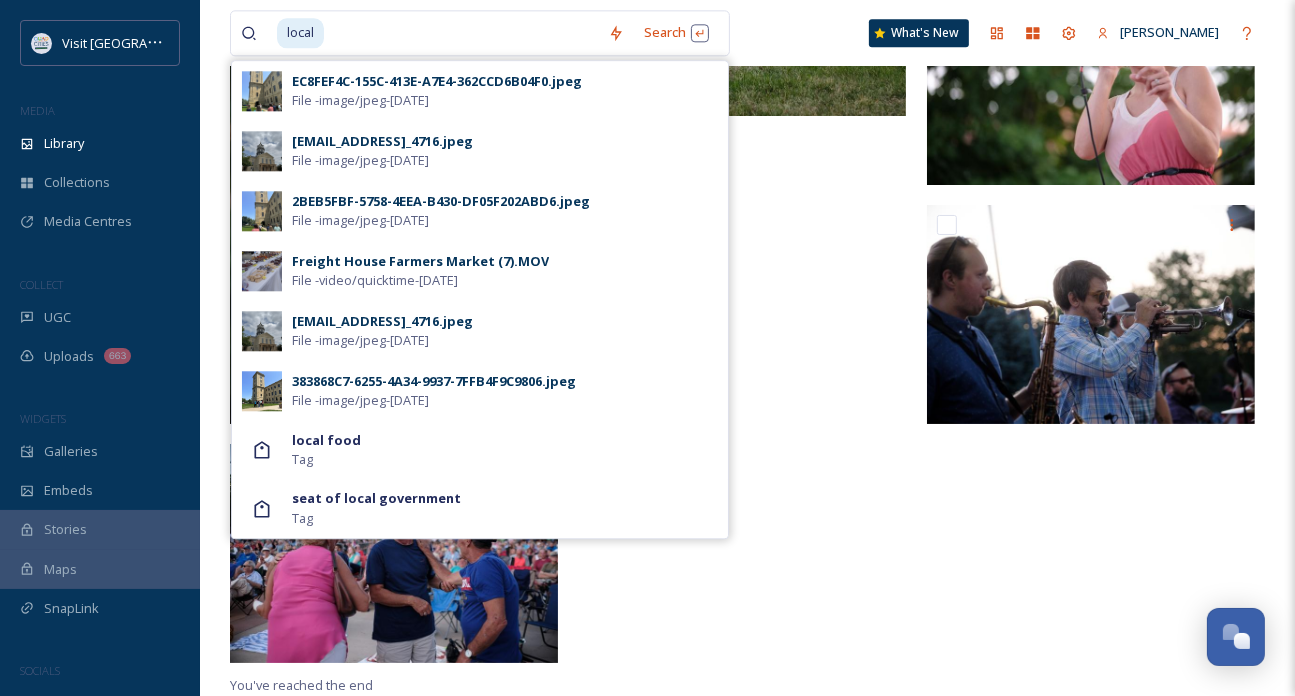 drag, startPoint x: 378, startPoint y: 35, endPoint x: 222, endPoint y: 37, distance: 156.01282 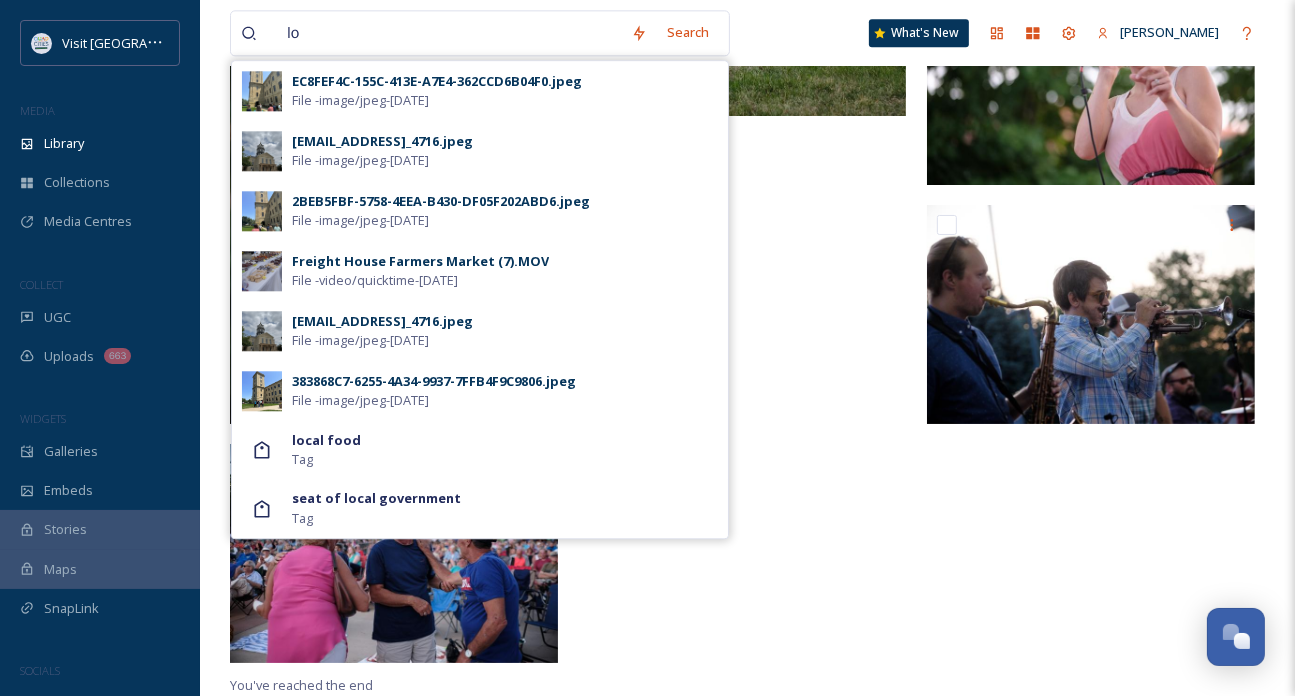 type on "l" 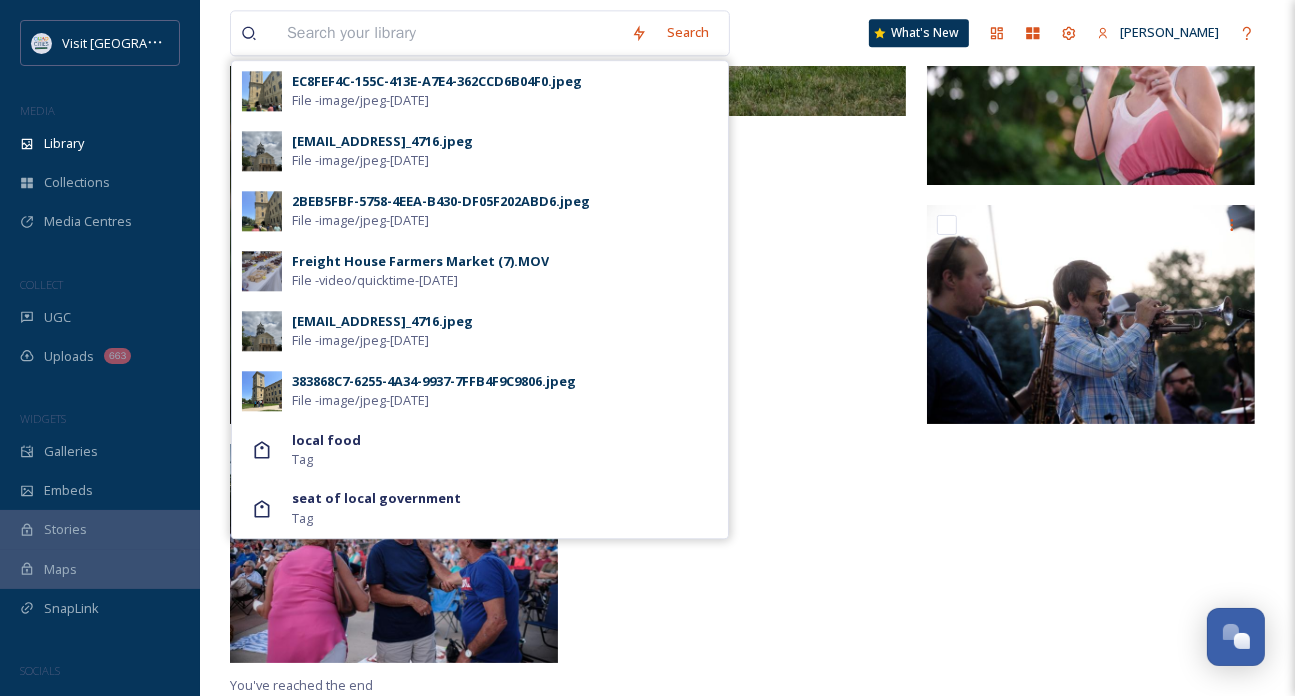 click at bounding box center [747, -1642] 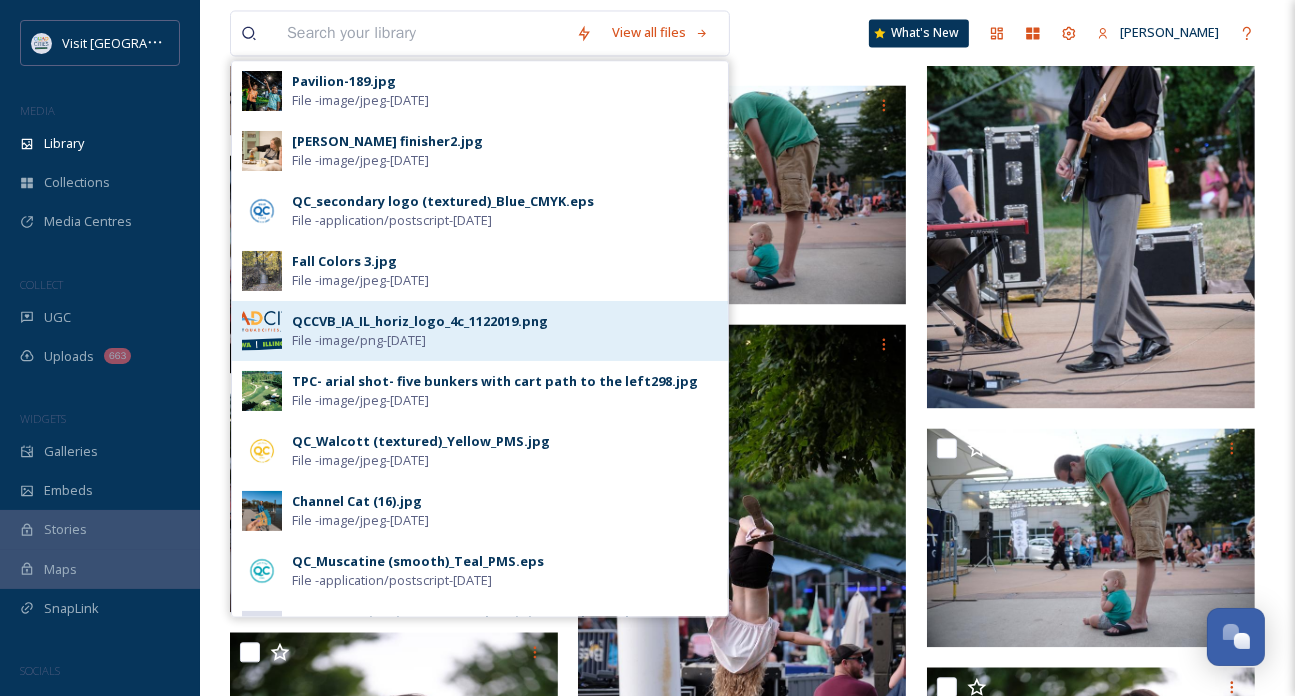 scroll, scrollTop: 3029, scrollLeft: 0, axis: vertical 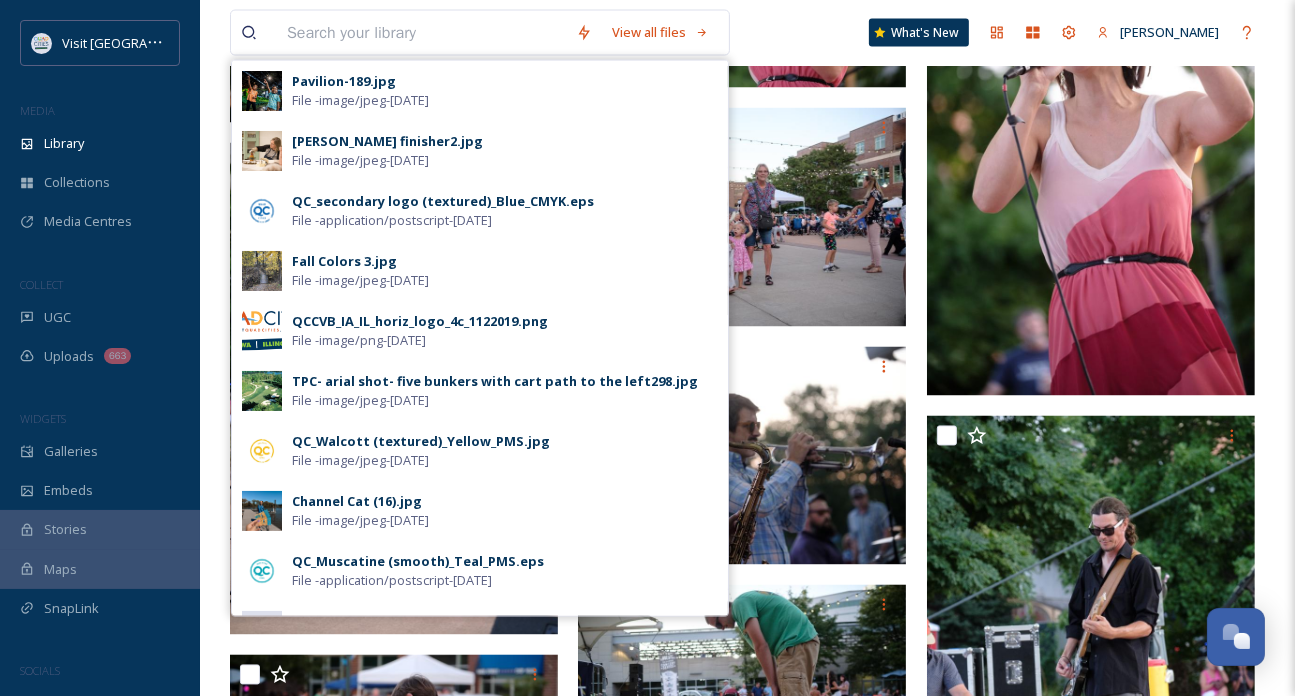 click on "View all files Pavilion-189.jpg File -  image/jpeg  -  Nov 05 2024 Isabel Bloom finisher2.jpg File -  image/jpeg  -  Aug 27 2024 QC_secondary logo (textured)_Blue_CMYK.eps File -  application/postscript  -  Nov 15 2024 Fall Colors 3.jpg File -  image/jpeg  -  Sep 13 2024 QCCVB_IA_IL_horiz_logo_4c_1122019.png File -  image/png  -  Dec 11 2024 TPC- arial shot- five bunkers with cart path to the left298.jpg File -  image/jpeg  -  Oct 29 2024 QC_Walcott (textured)_Yellow_PMS.jpg File -  image/jpeg  -  Nov 15 2024 Channel Cat (16).jpg File -  image/jpeg  -  Apr 07 2025 QC_Muscatine (smooth)_Teal_PMS.eps File -  application/postscript  -  Nov 15 2024 102224 Destination QC! Award Recipients Release.docx File -  application/vnd.openxmlformats-officedocument.wordprocessingml.document  -  Oct 22 2024 Kelly's tent2.jpg File -  image/jpeg  -  Sep 11 2024 Lincoln Road Mural Bettendorf 1.jpg File -  image/jpeg  -  Aug 27 2024 group tour in front of building.jpg File -  image/jpeg  -  Aug 27 2024 File -  image/jpeg  -   -" at bounding box center [747, -566] 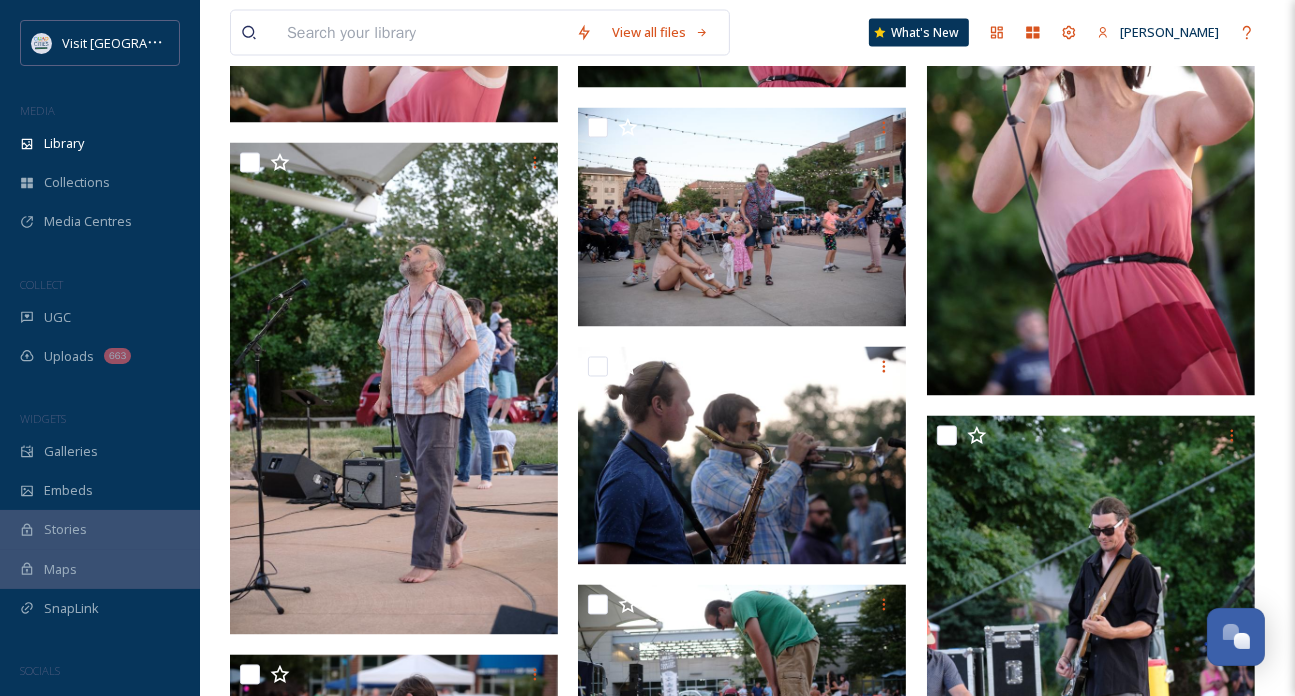 click at bounding box center (421, 33) 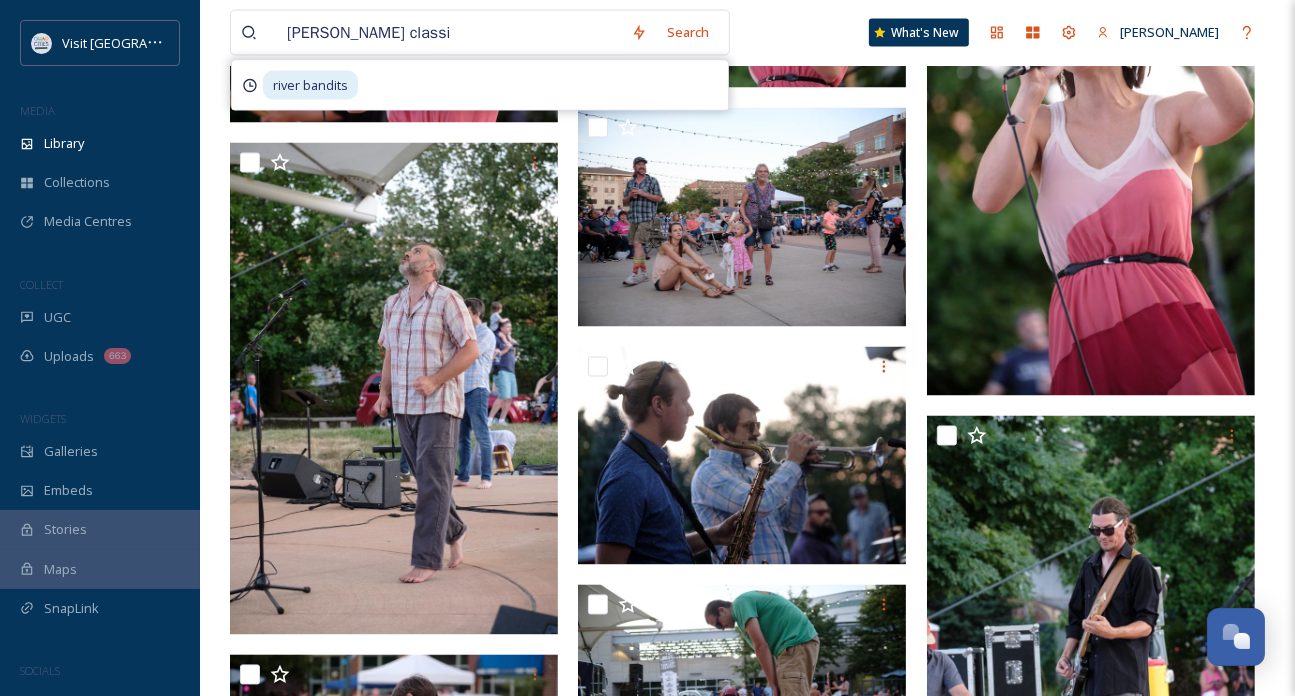 type on "john deere classic" 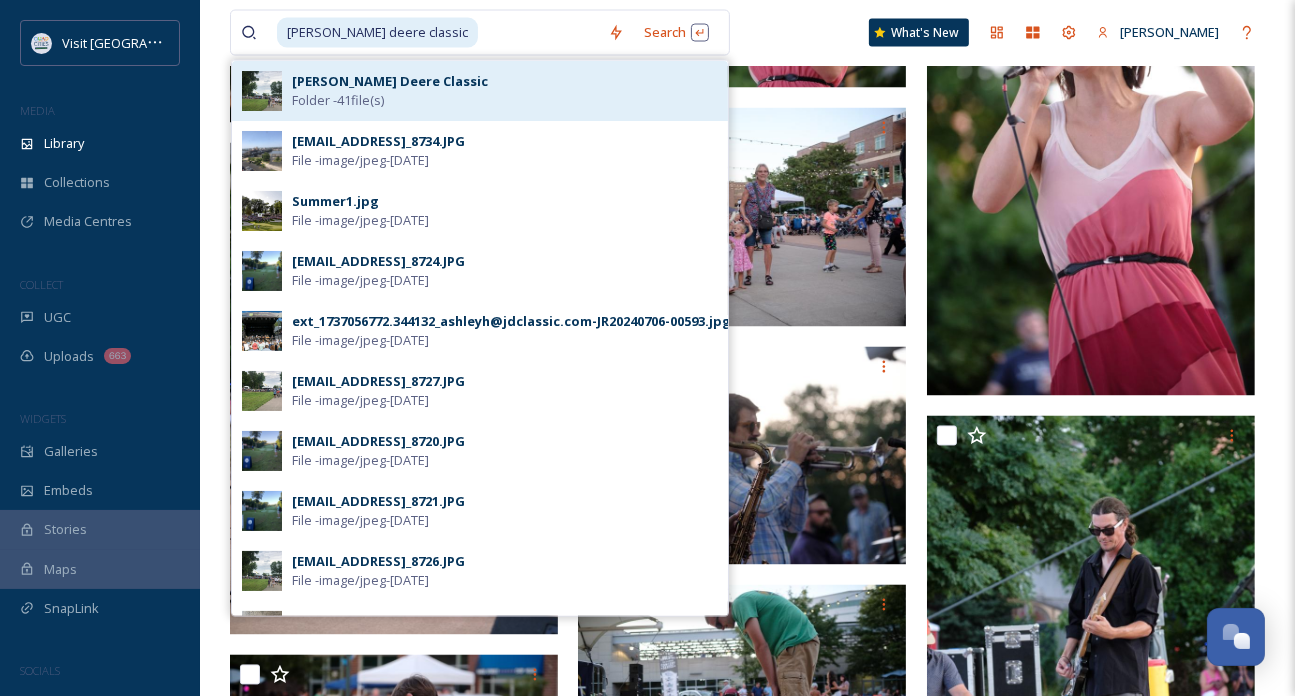 click on "John Deere Classic Folder  -  41  file(s)" at bounding box center [505, 91] 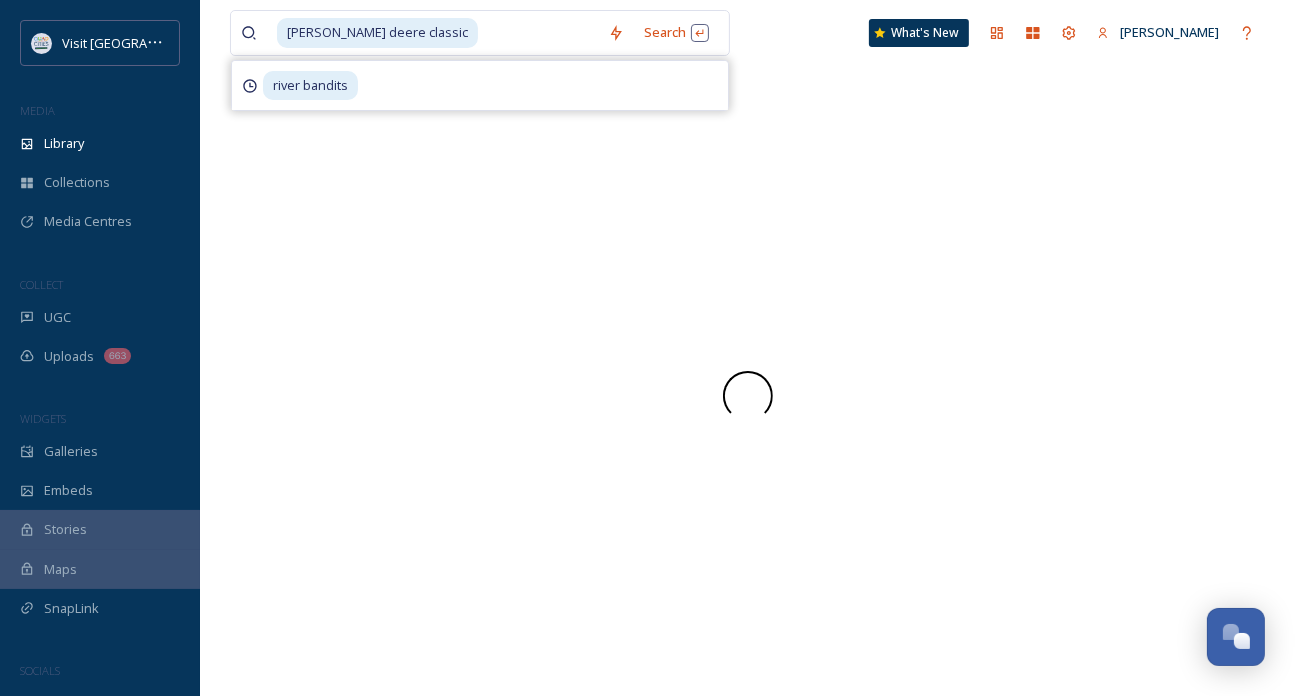 scroll, scrollTop: 0, scrollLeft: 0, axis: both 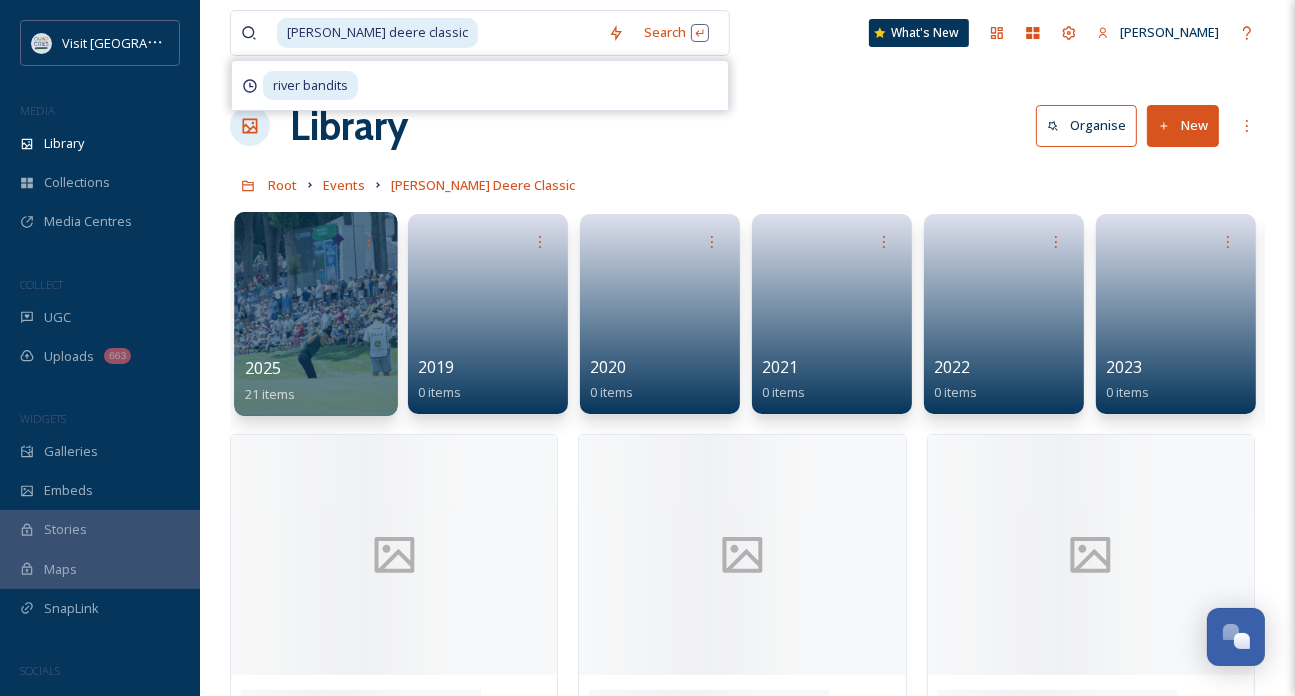 click at bounding box center (315, 314) 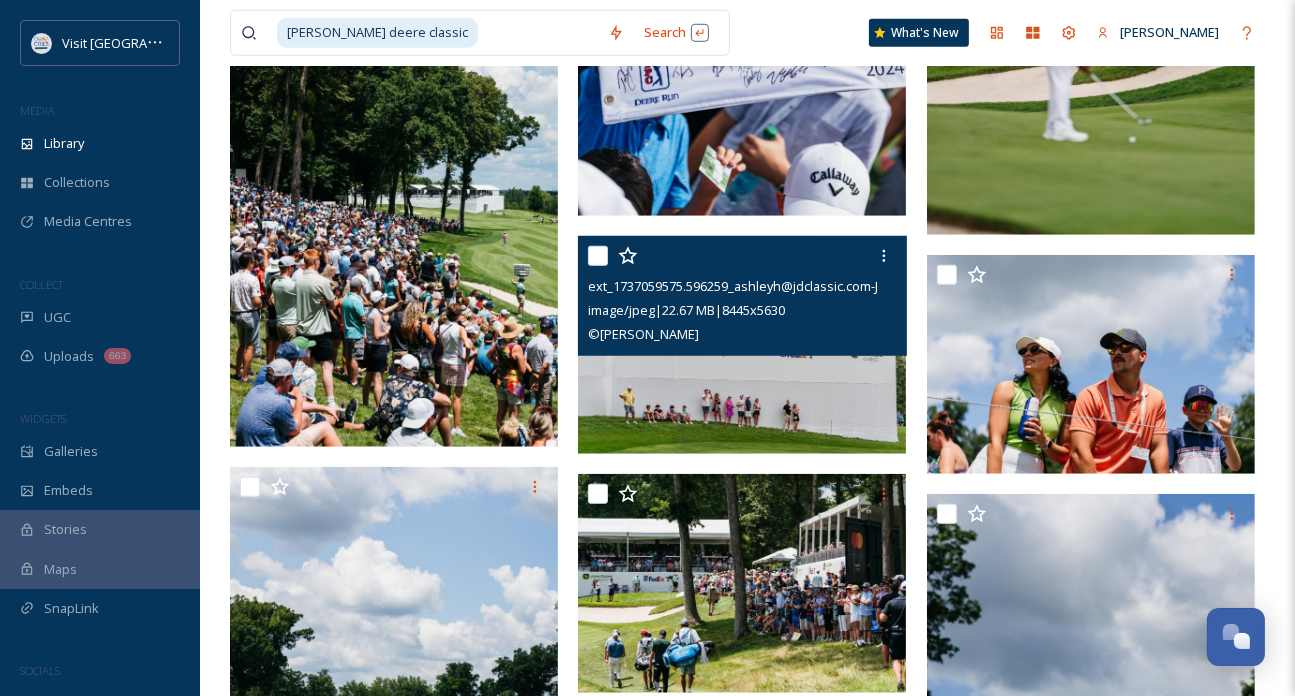 scroll, scrollTop: 1600, scrollLeft: 0, axis: vertical 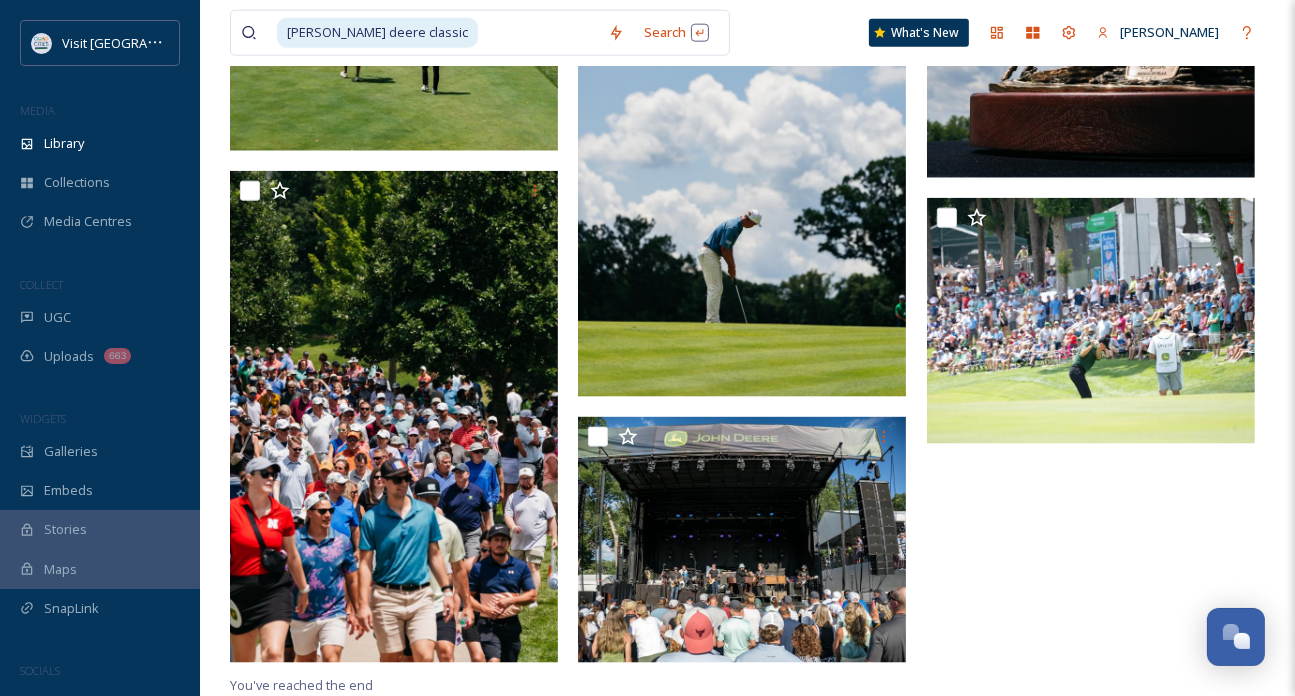 click at bounding box center [1096, -581] 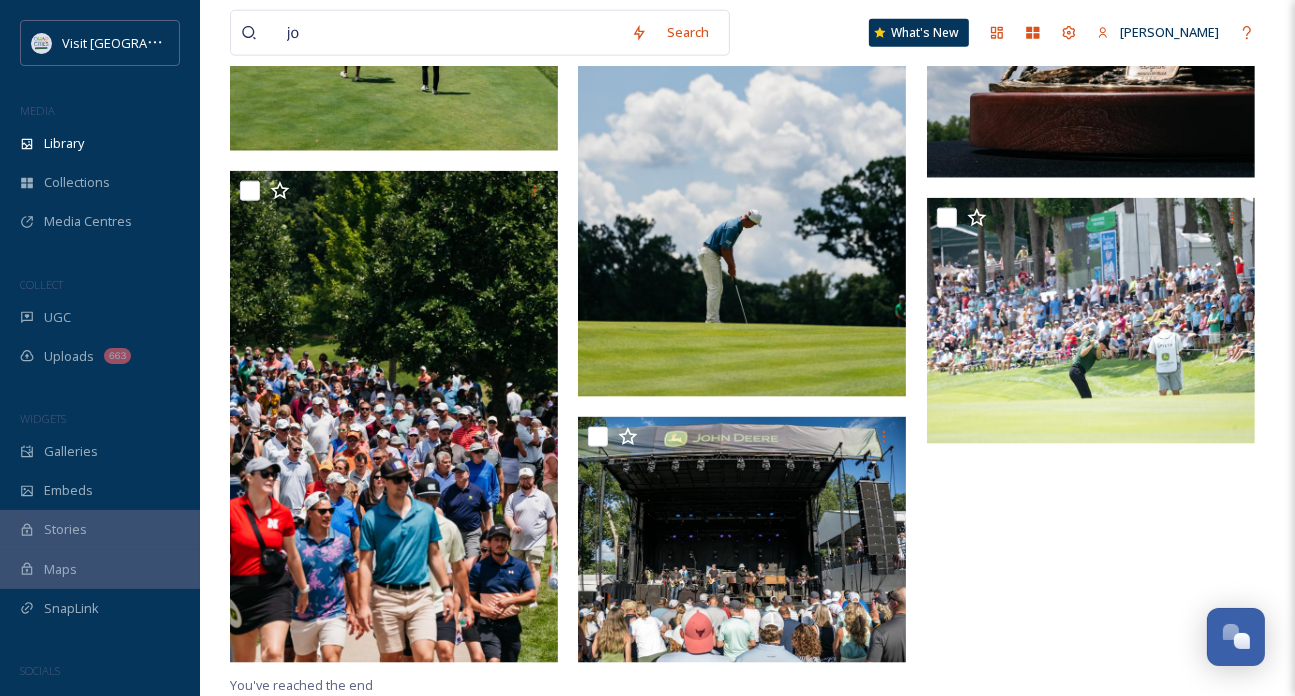 type on "j" 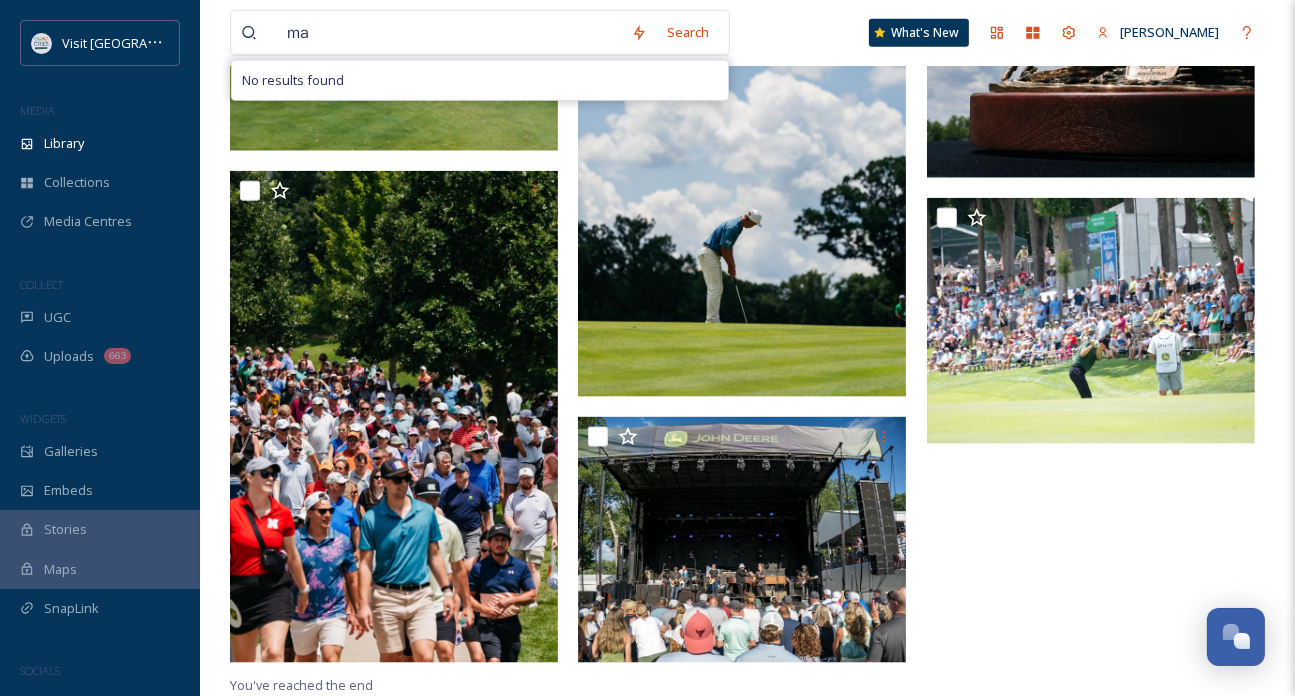 type on "m" 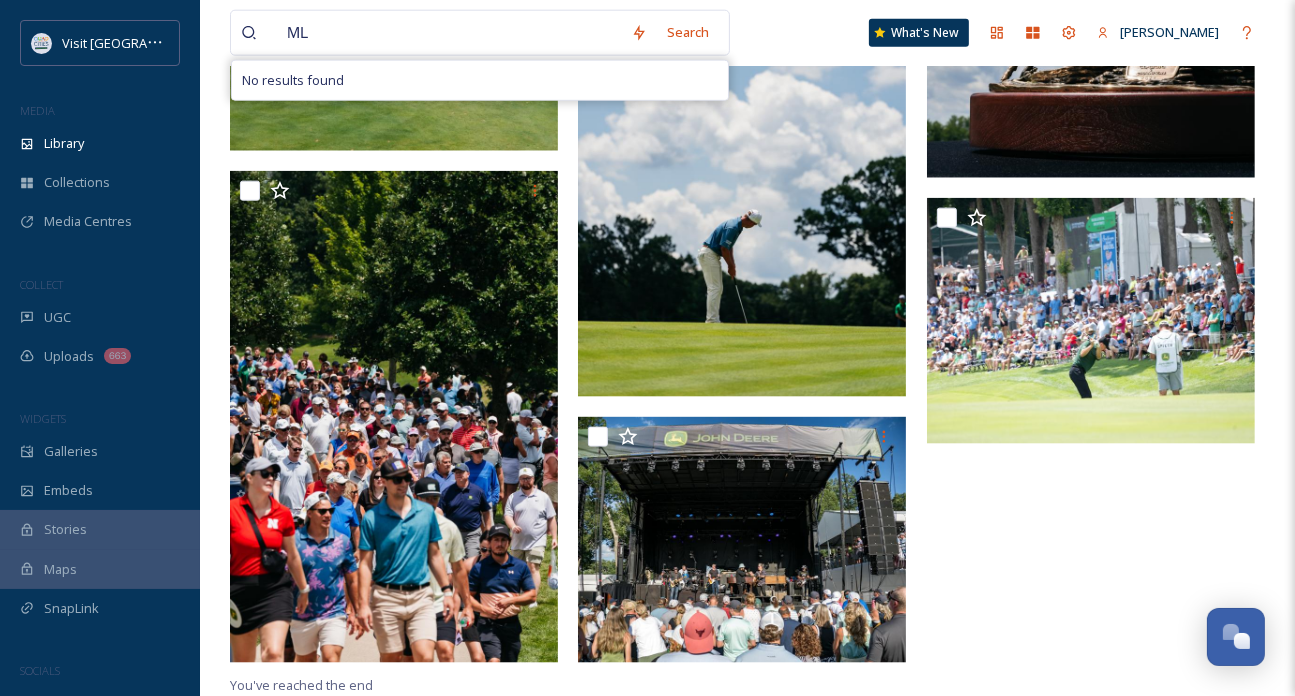 type on "M" 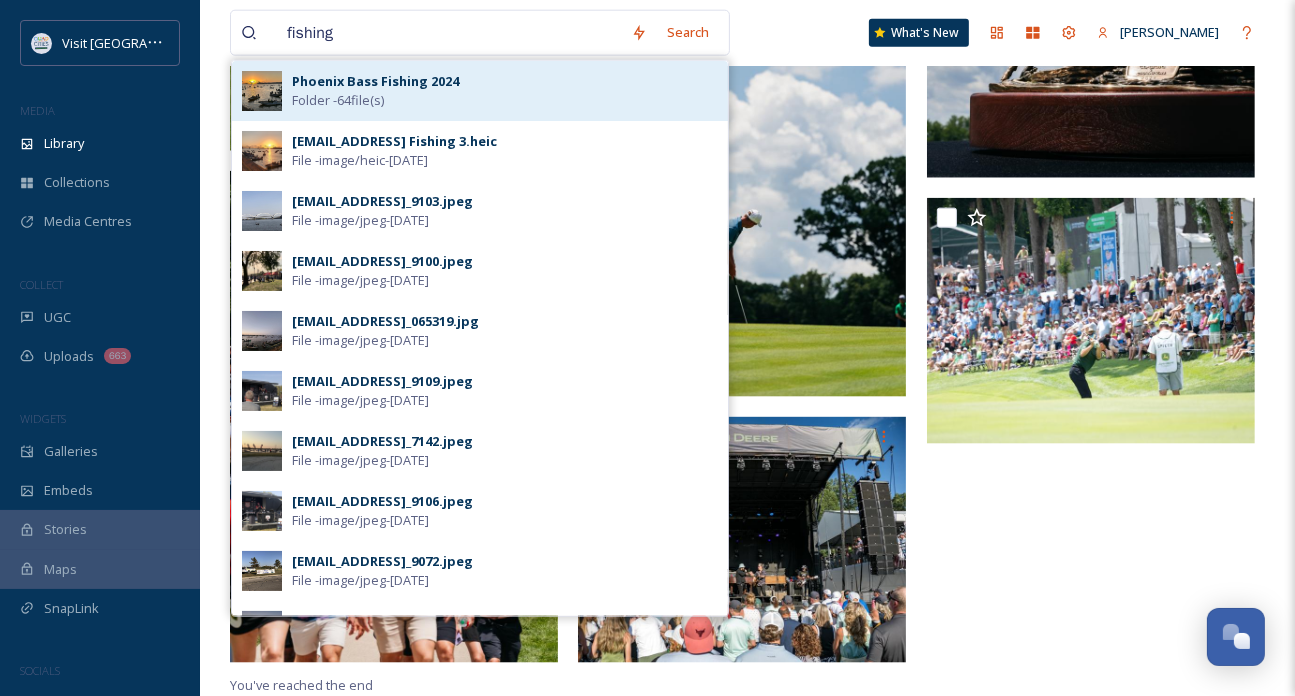 click on "Phoenix Bass Fishing 2024" at bounding box center [375, 81] 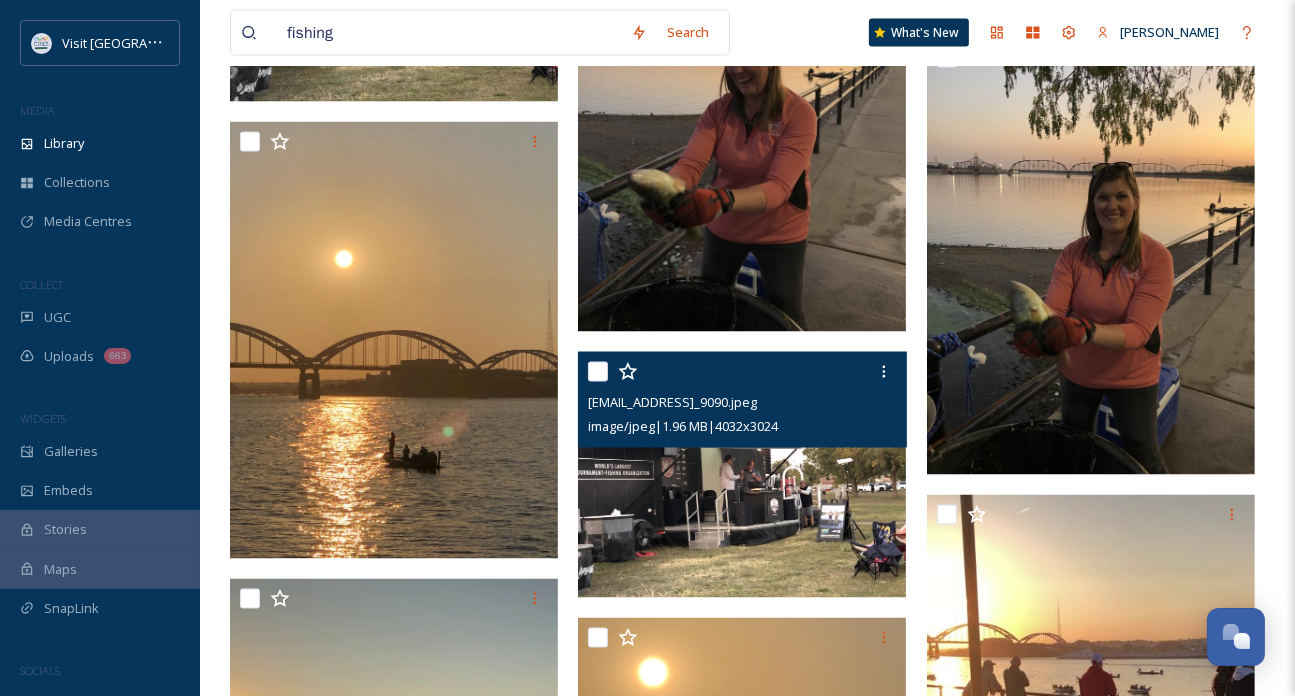 scroll, scrollTop: 2600, scrollLeft: 0, axis: vertical 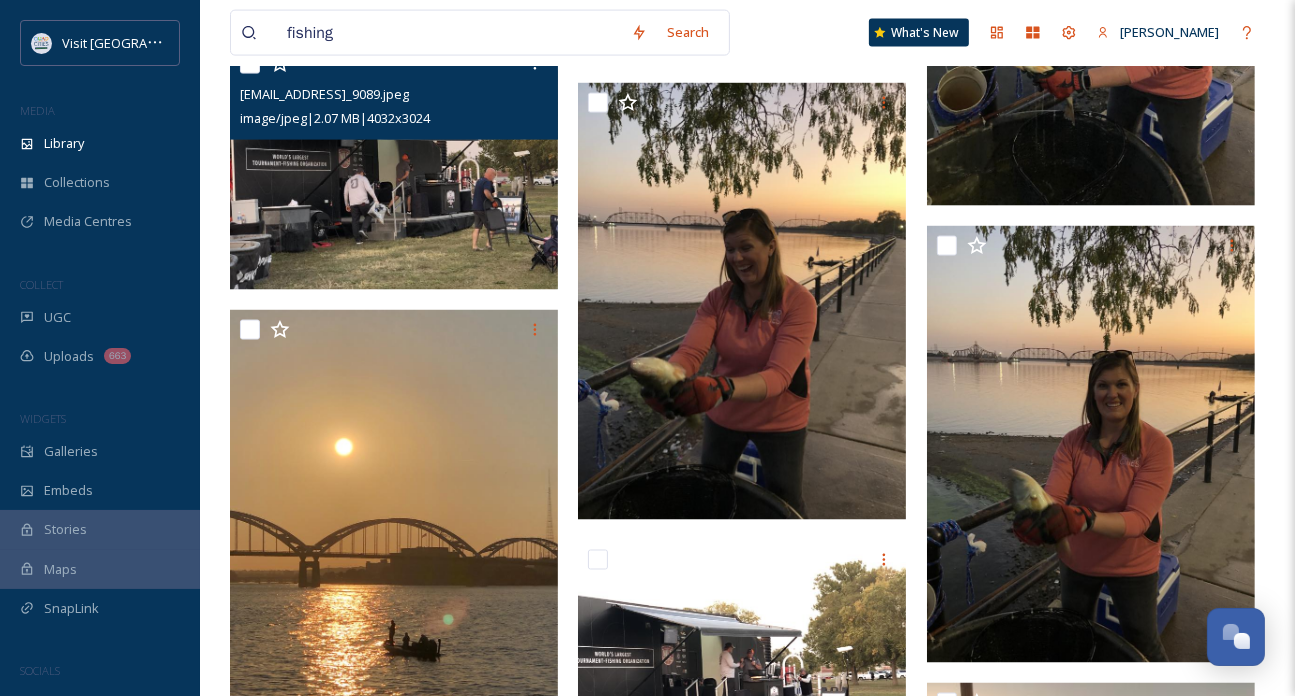 click on "fishing" at bounding box center (449, 33) 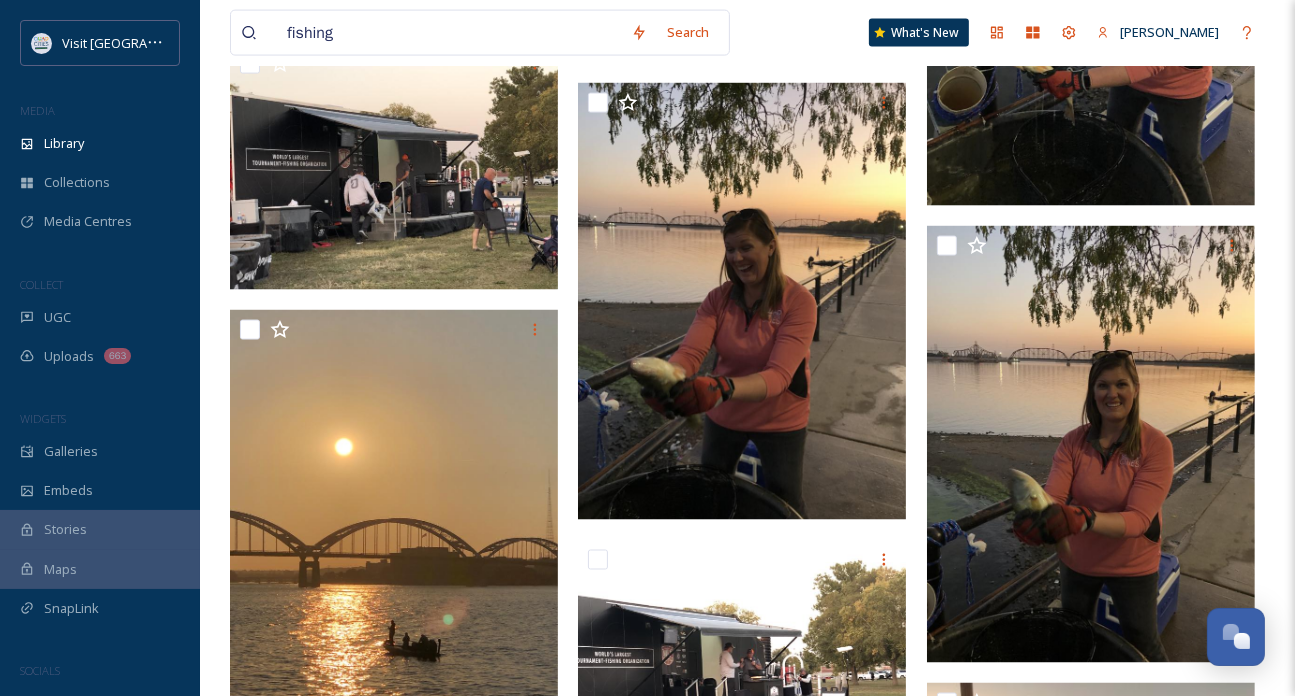 drag, startPoint x: 565, startPoint y: 31, endPoint x: 180, endPoint y: 35, distance: 385.02078 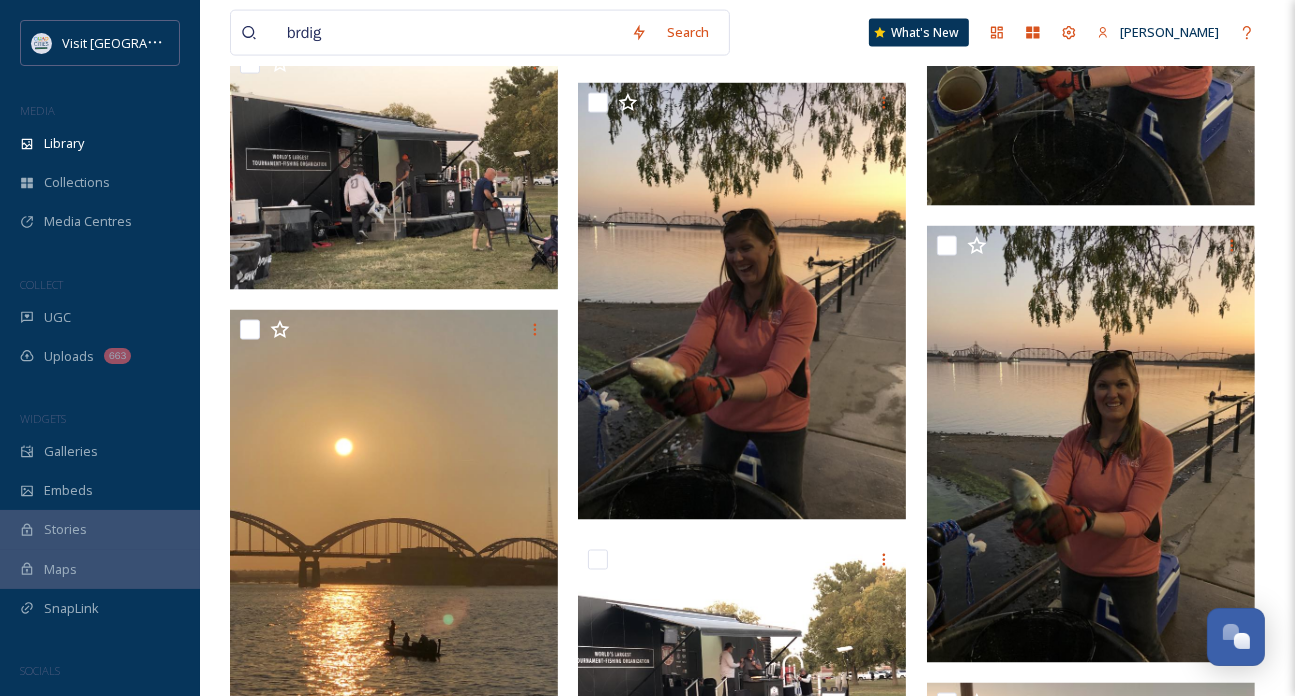 type on "brdige" 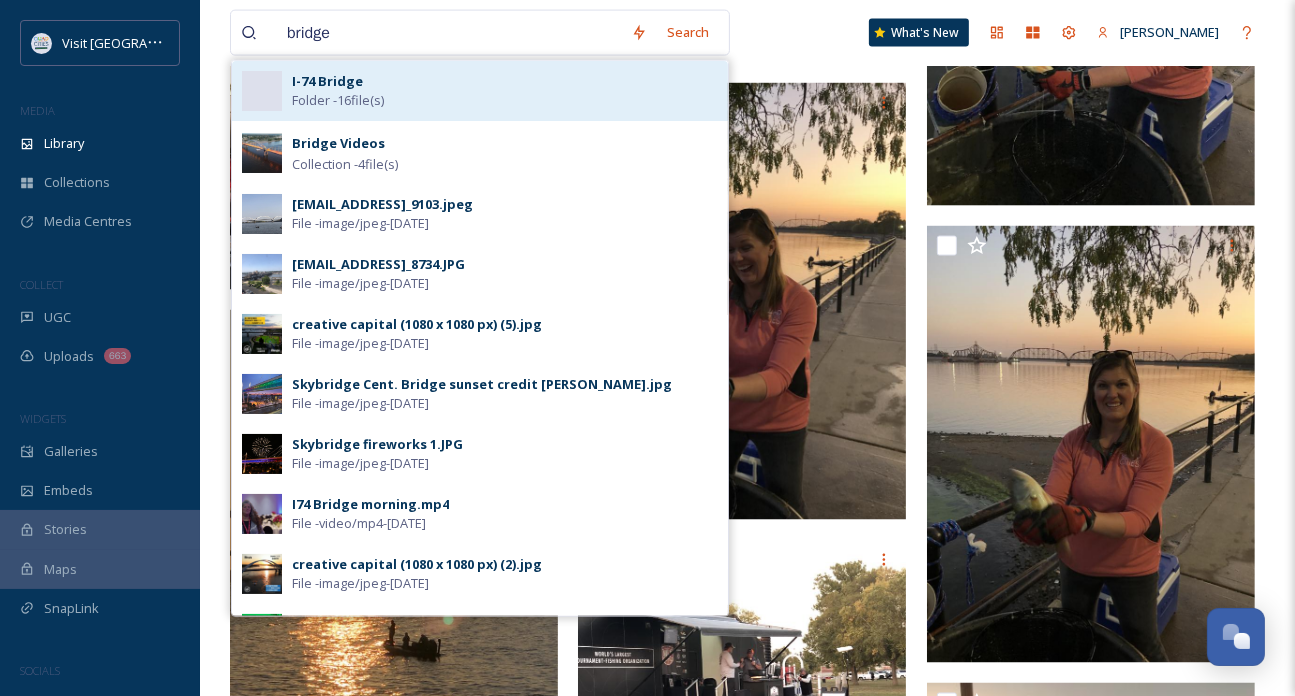 click on "I-74 Bridge Folder  -  16  file(s)" at bounding box center [505, 91] 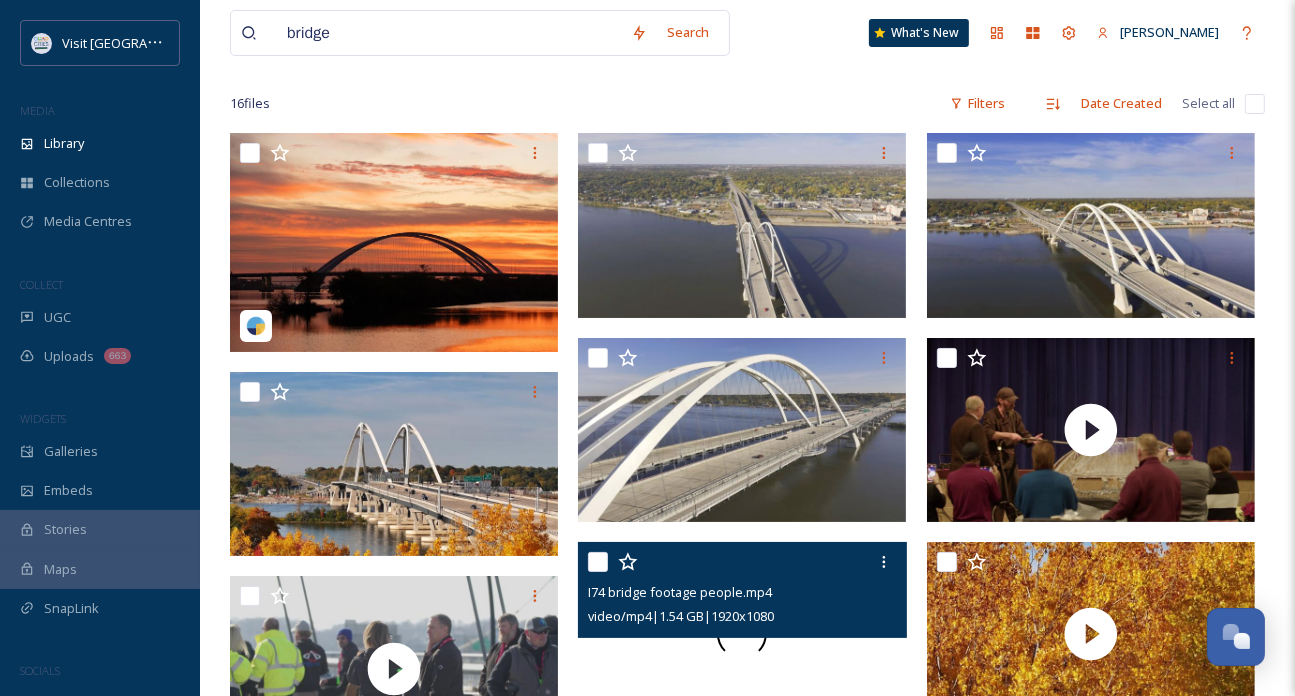 scroll, scrollTop: 0, scrollLeft: 0, axis: both 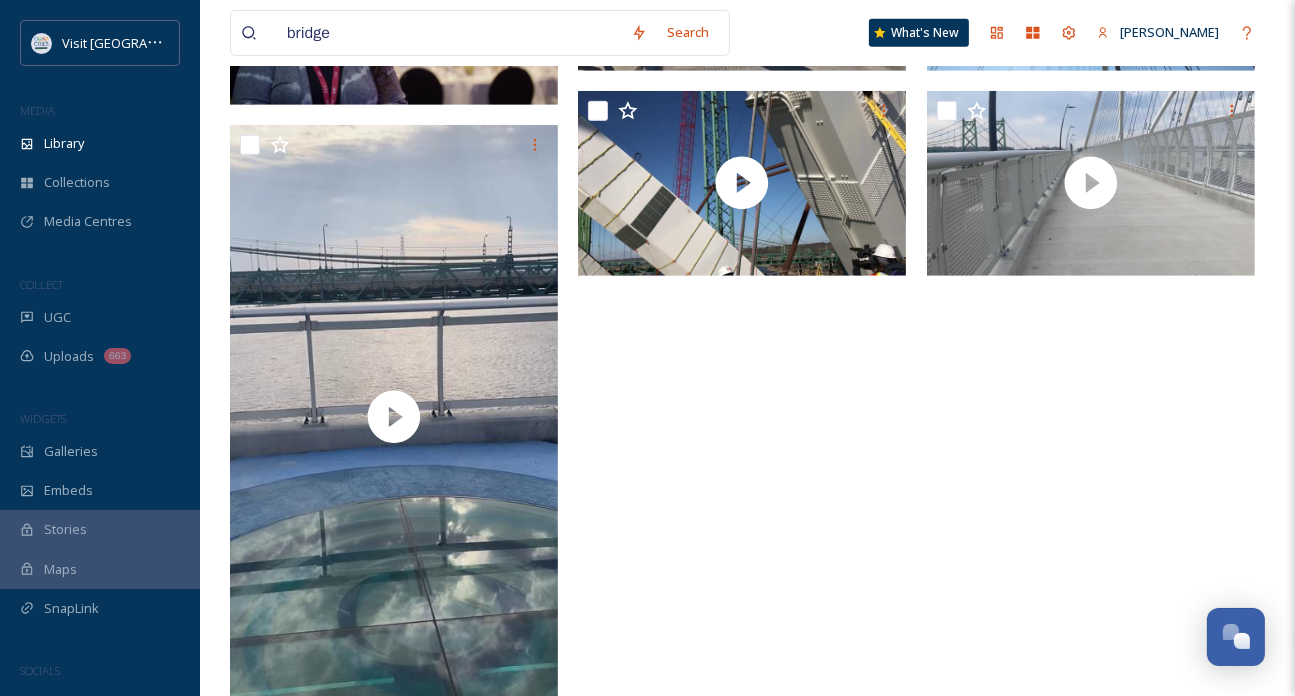 click at bounding box center (1096, 65) 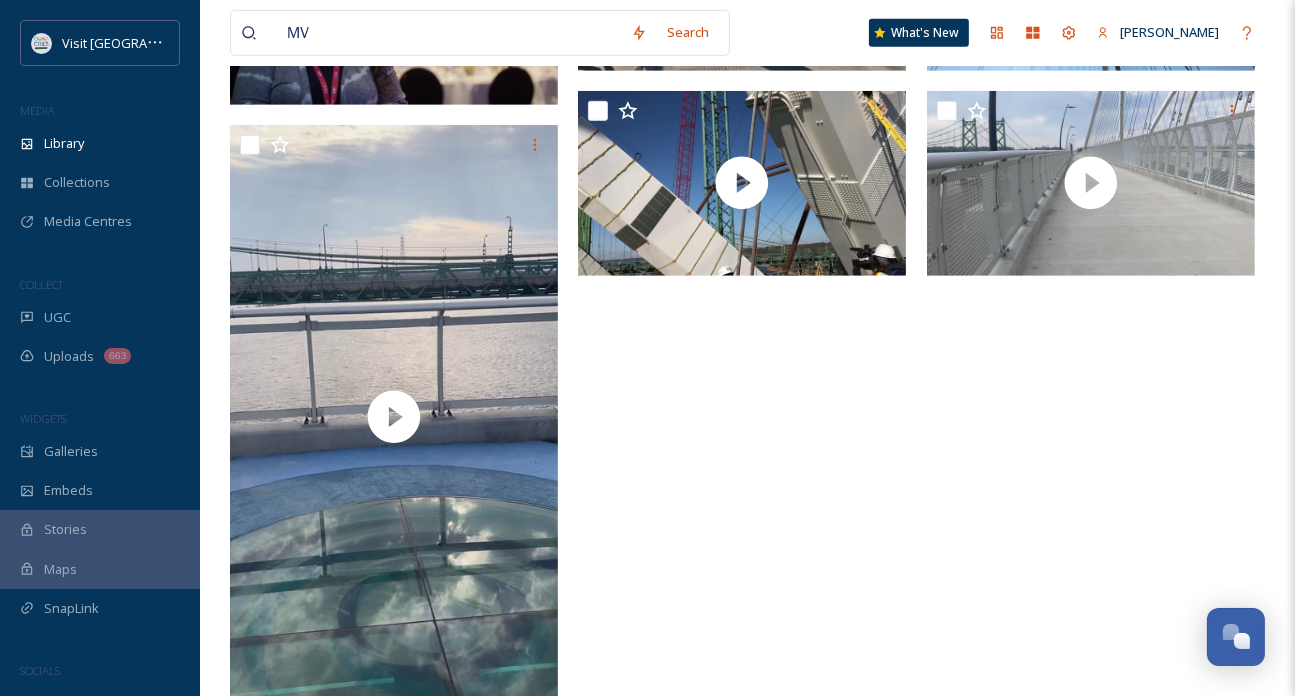 type on "MVC" 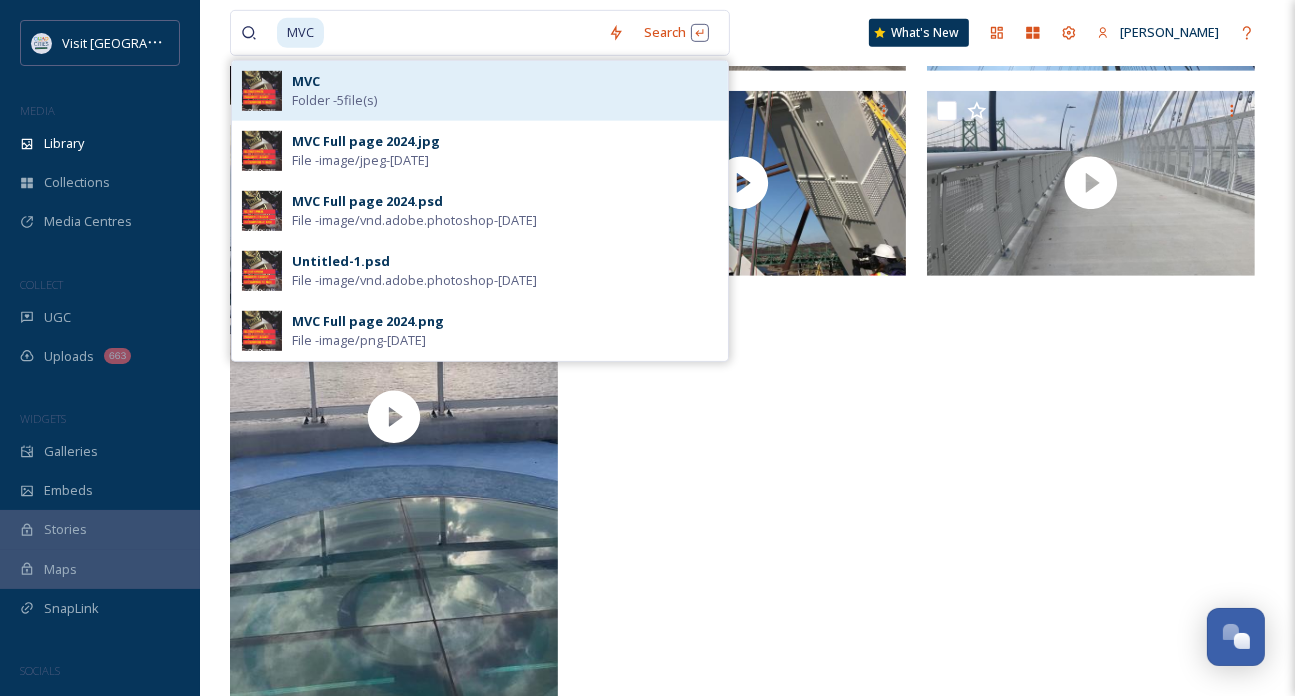 click on "Folder  -  5  file(s)" at bounding box center (334, 100) 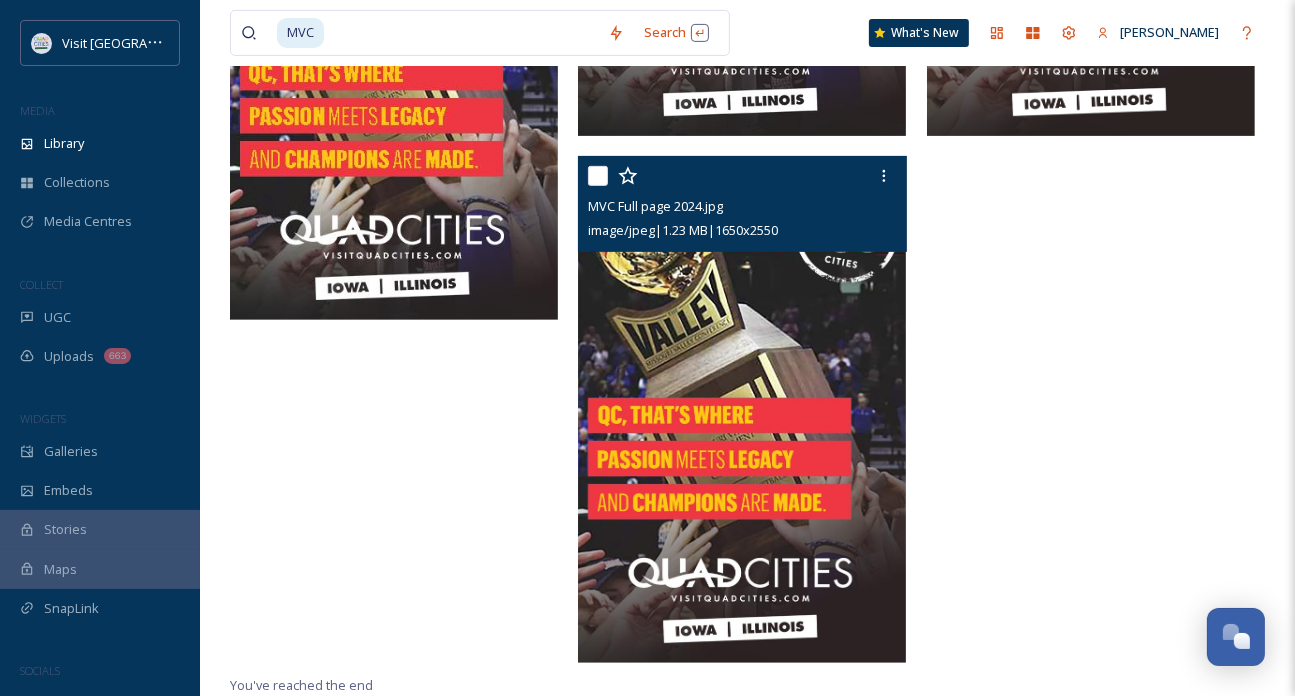 scroll, scrollTop: 44, scrollLeft: 0, axis: vertical 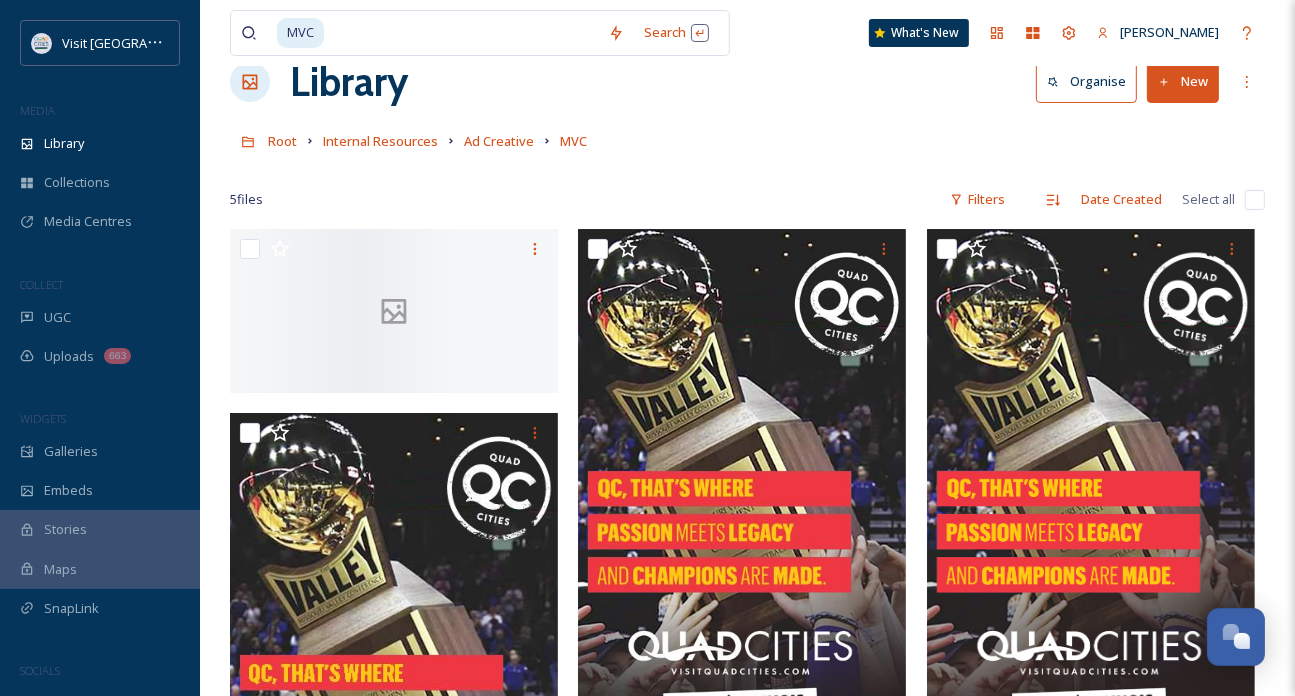 click at bounding box center [462, 33] 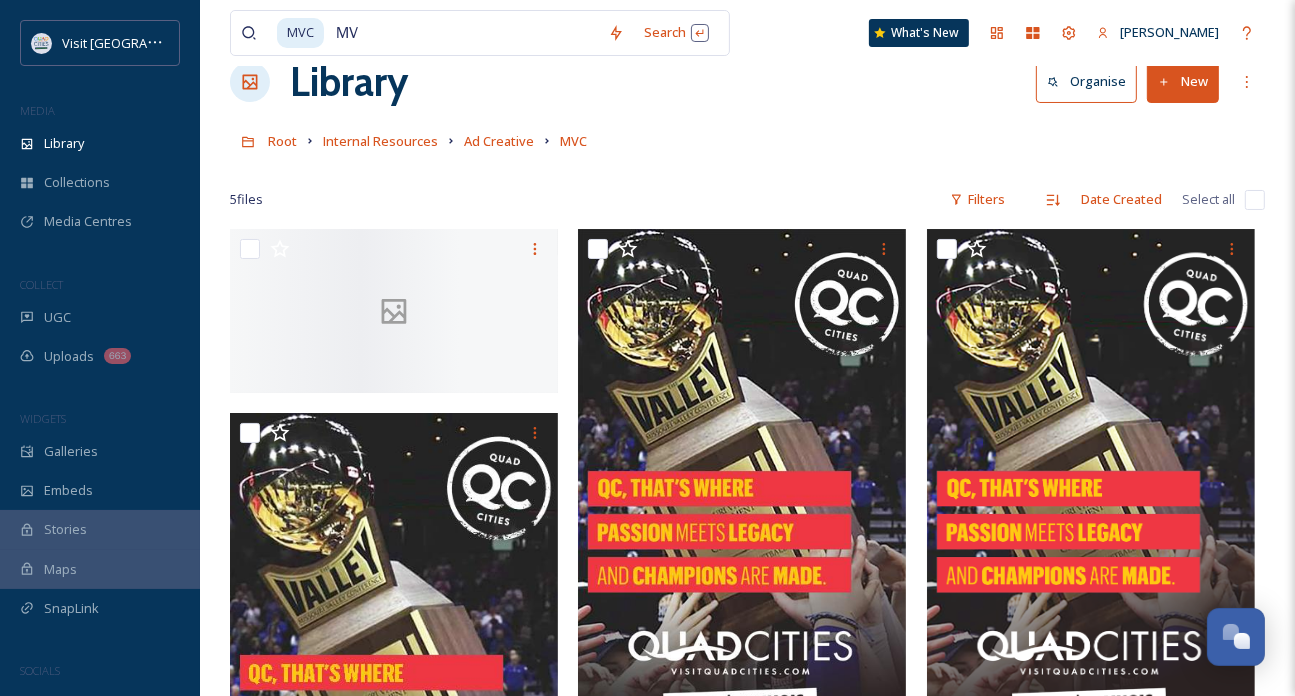 type on "M" 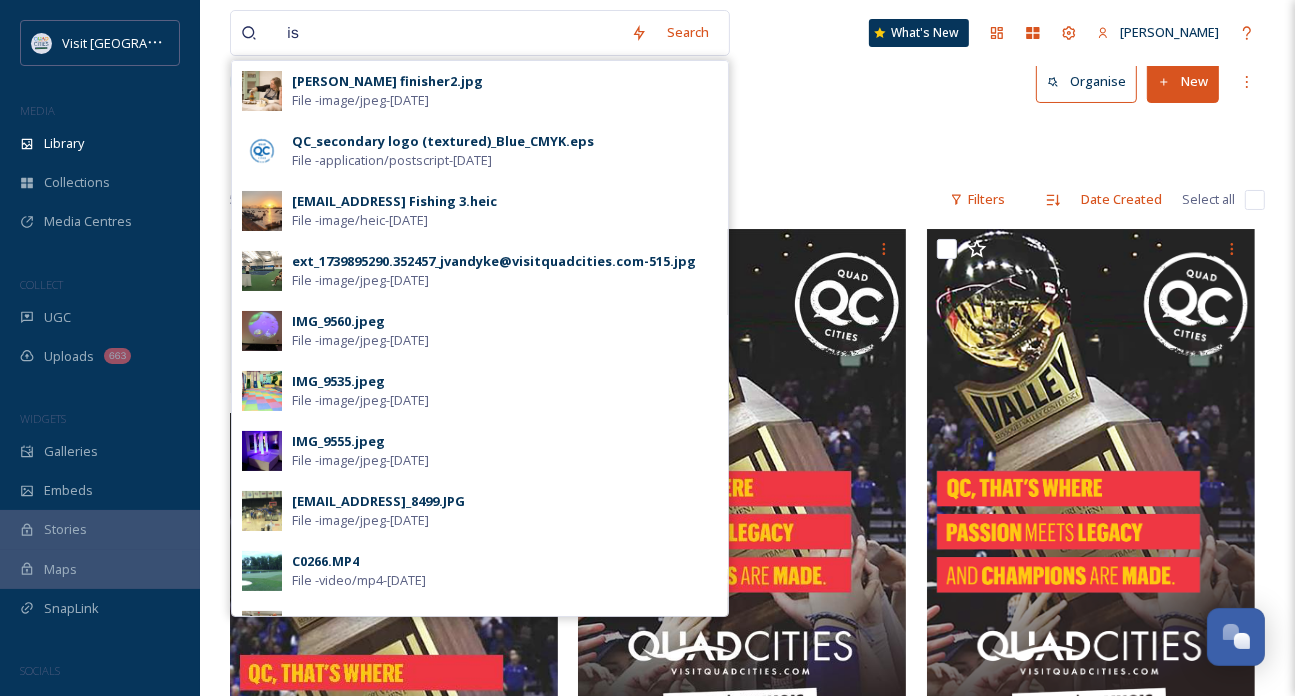 type on "i" 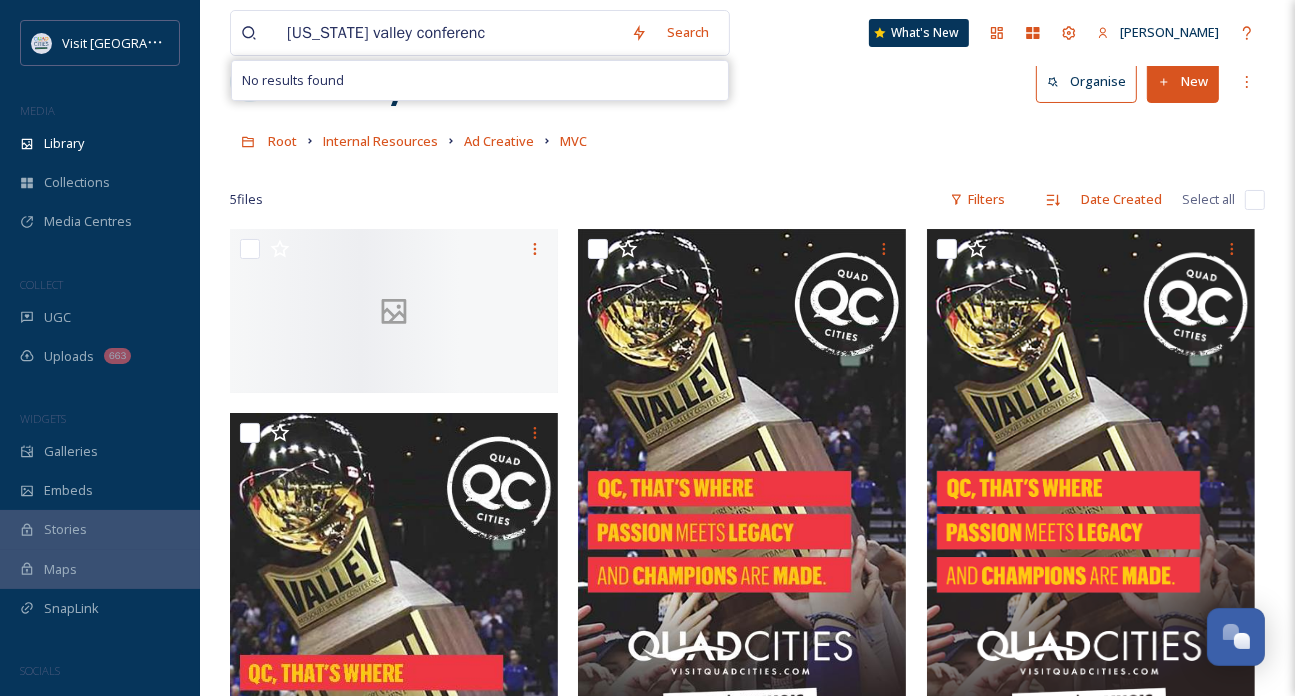 type on "mississippi valley conference" 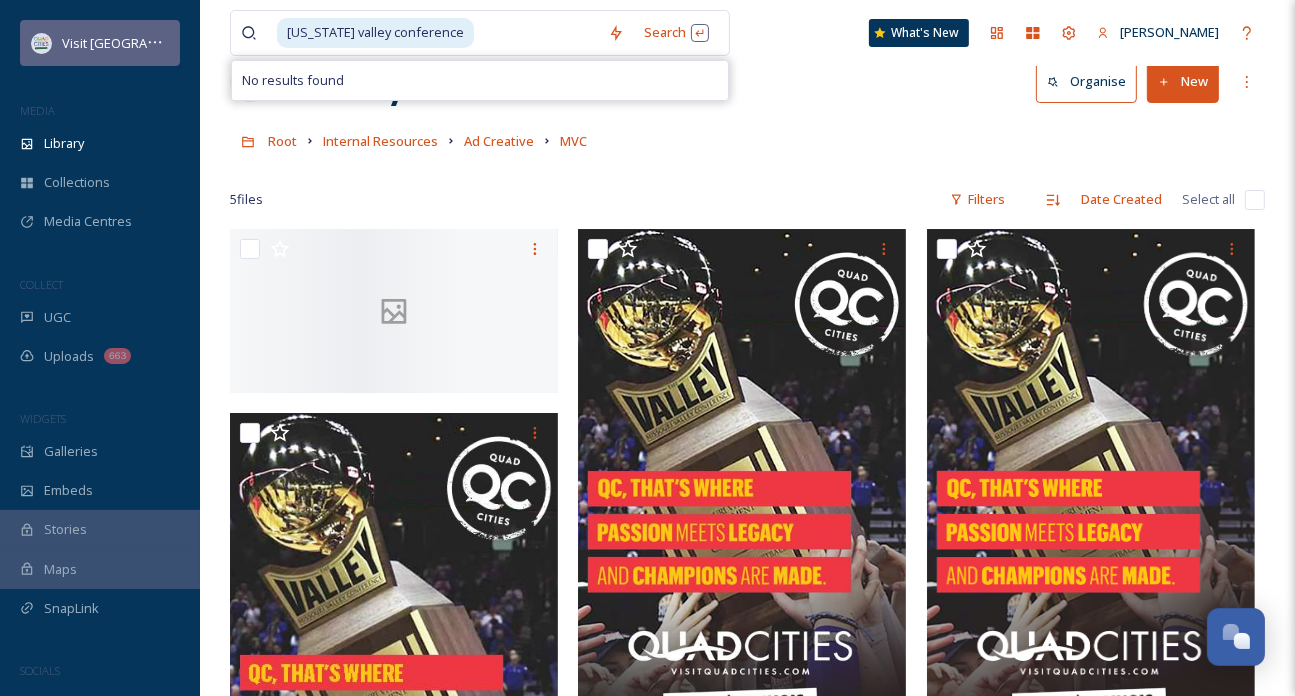 drag, startPoint x: 546, startPoint y: 19, endPoint x: 160, endPoint y: 26, distance: 386.06348 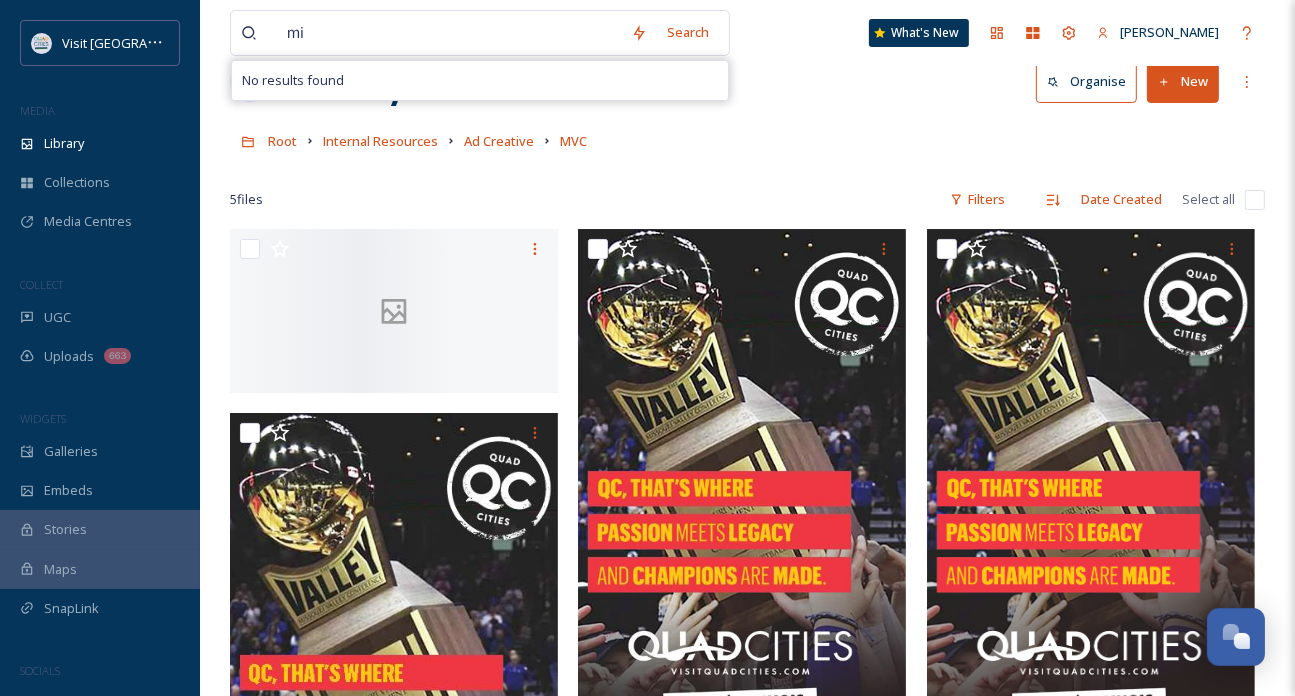 type on "m" 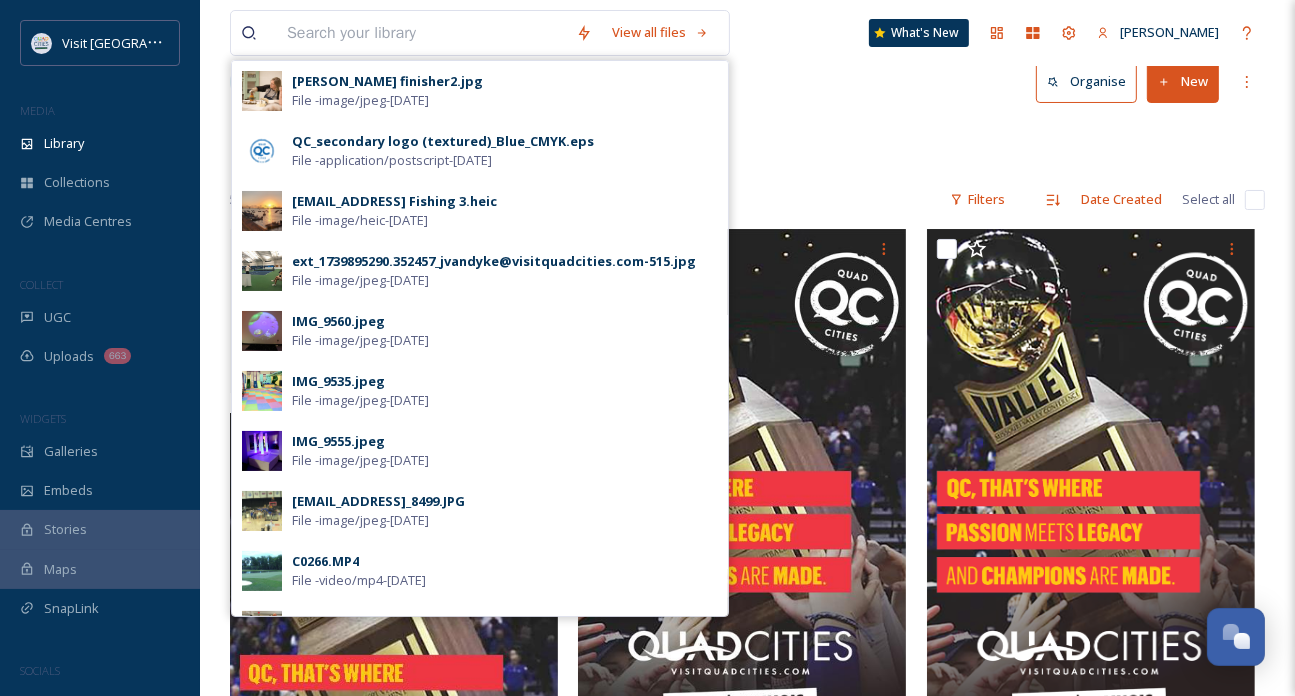 click at bounding box center (747, 170) 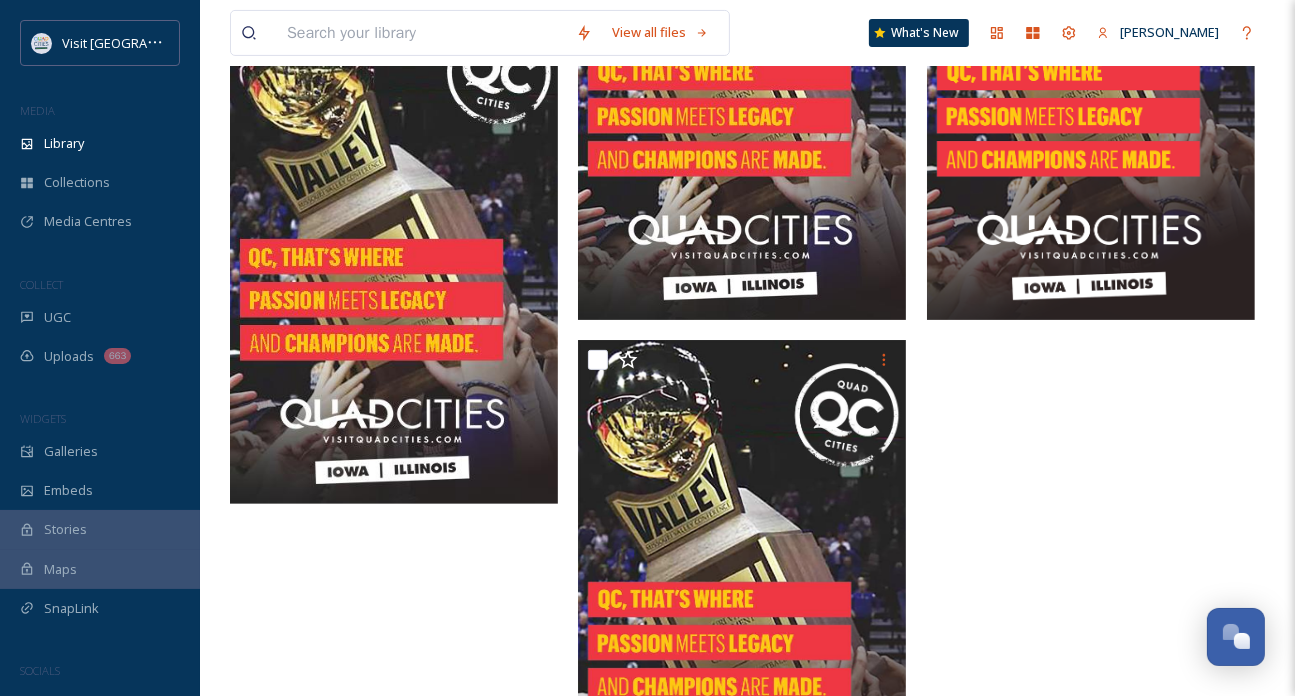 scroll, scrollTop: 244, scrollLeft: 0, axis: vertical 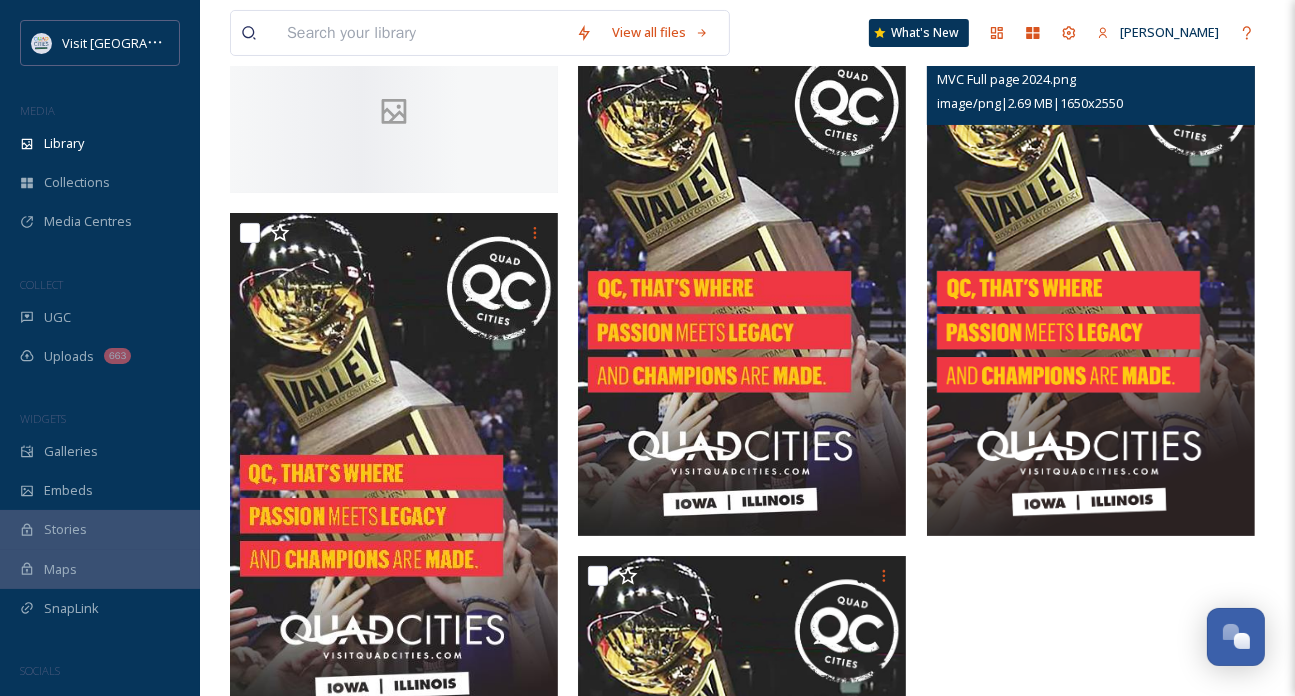 click on "MVC Full page 2024.png image/png  |  2.69 MB  |  1650  x  2550" at bounding box center (1096, 551) 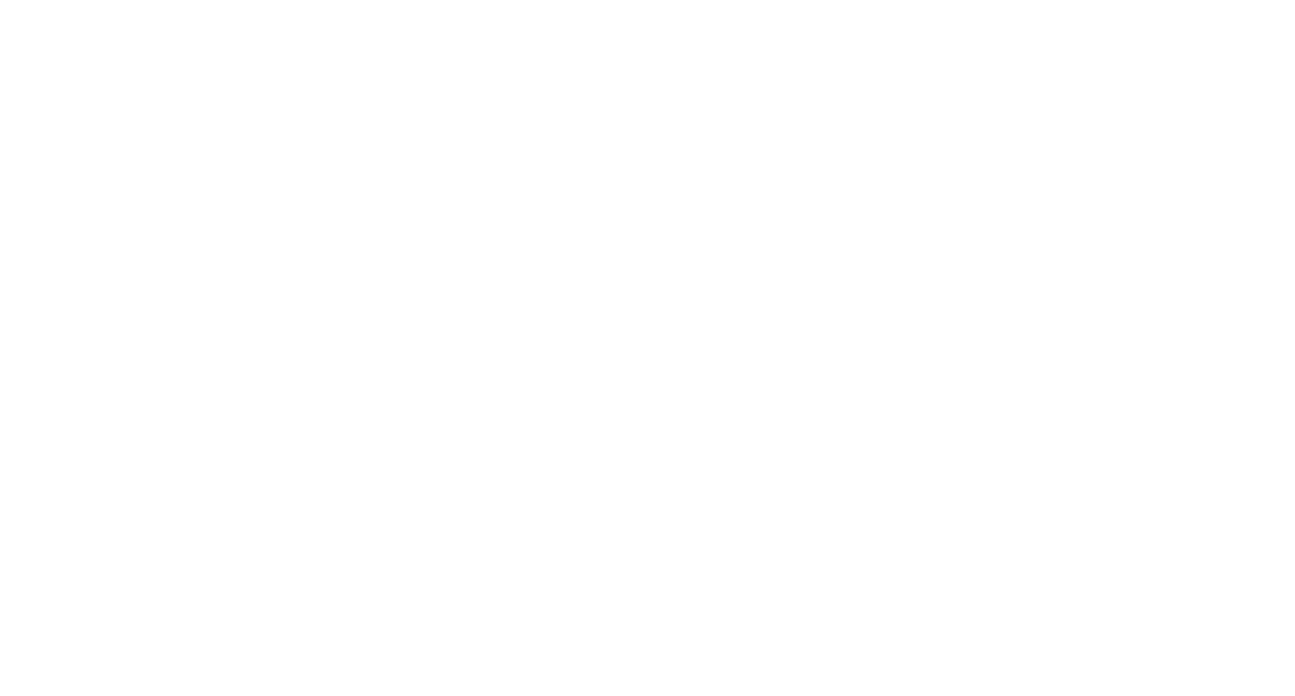 scroll, scrollTop: 0, scrollLeft: 0, axis: both 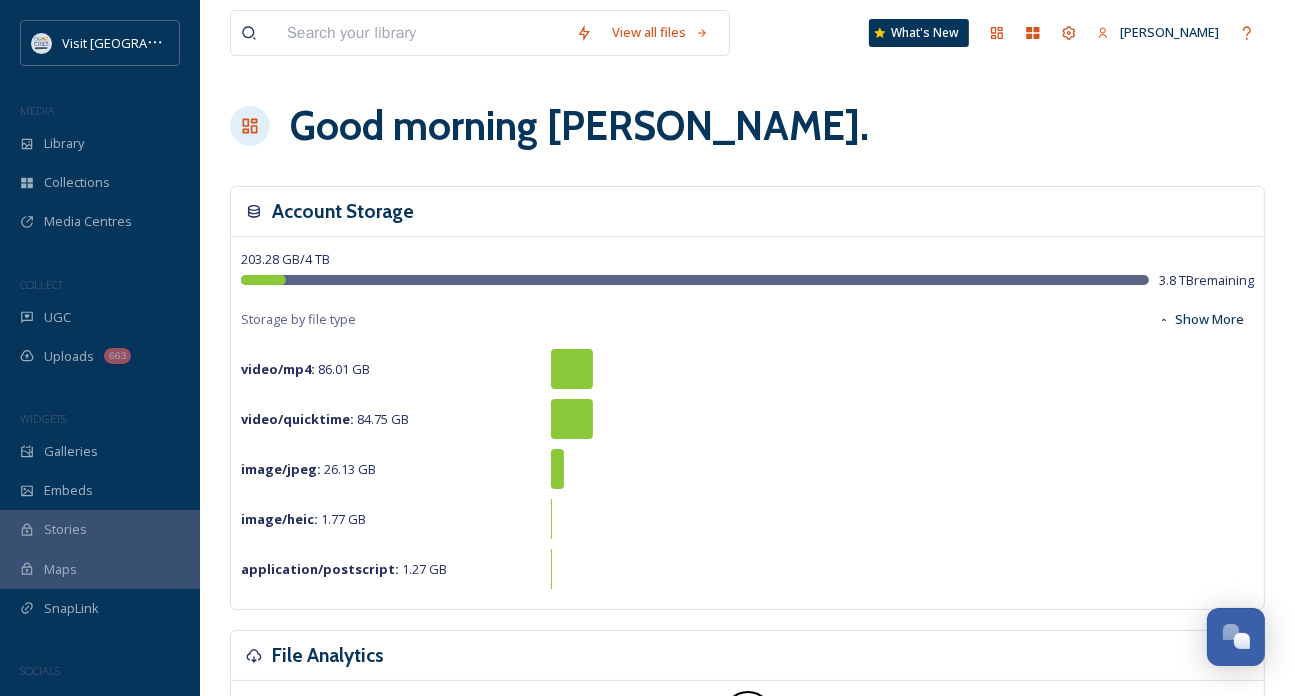 click at bounding box center [421, 33] 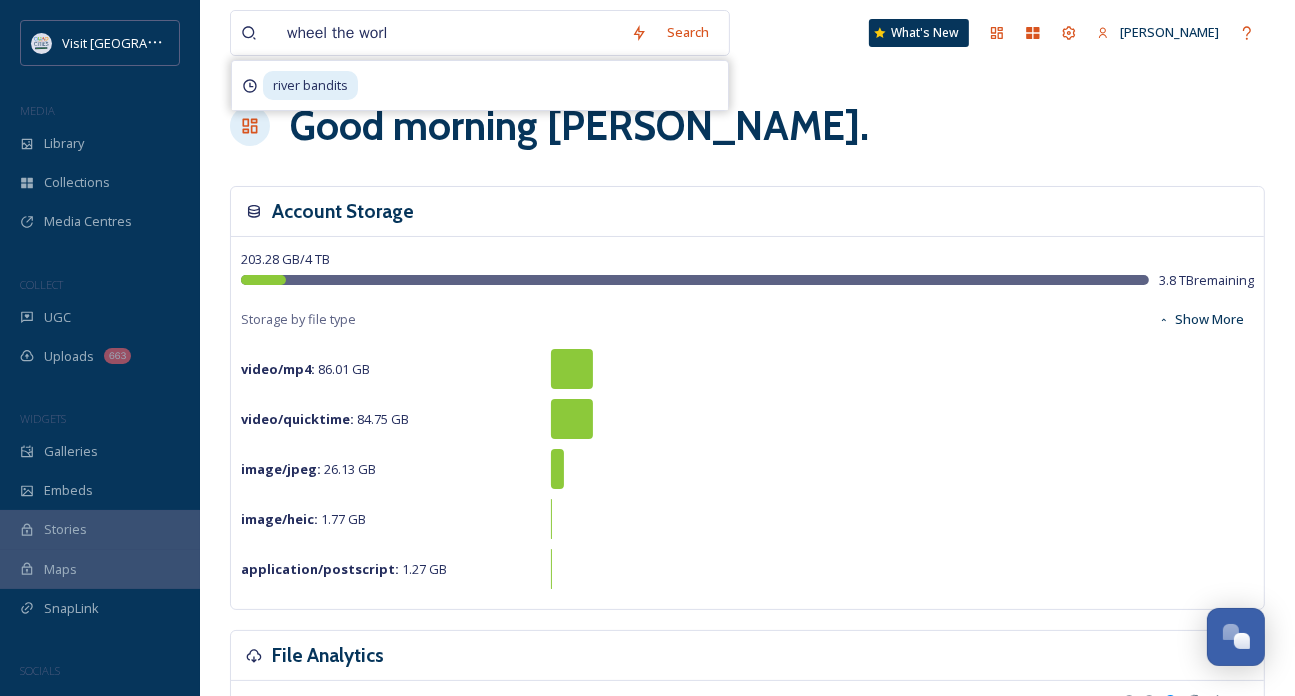 type on "wheel the world" 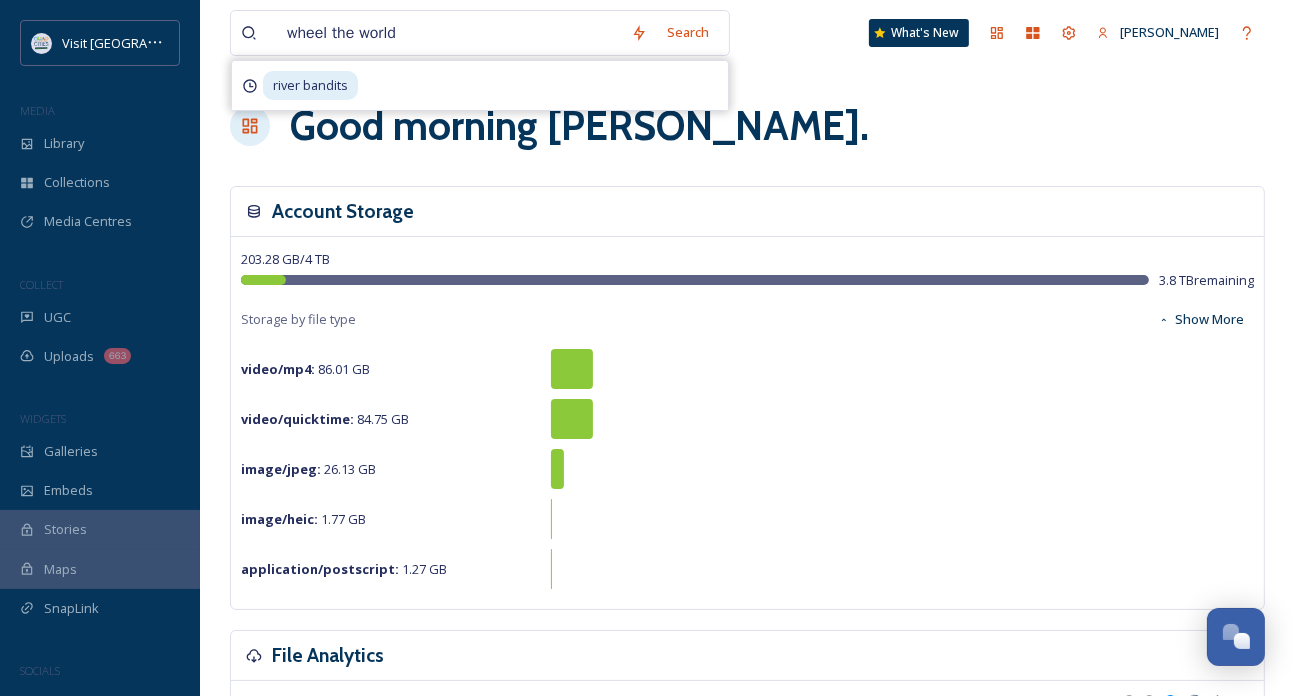 type 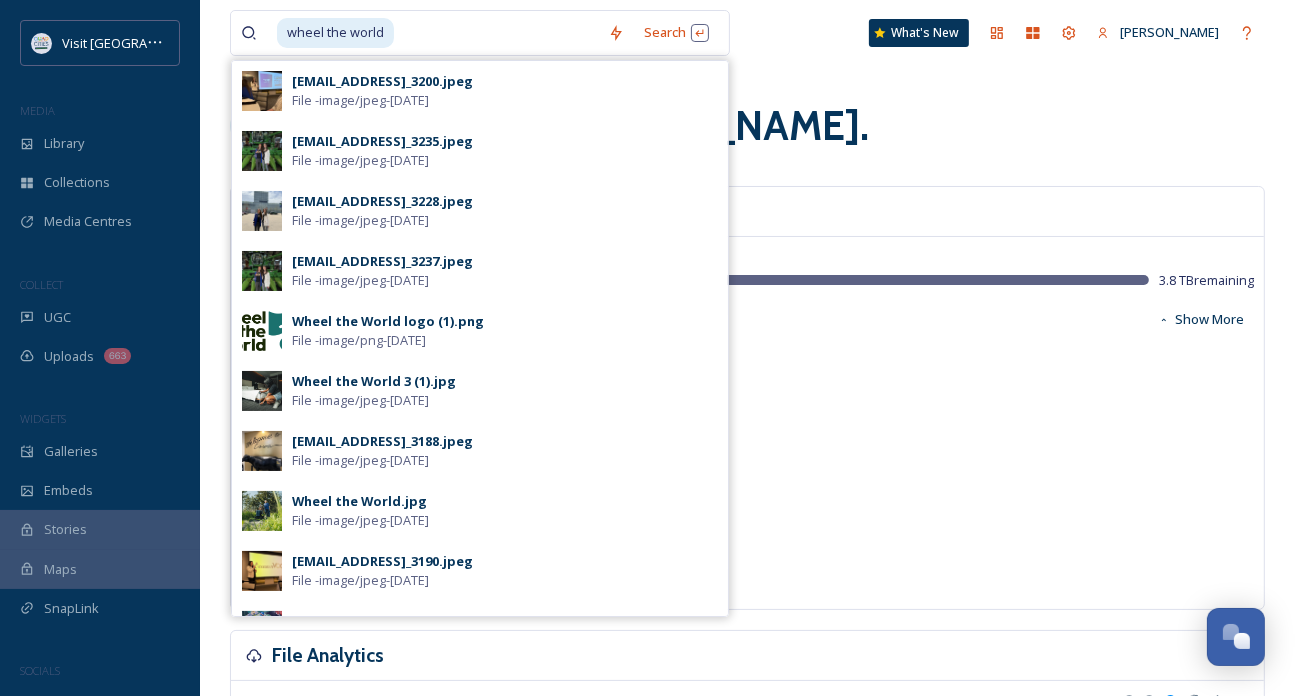 click on "Account Storage" at bounding box center [747, 212] 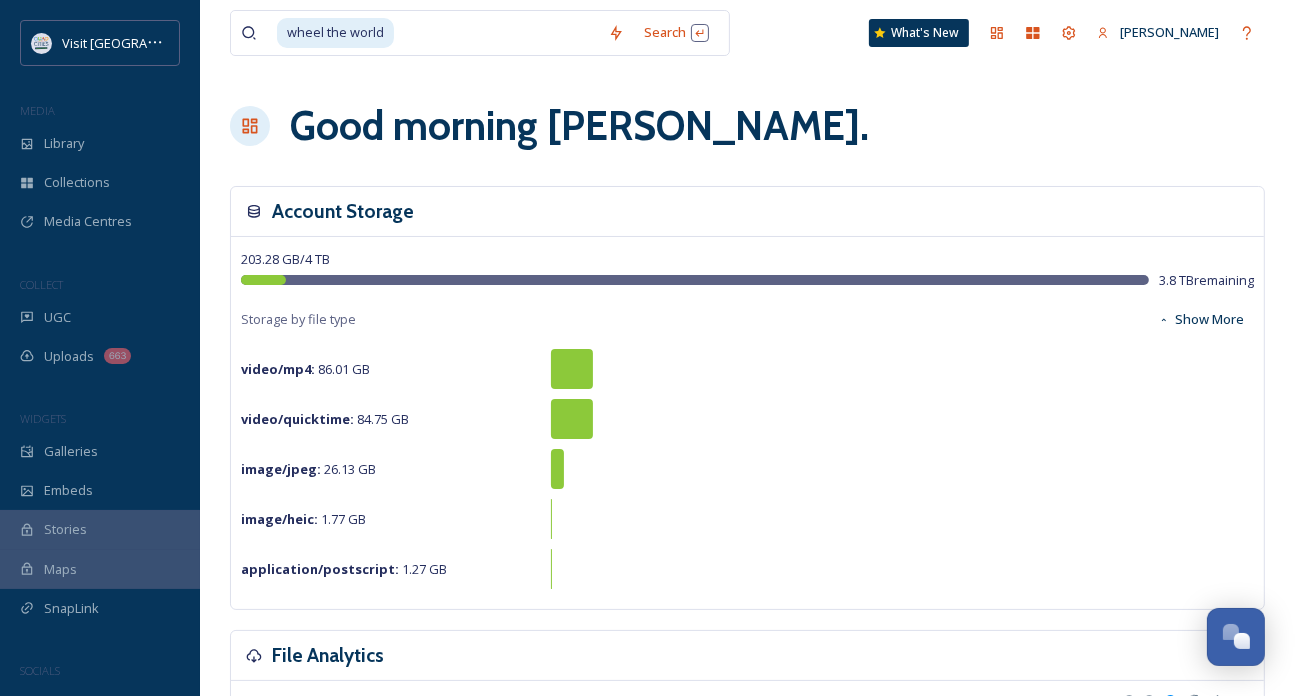 click at bounding box center (497, 33) 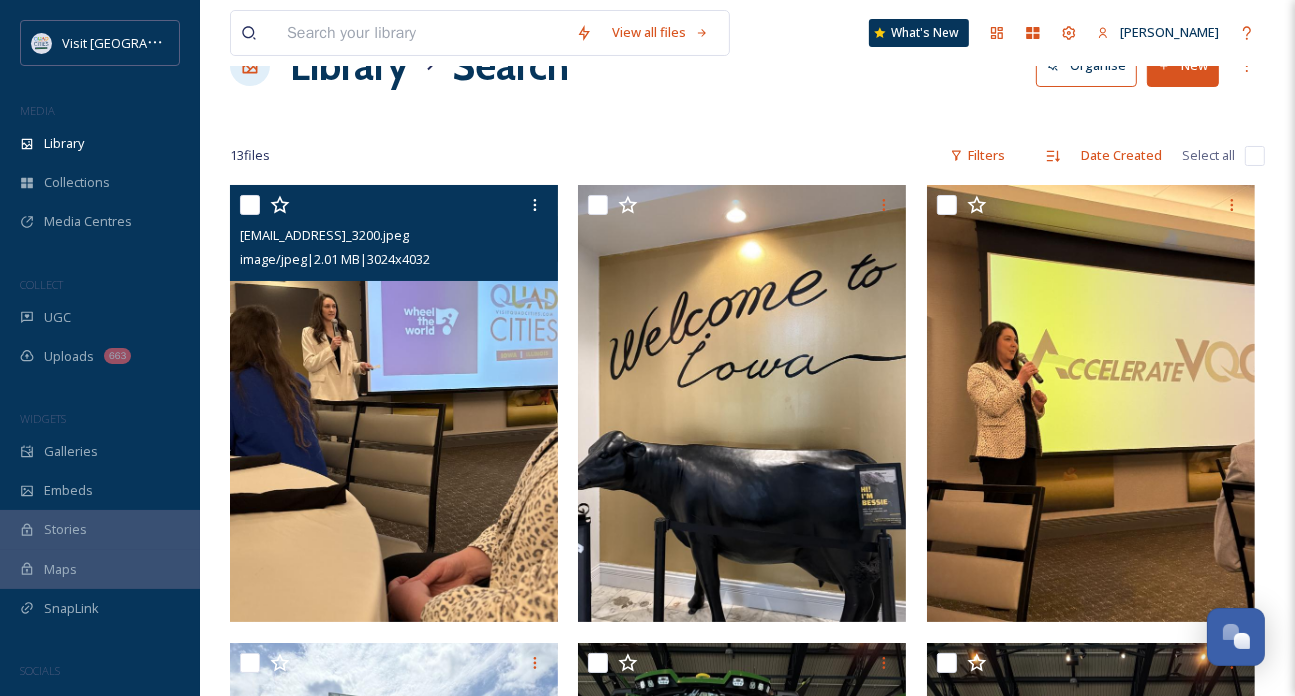 scroll, scrollTop: 0, scrollLeft: 0, axis: both 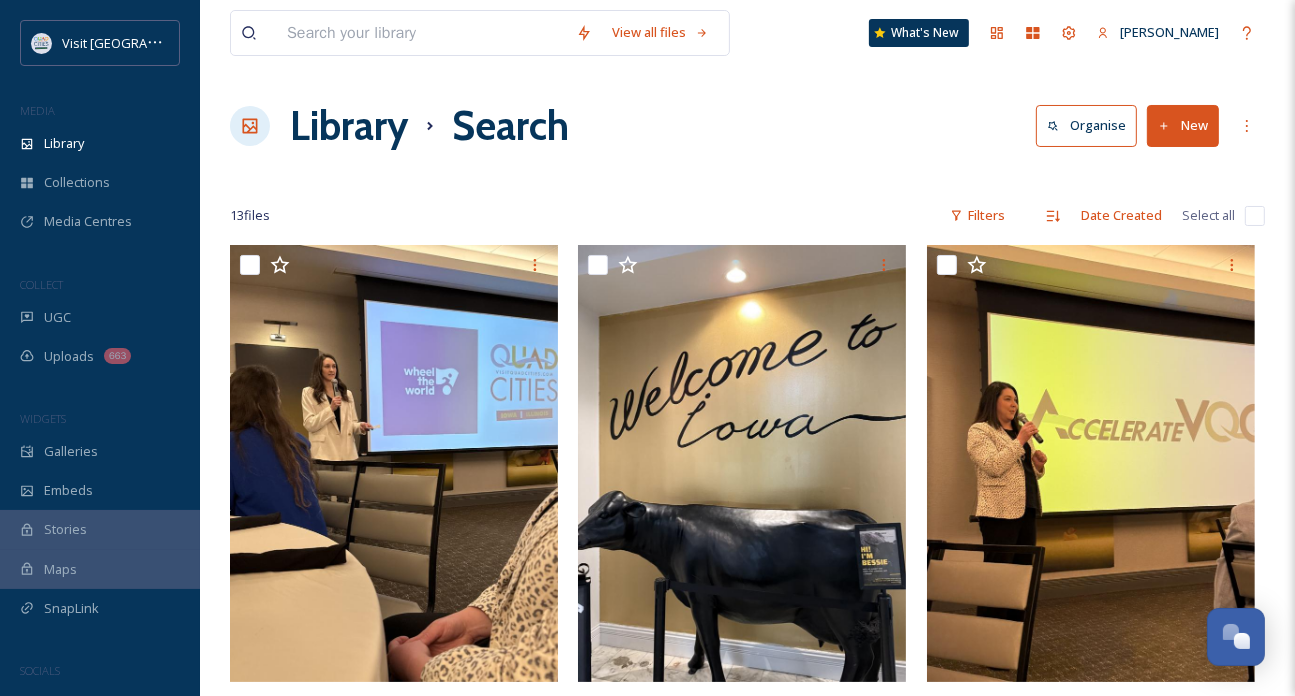 click at bounding box center [421, 33] 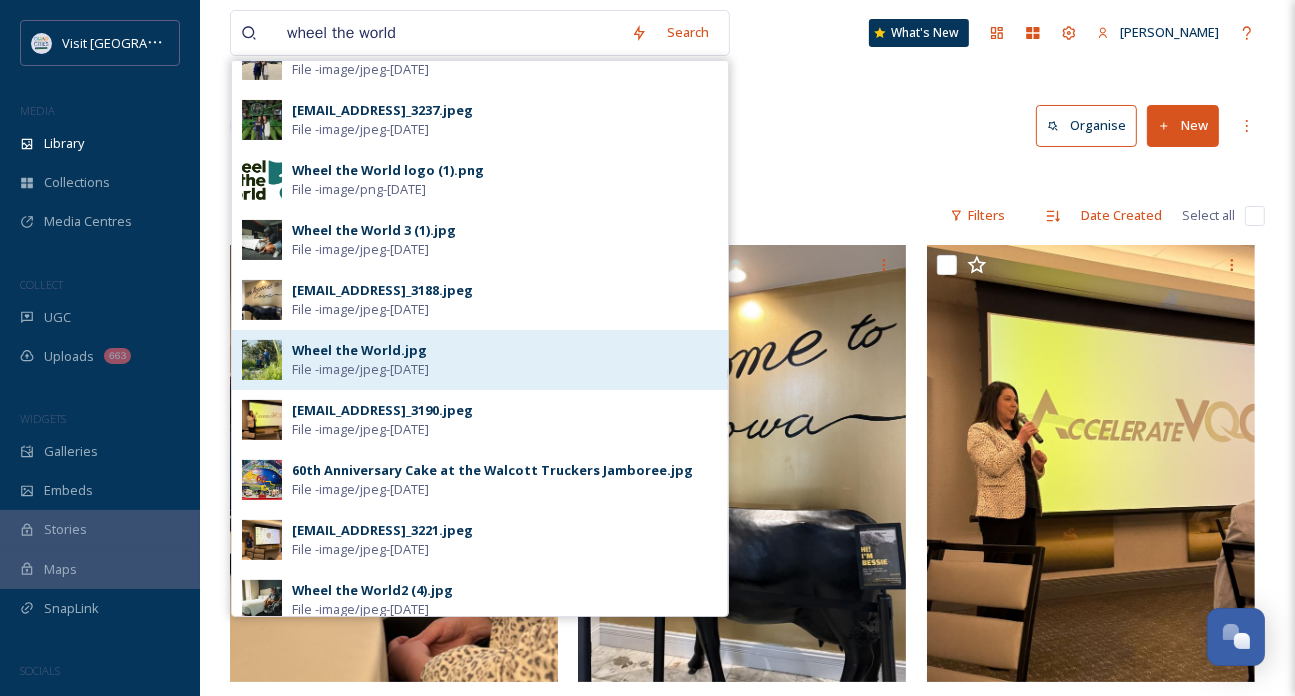 scroll, scrollTop: 273, scrollLeft: 0, axis: vertical 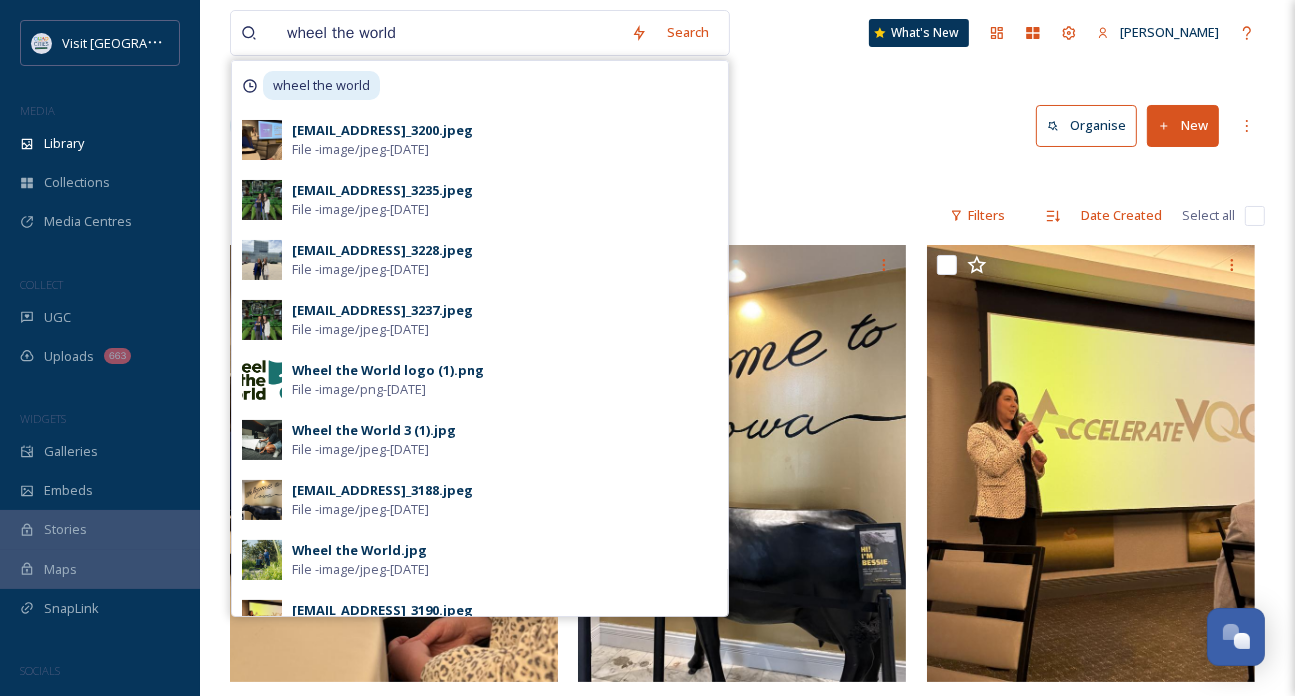 type on "wheel the world" 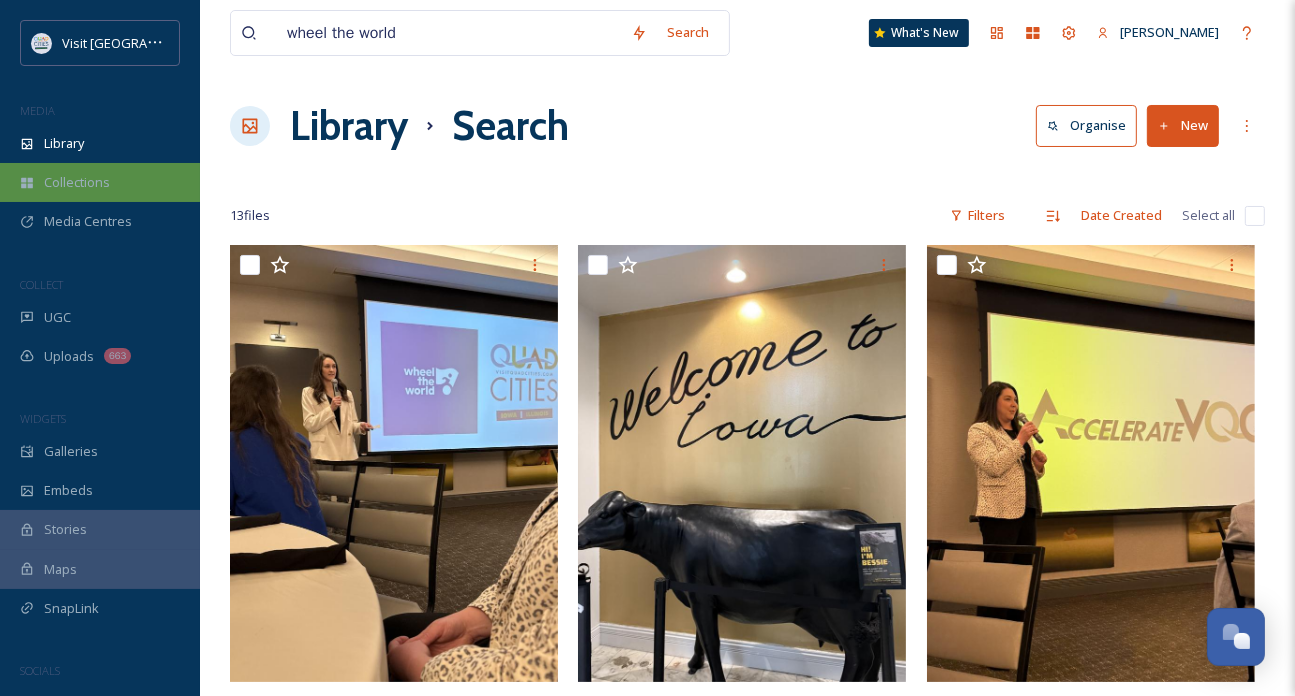 click on "Collections" at bounding box center [100, 182] 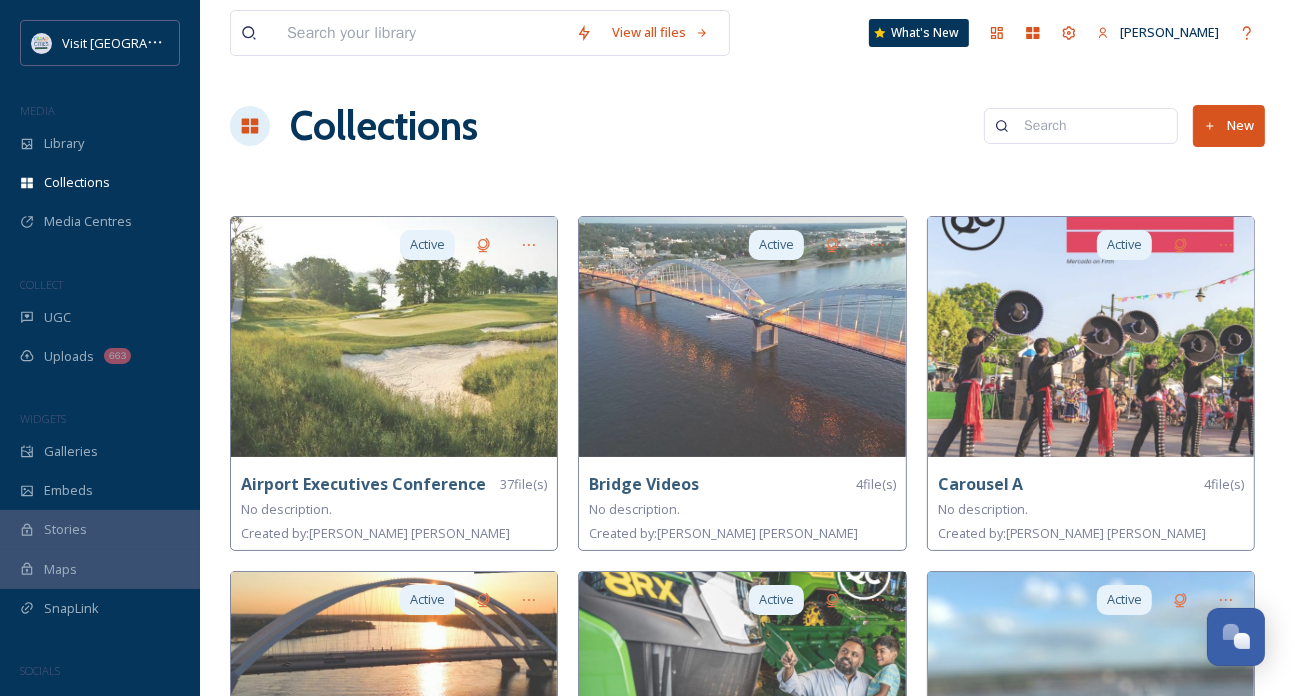 click at bounding box center [421, 33] 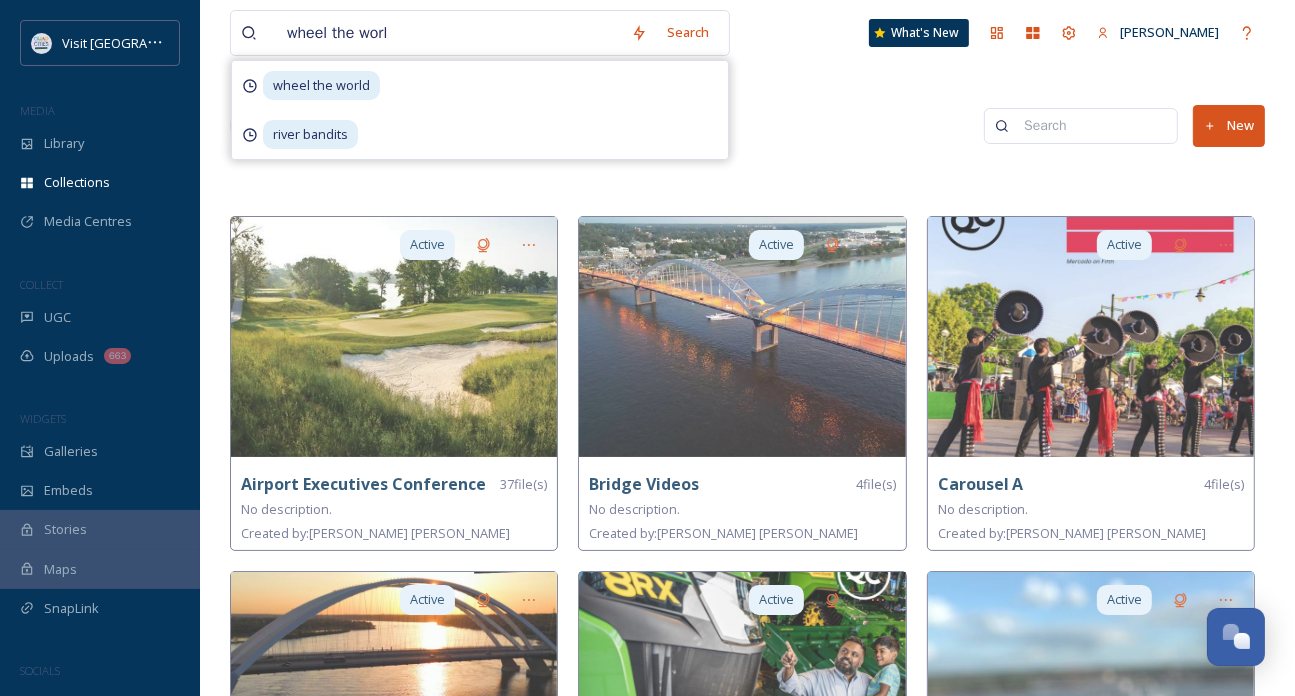 type on "wheel the world" 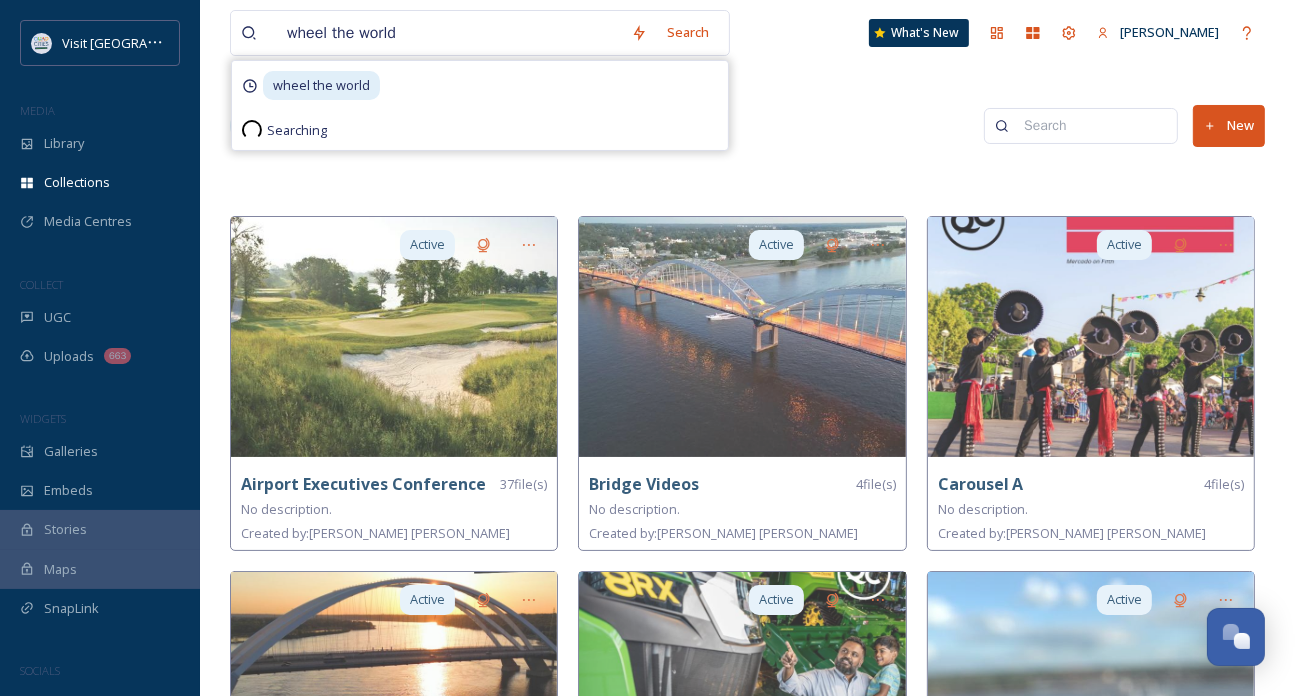 type 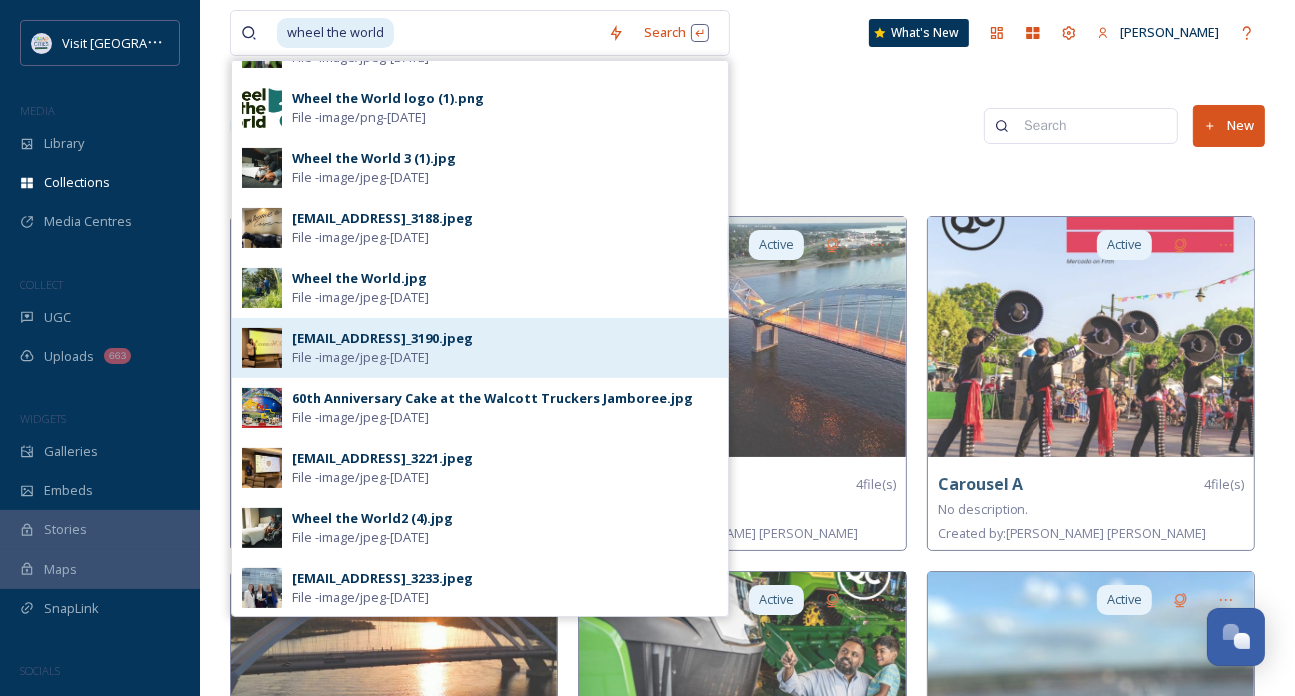 scroll, scrollTop: 273, scrollLeft: 0, axis: vertical 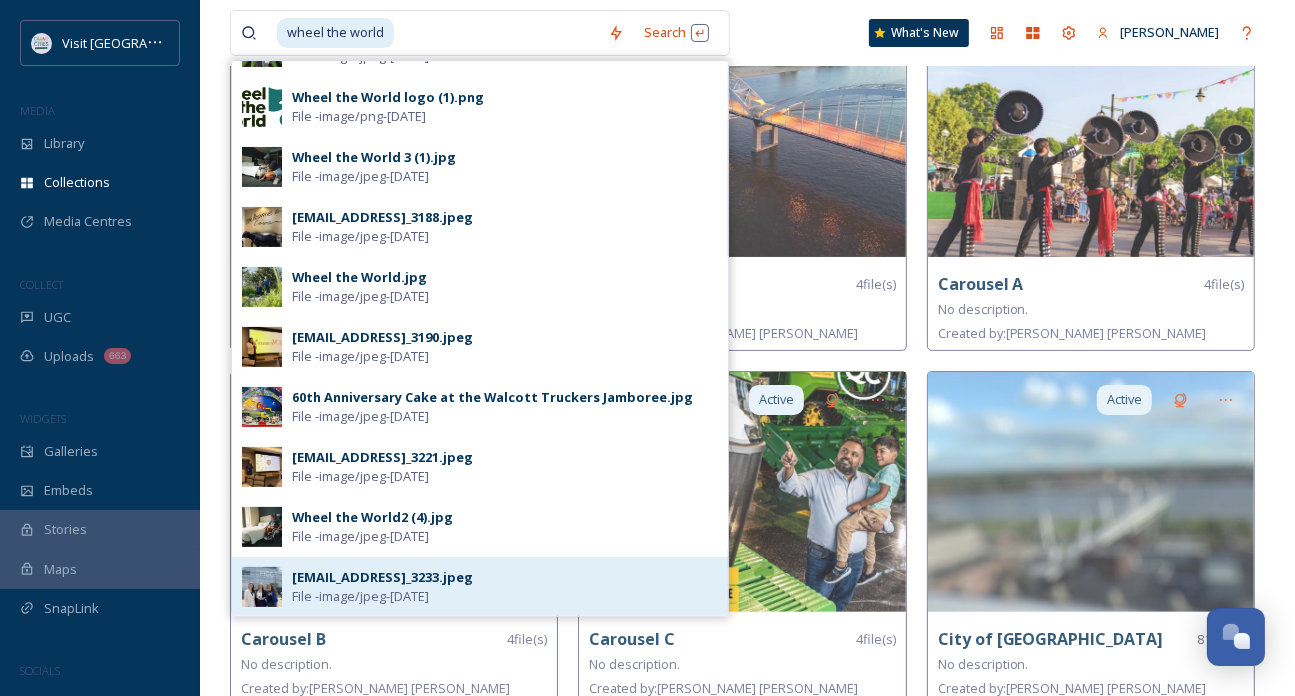 click on "[EMAIL_ADDRESS]_3233.jpeg File -  image/jpeg  -  [DATE]" at bounding box center (480, 587) 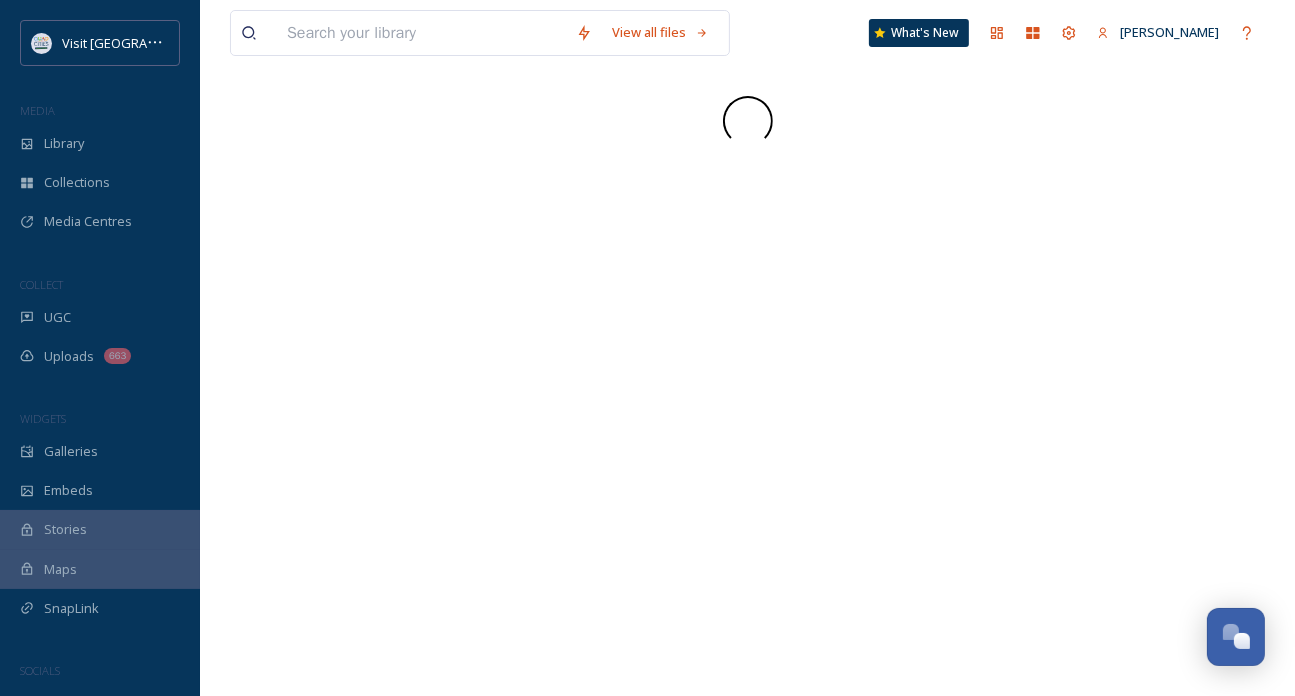 scroll, scrollTop: 0, scrollLeft: 0, axis: both 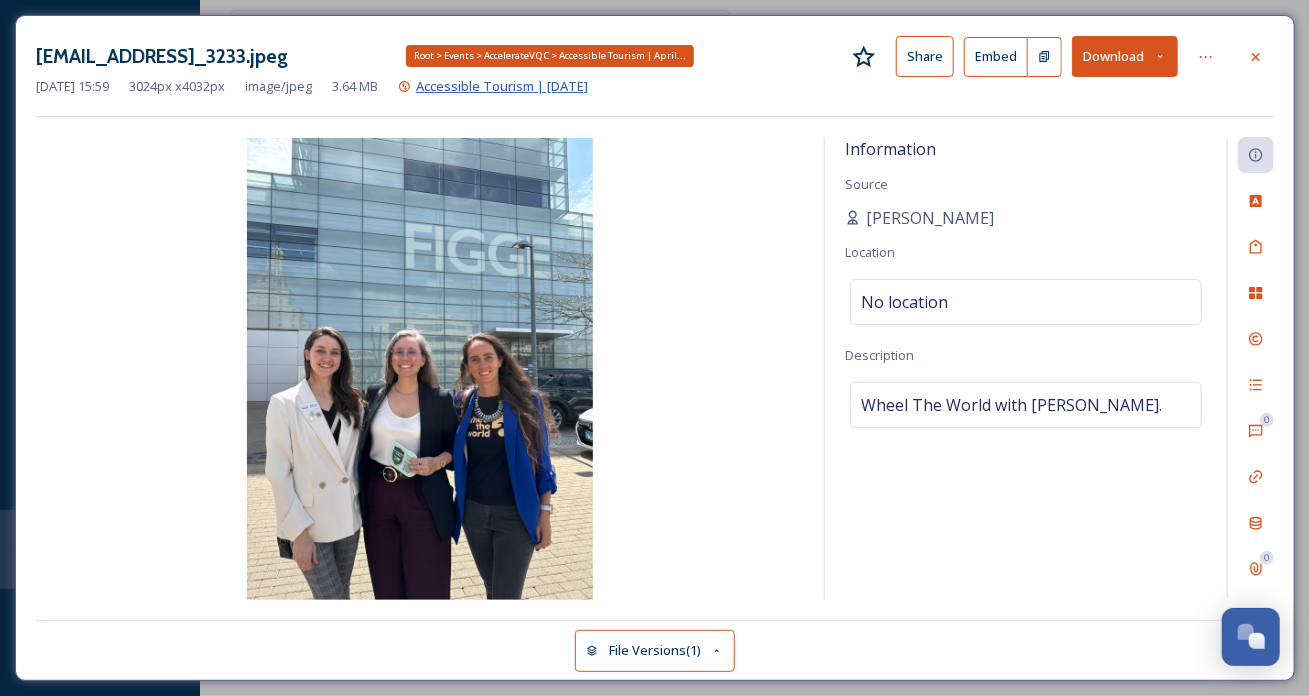 click on "Accessible Tourism | [DATE]" at bounding box center (502, 86) 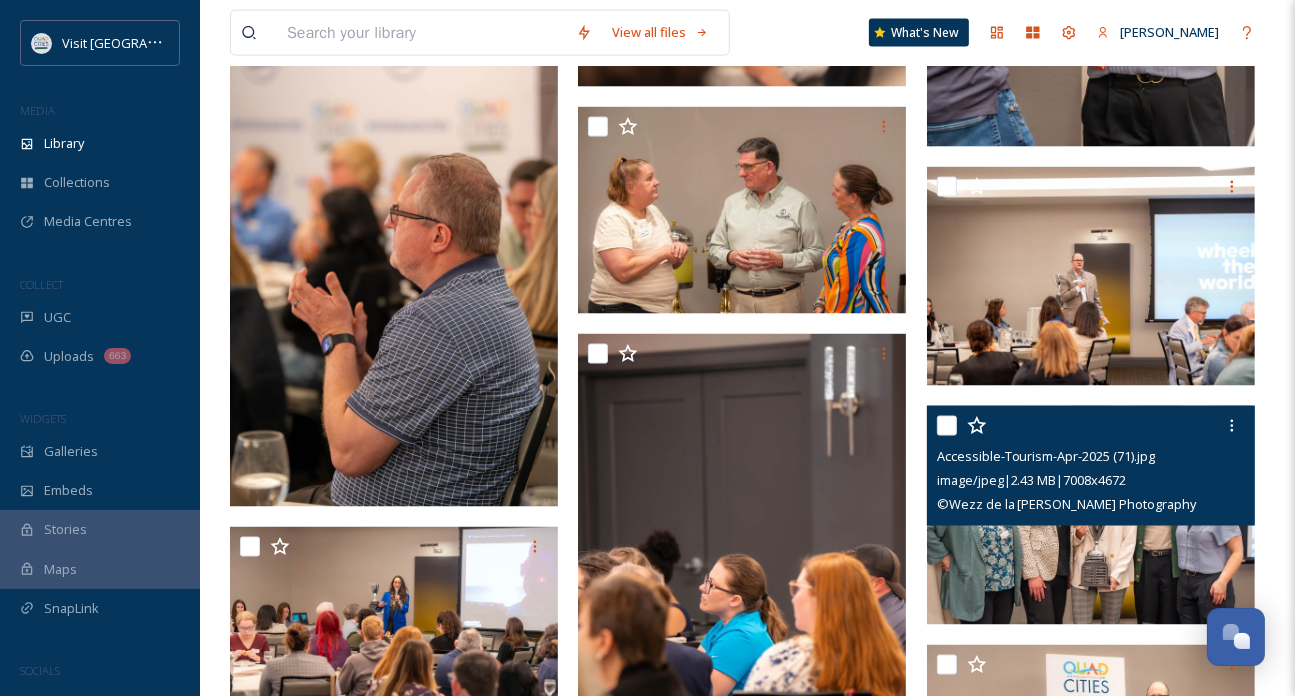 scroll, scrollTop: 2900, scrollLeft: 0, axis: vertical 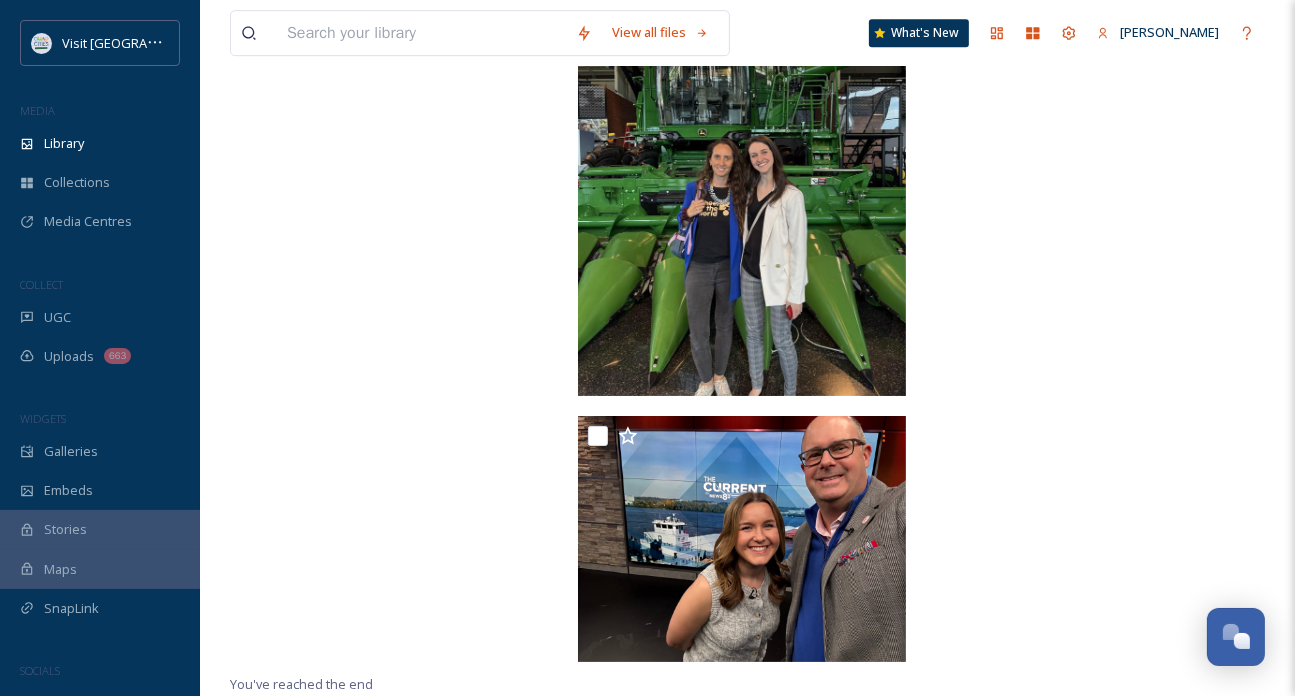 drag, startPoint x: 1269, startPoint y: 194, endPoint x: 1195, endPoint y: 103, distance: 117.29024 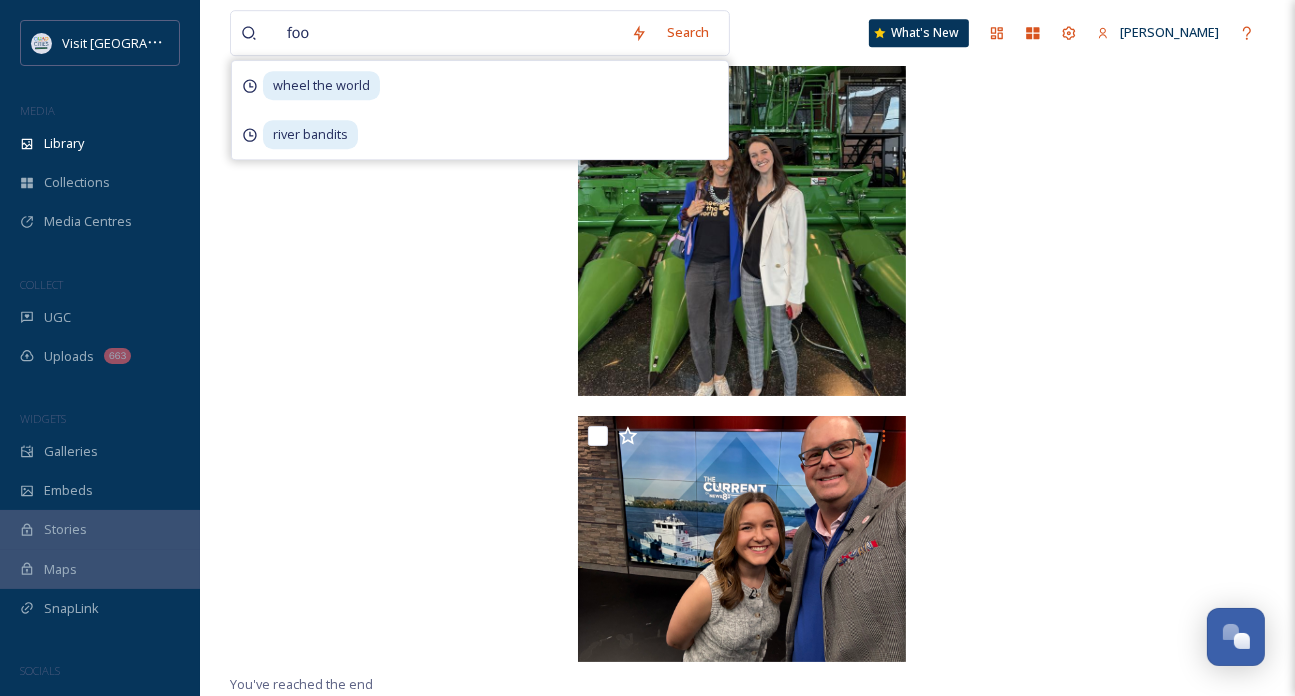 type on "food" 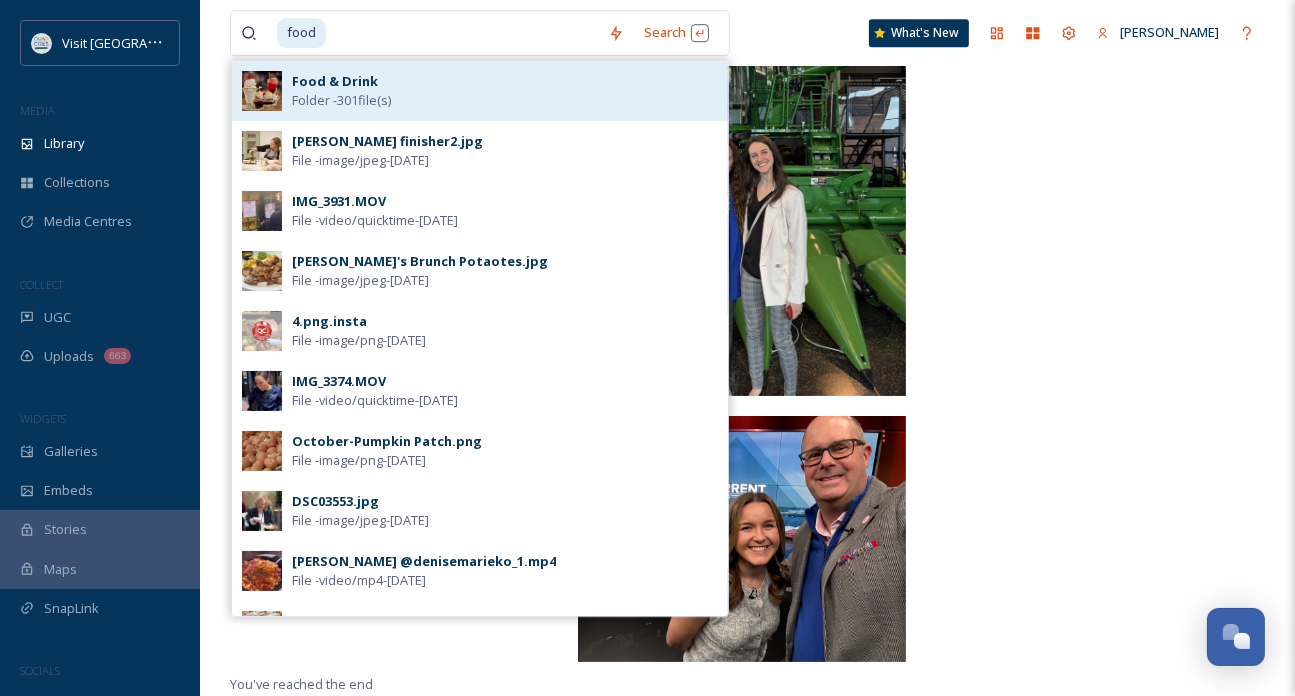 click on "Food & Drink Folder  -  301  file(s)" at bounding box center [505, 91] 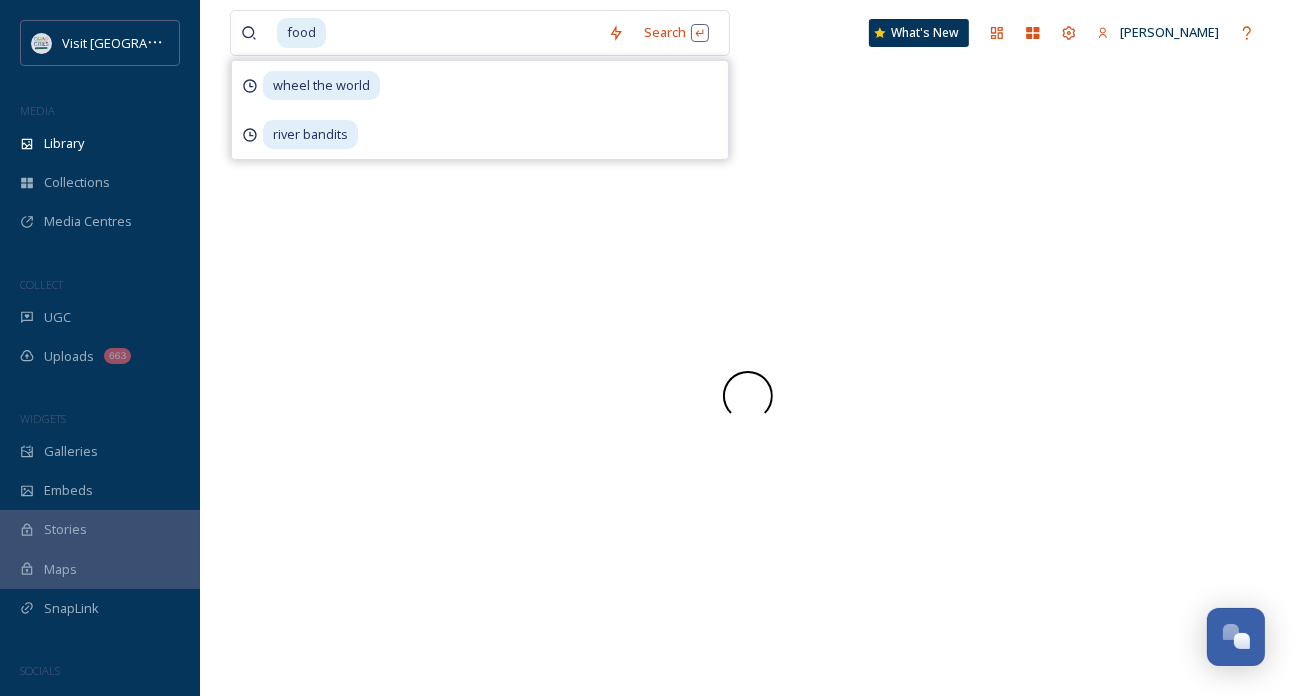scroll, scrollTop: 0, scrollLeft: 0, axis: both 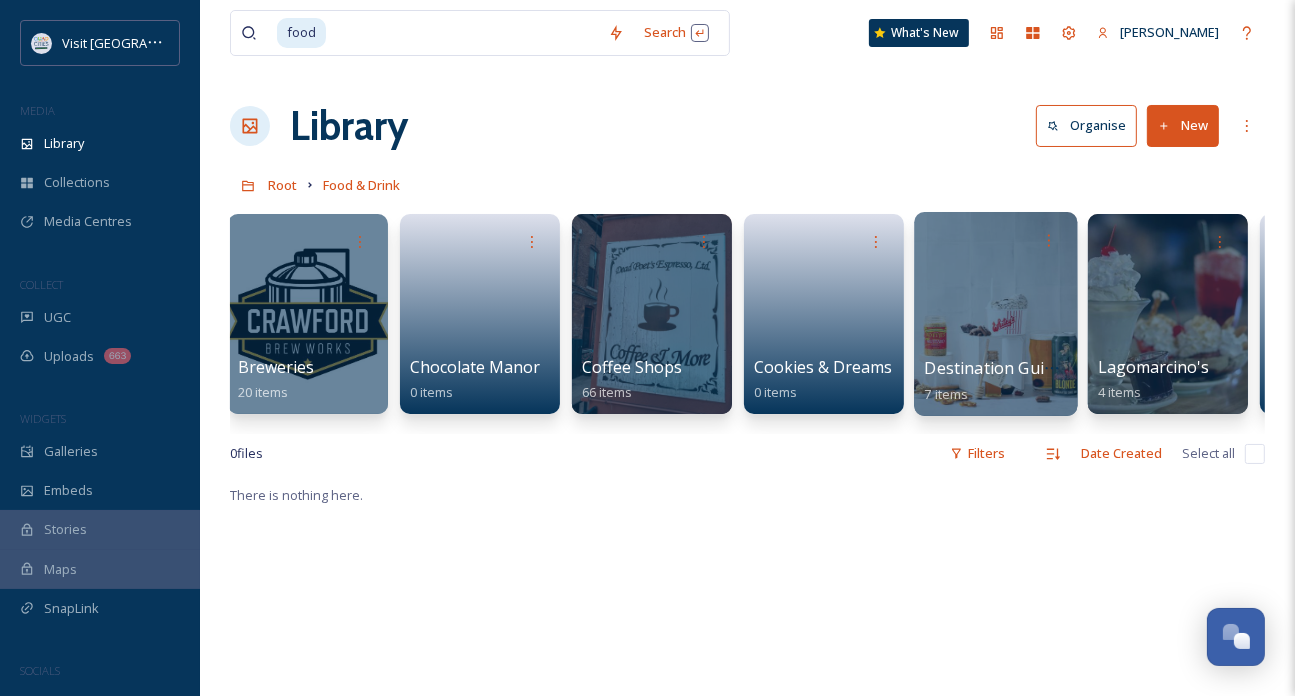 click at bounding box center (996, 240) 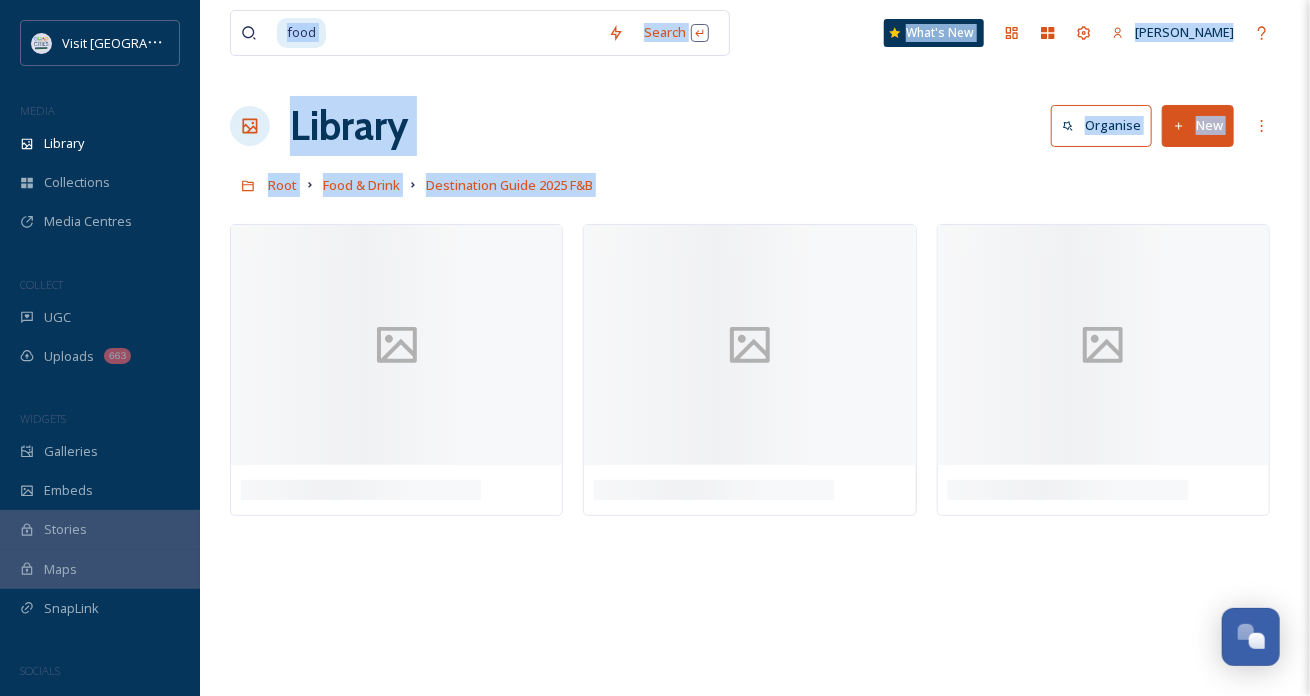 click on "Library Organise New" at bounding box center (755, 126) 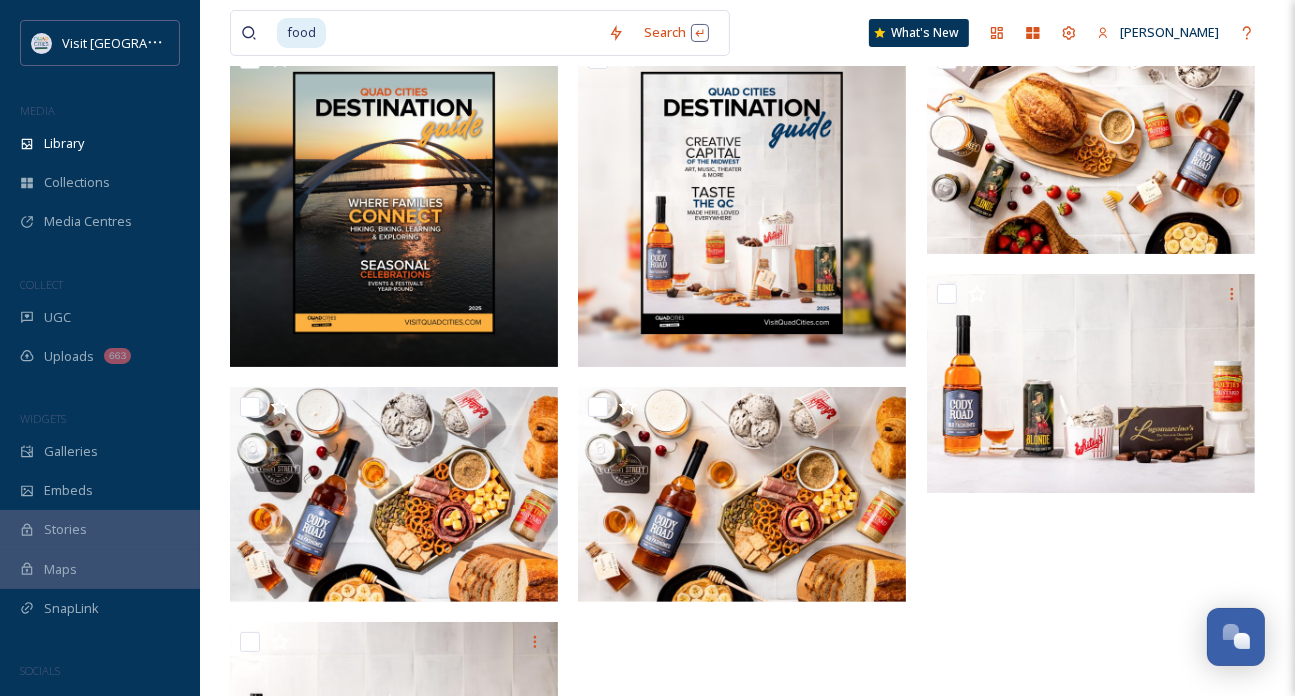 scroll, scrollTop: 200, scrollLeft: 0, axis: vertical 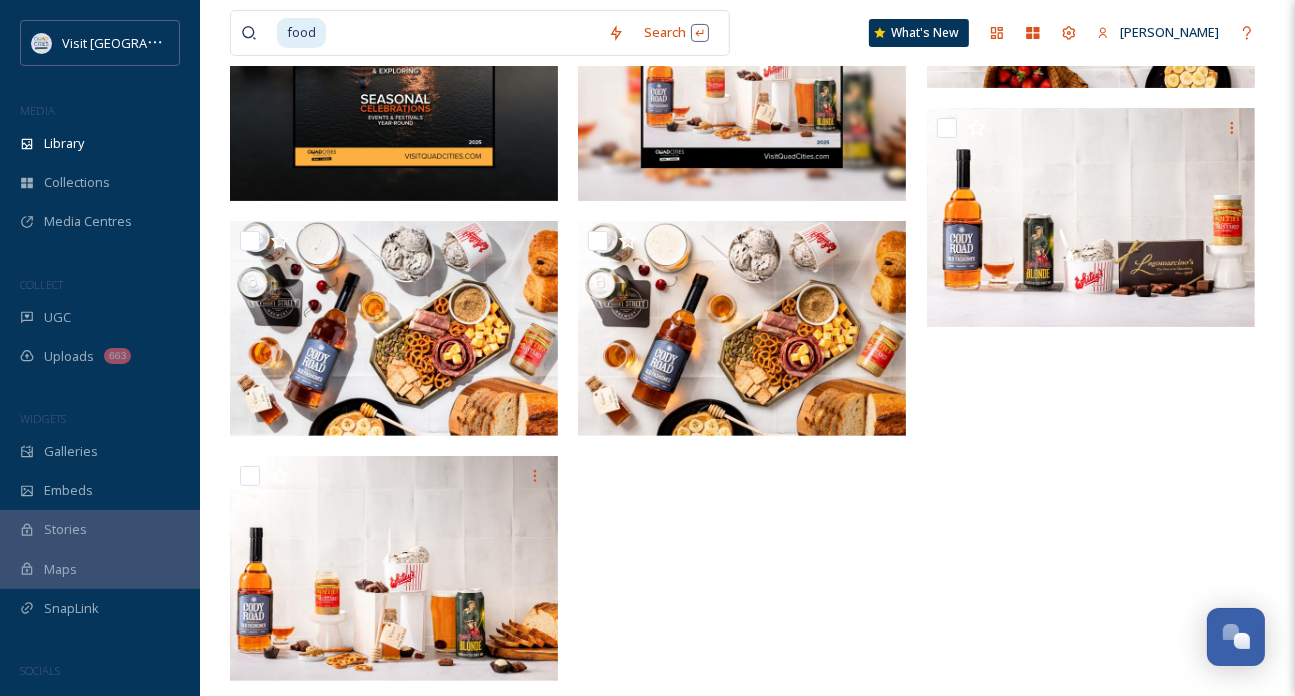 drag, startPoint x: 1263, startPoint y: 458, endPoint x: 1255, endPoint y: 439, distance: 20.615528 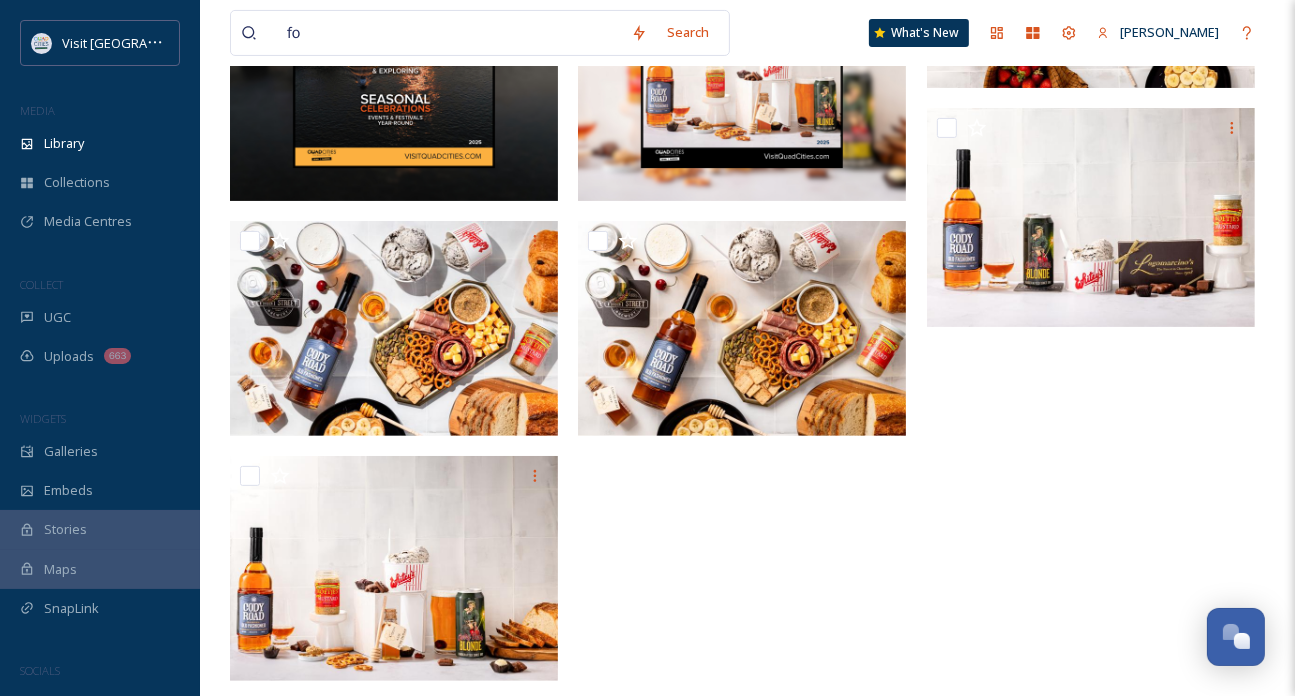 type on "f" 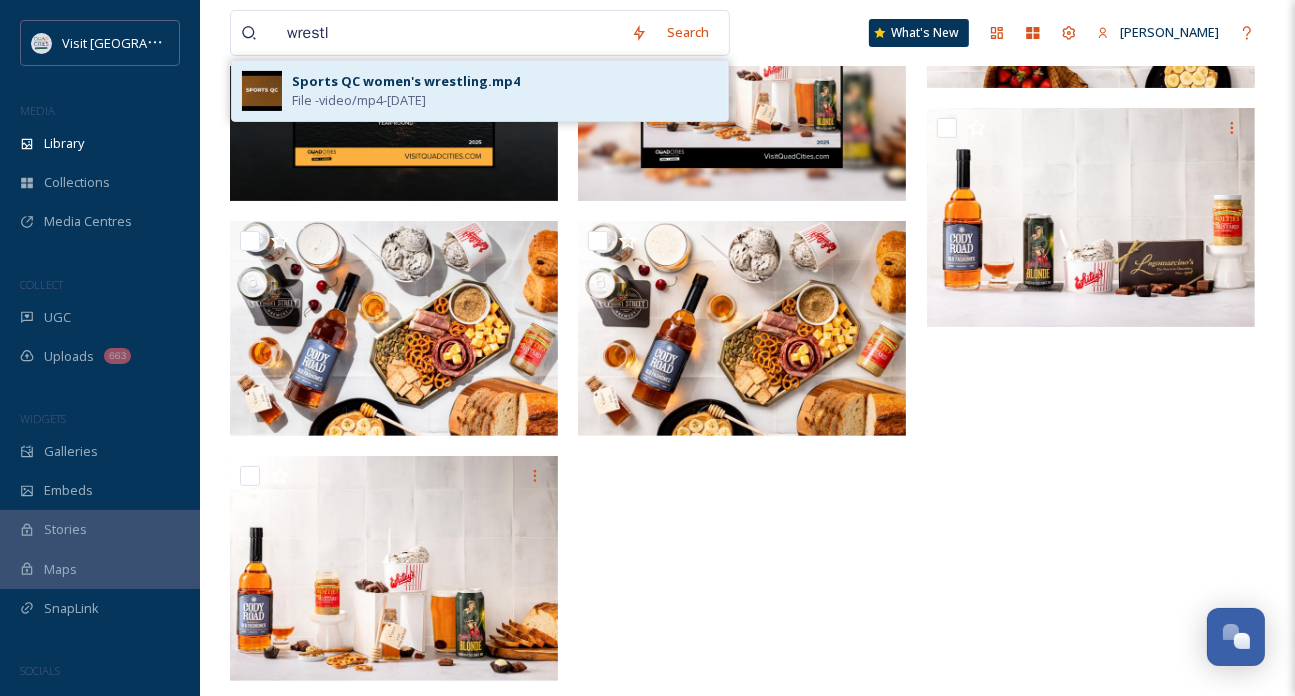 type on "wrestl" 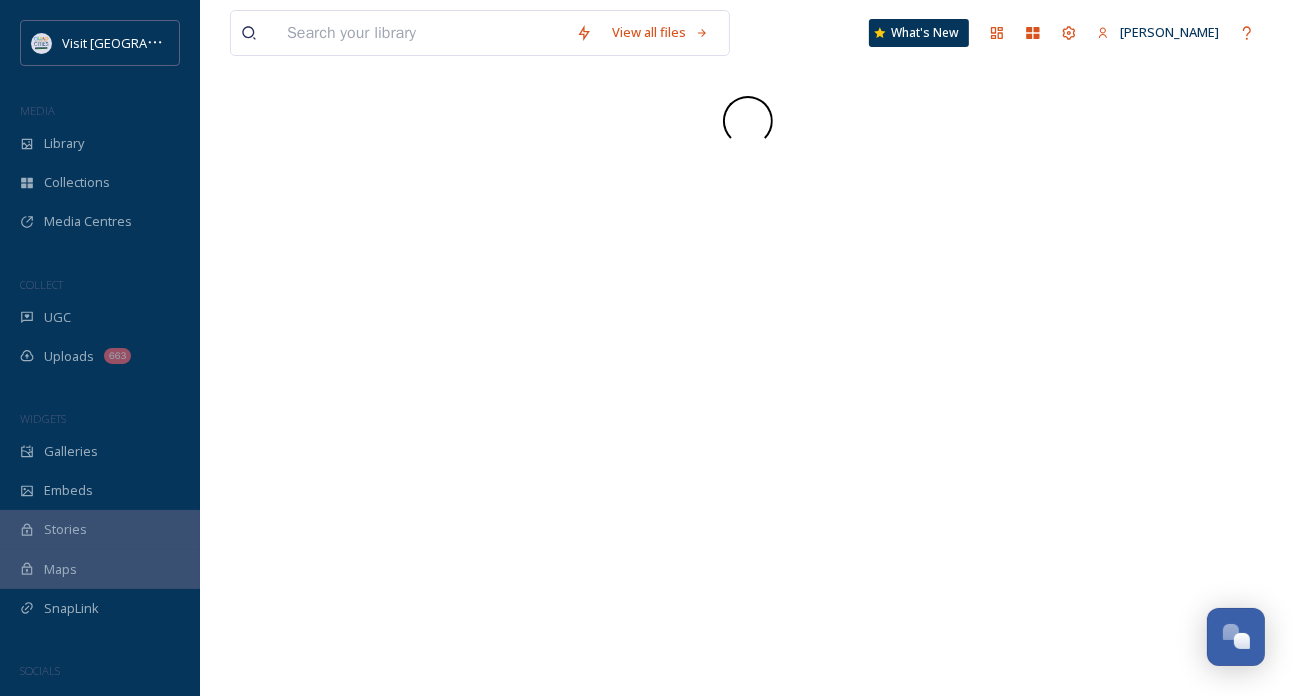 scroll, scrollTop: 0, scrollLeft: 0, axis: both 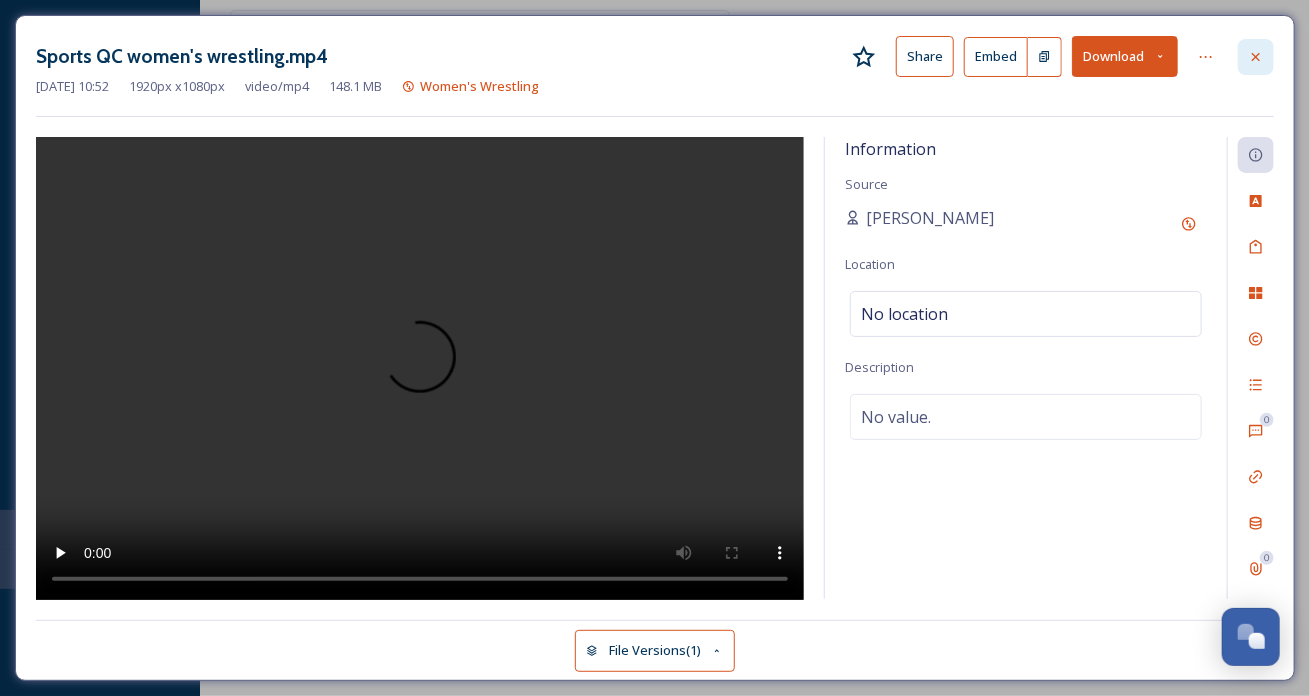 click 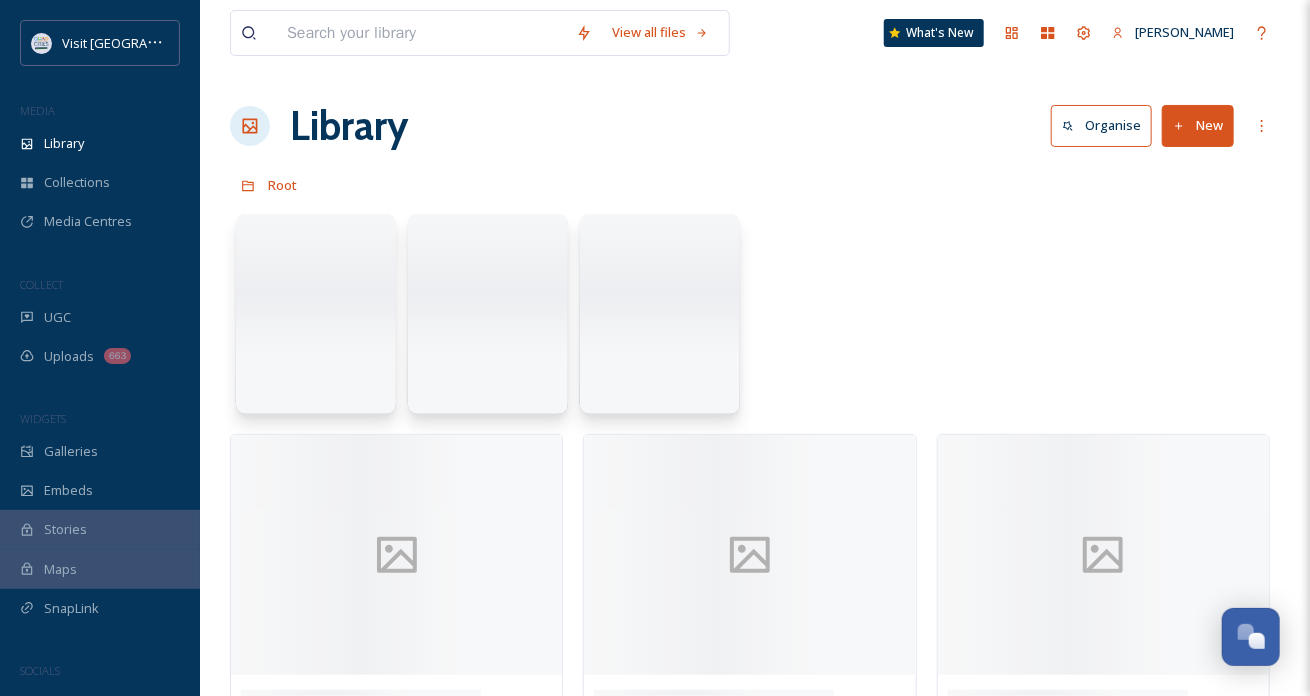 click at bounding box center [421, 33] 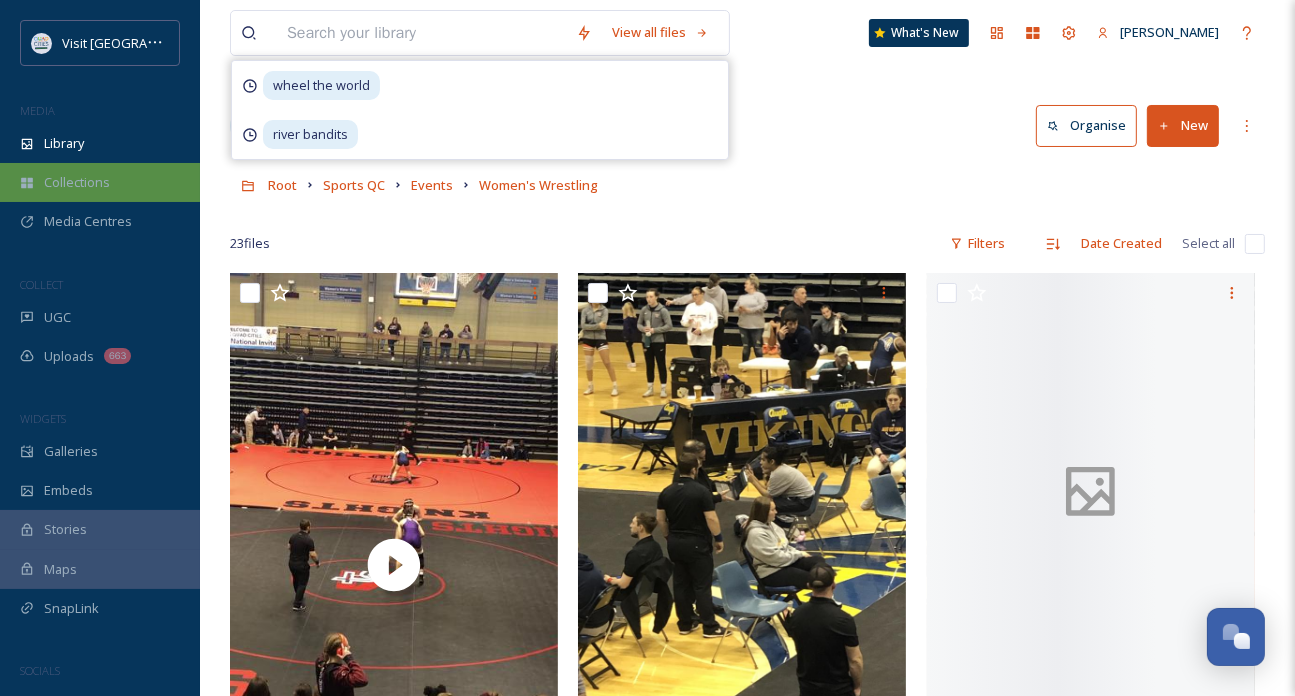 click on "Collections" at bounding box center [100, 182] 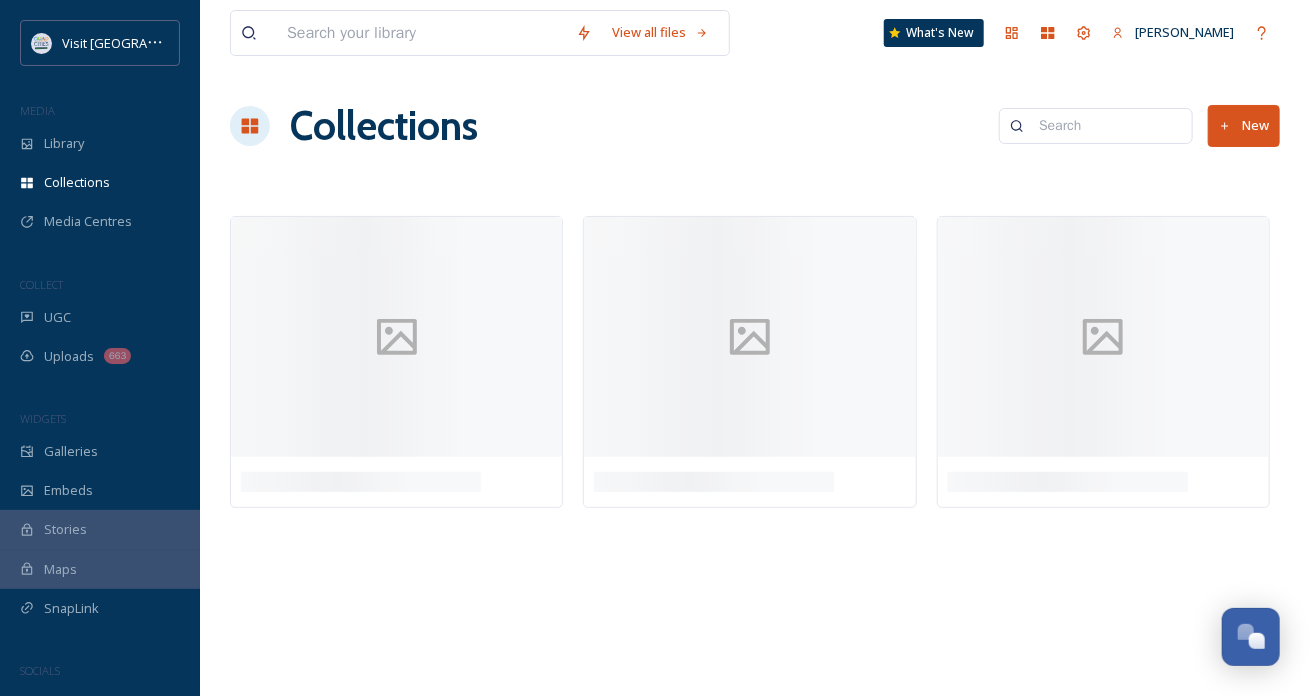 click at bounding box center (421, 33) 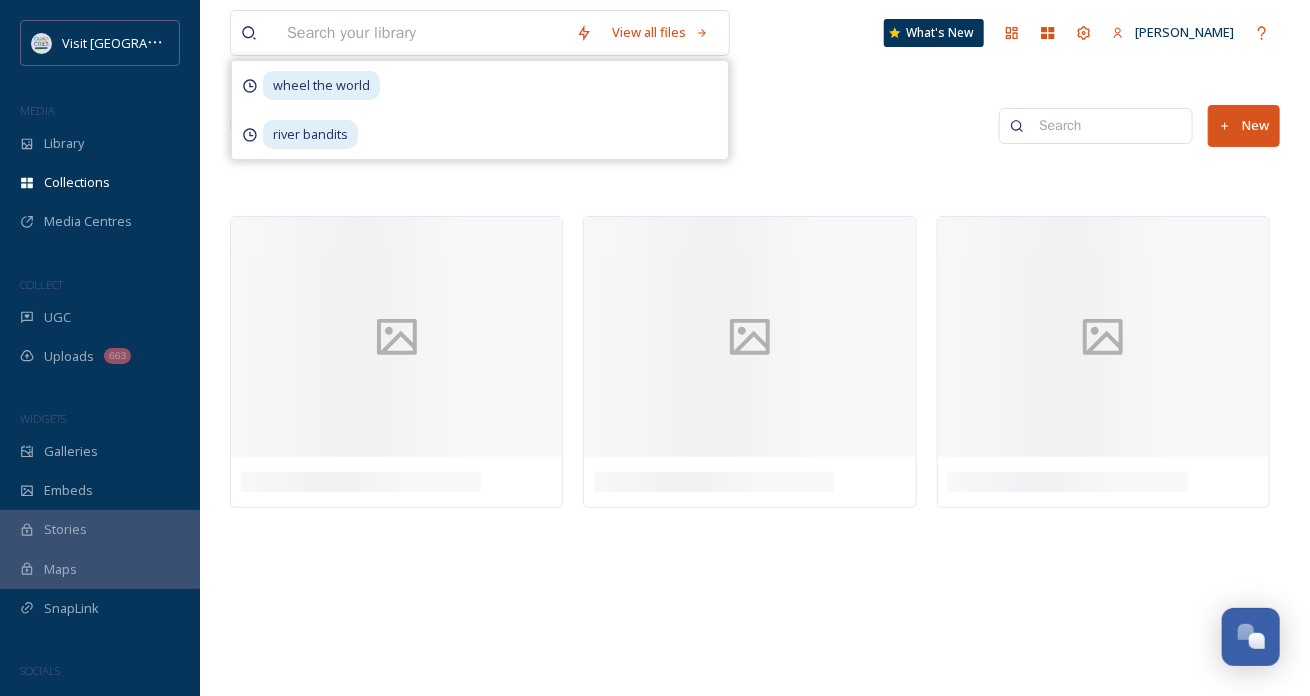 type on "q" 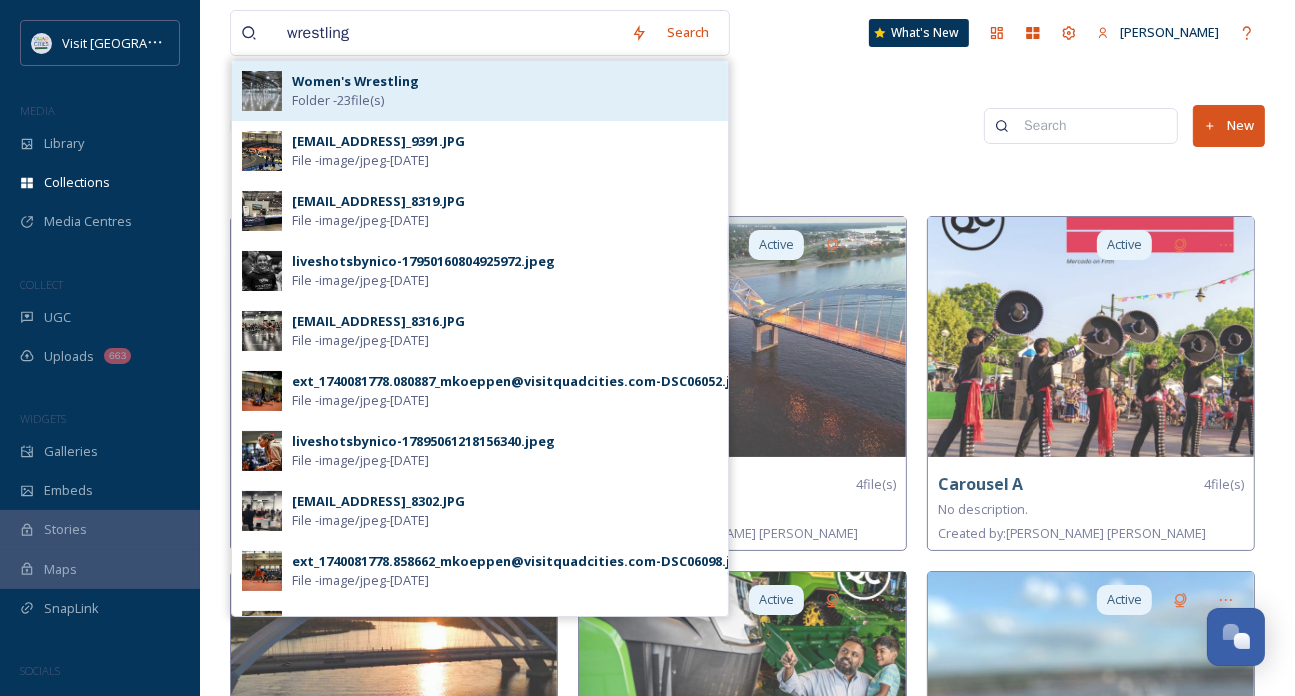 type on "wrestling" 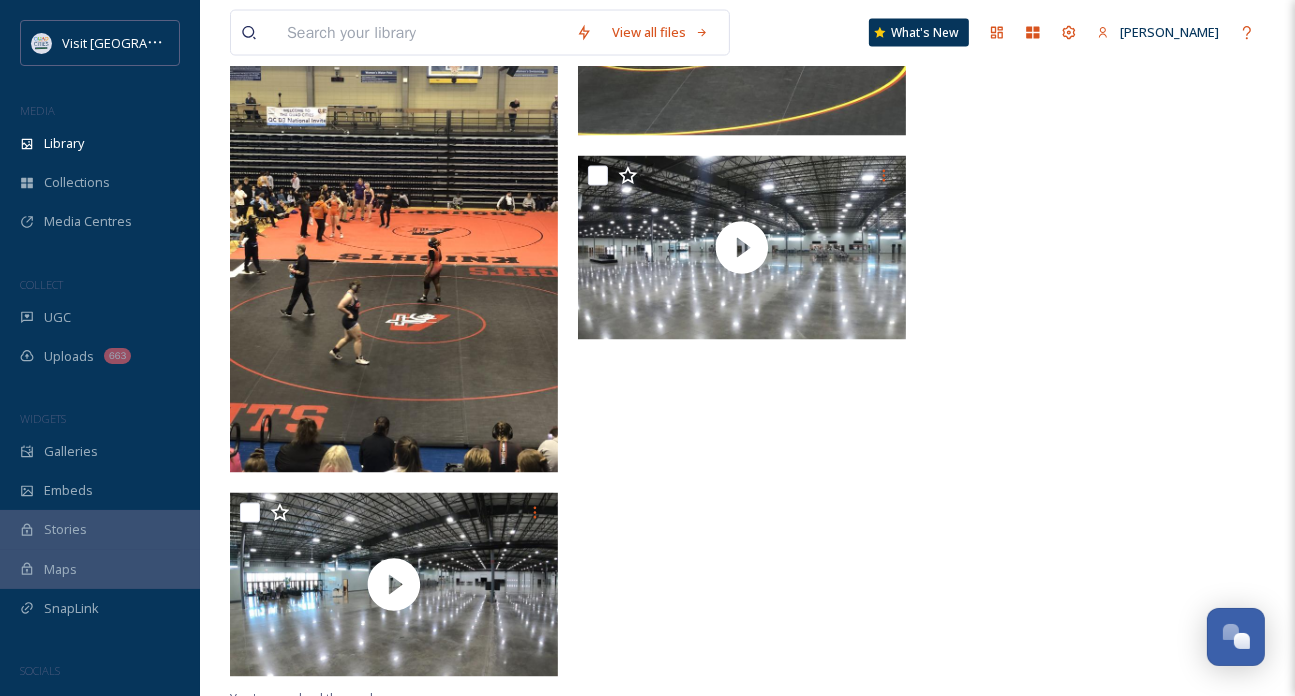 scroll, scrollTop: 2951, scrollLeft: 0, axis: vertical 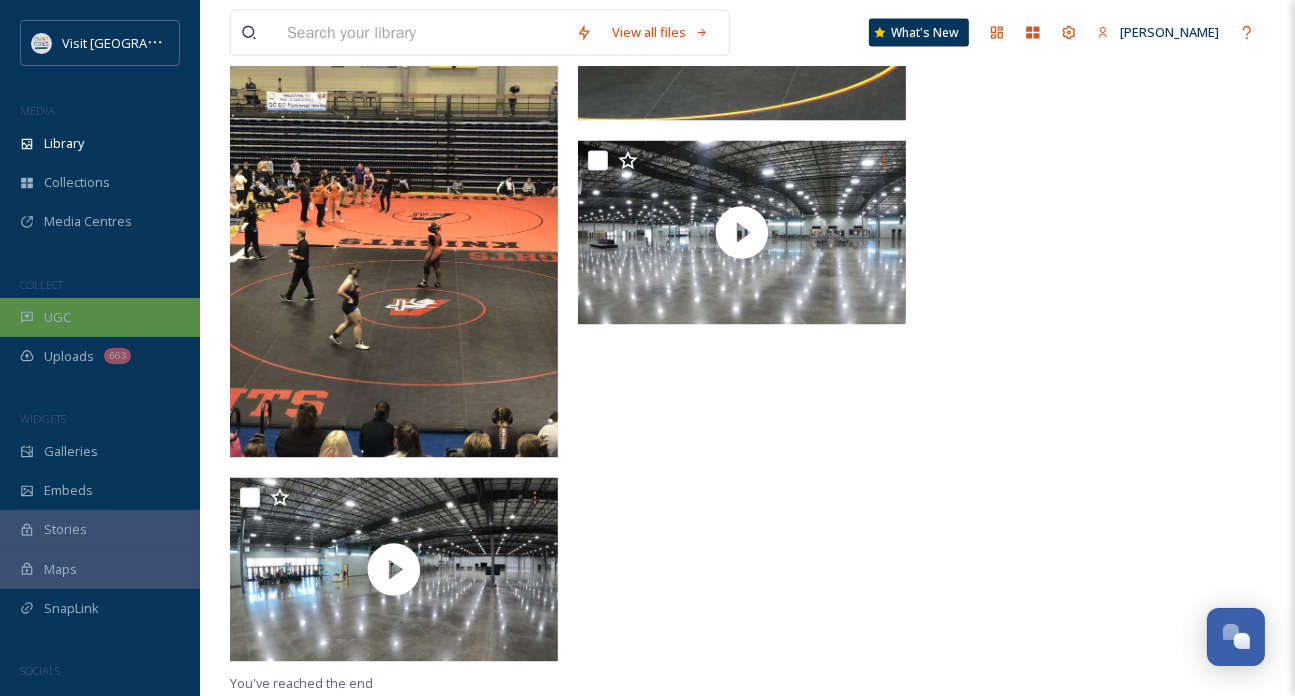 click on "UGC" at bounding box center [100, 317] 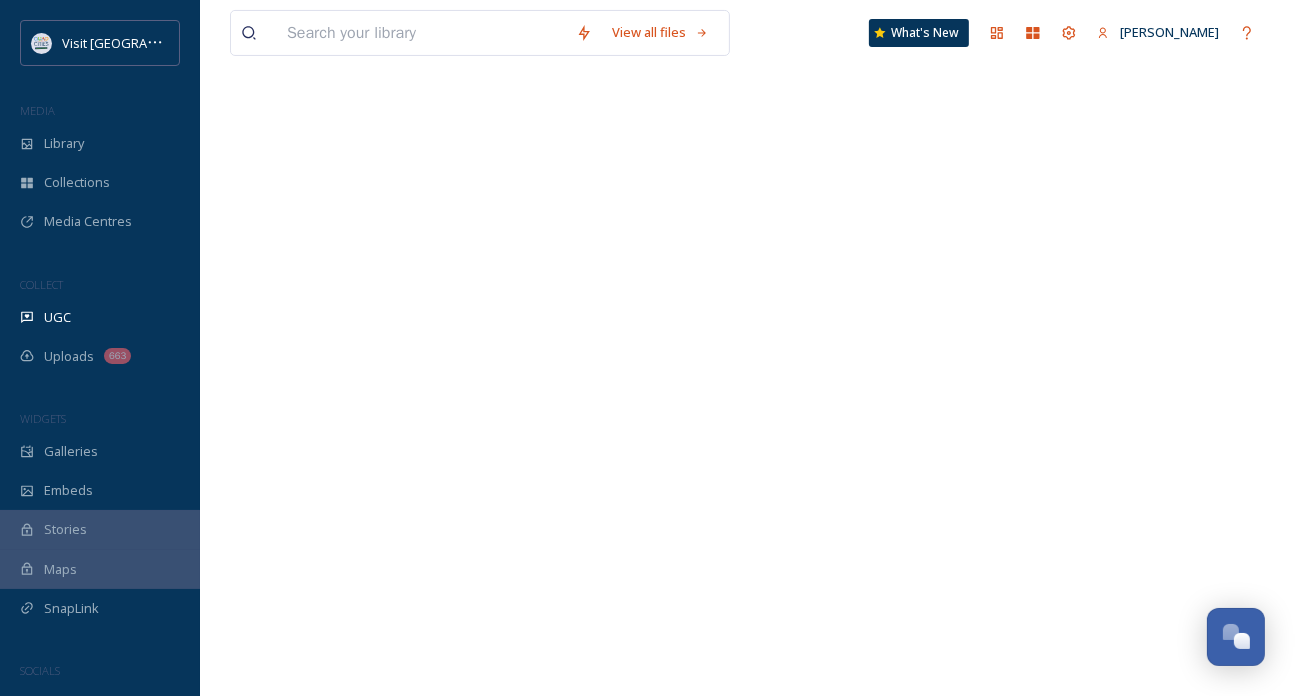 scroll, scrollTop: 0, scrollLeft: 0, axis: both 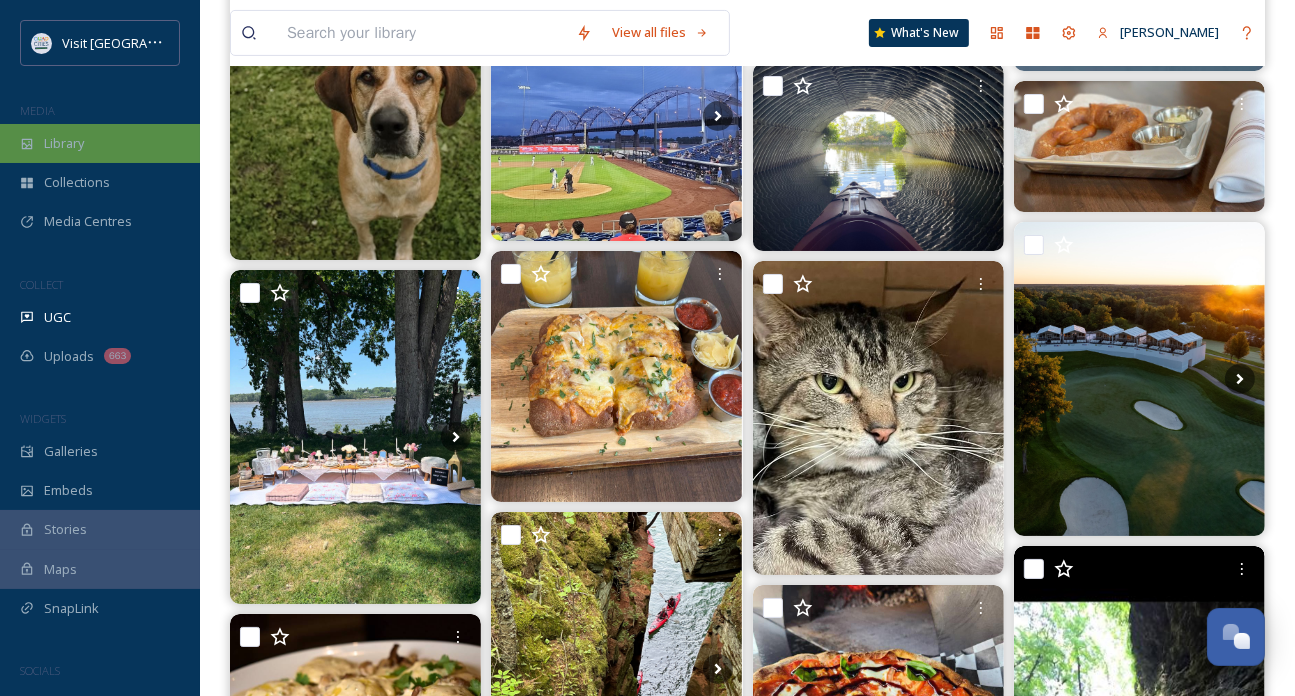 click on "Library" at bounding box center [64, 143] 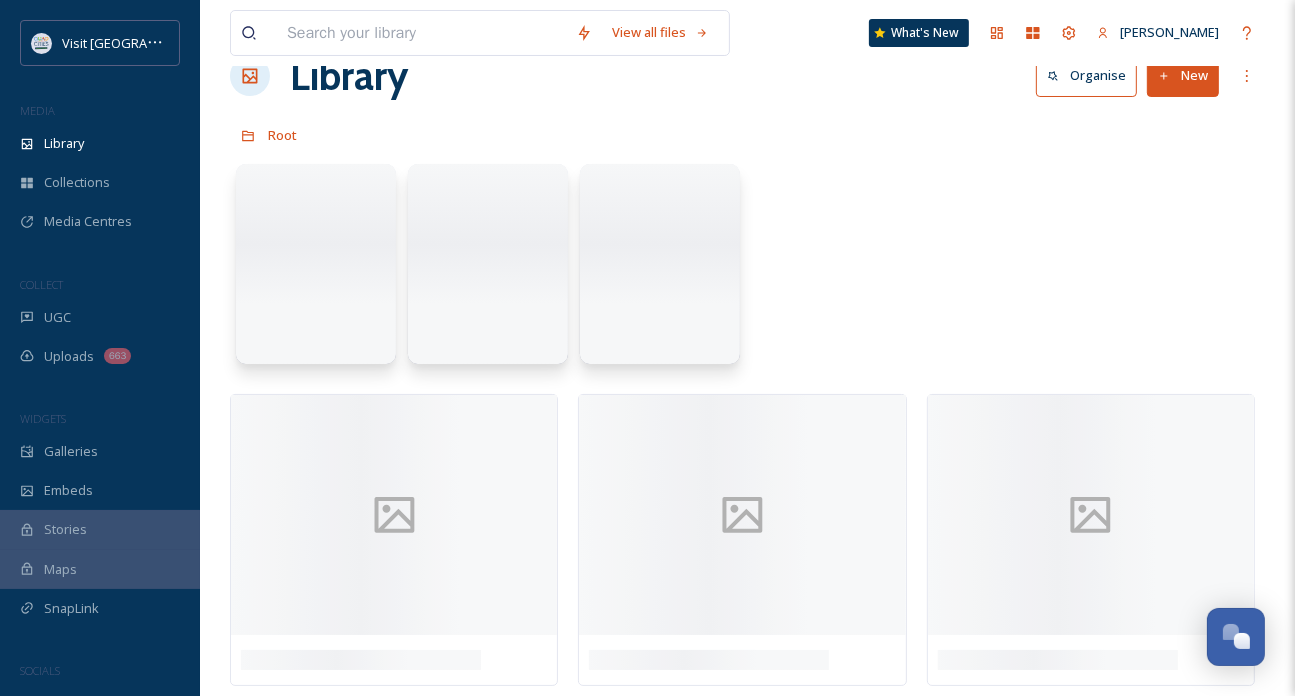scroll, scrollTop: 0, scrollLeft: 0, axis: both 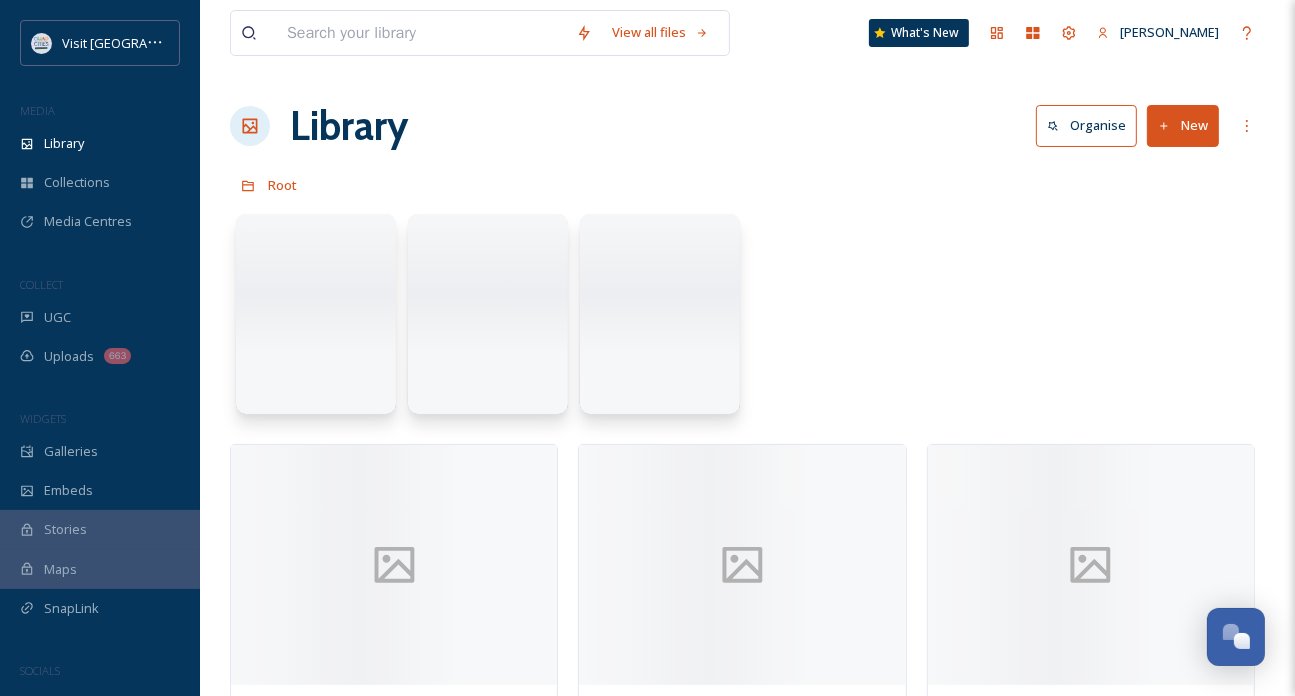 click at bounding box center (421, 33) 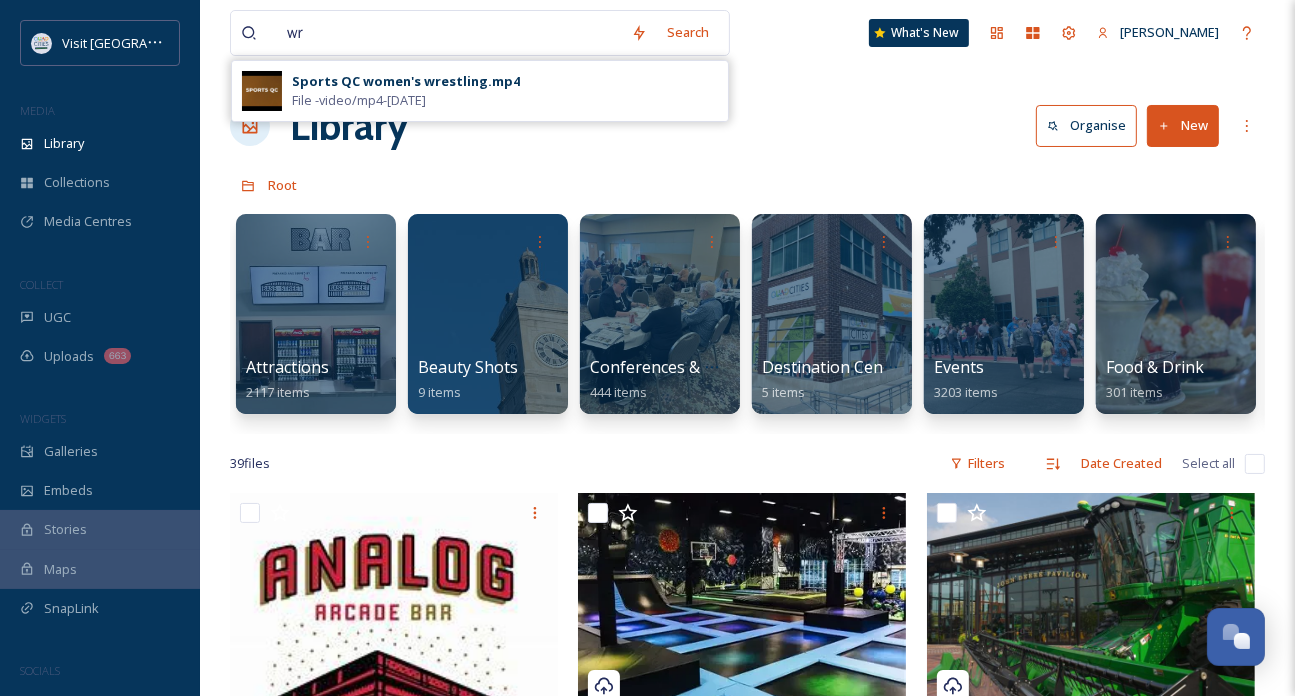 type on "w" 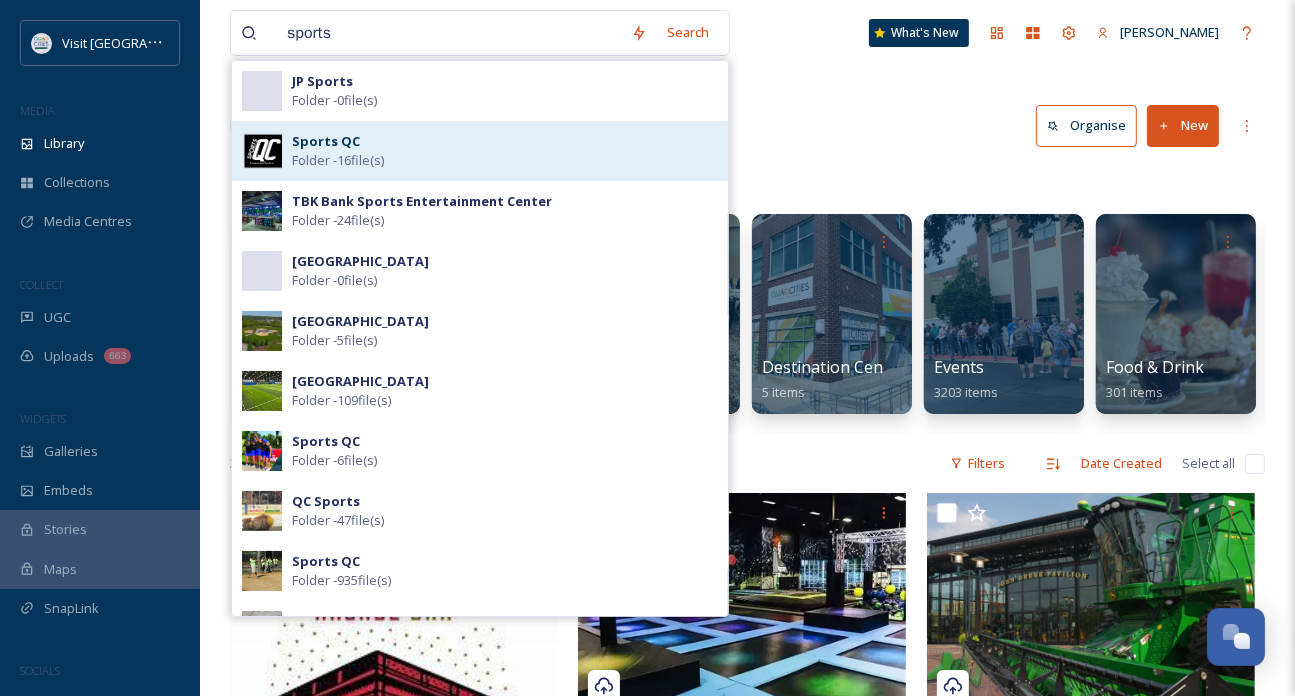 type on "sports" 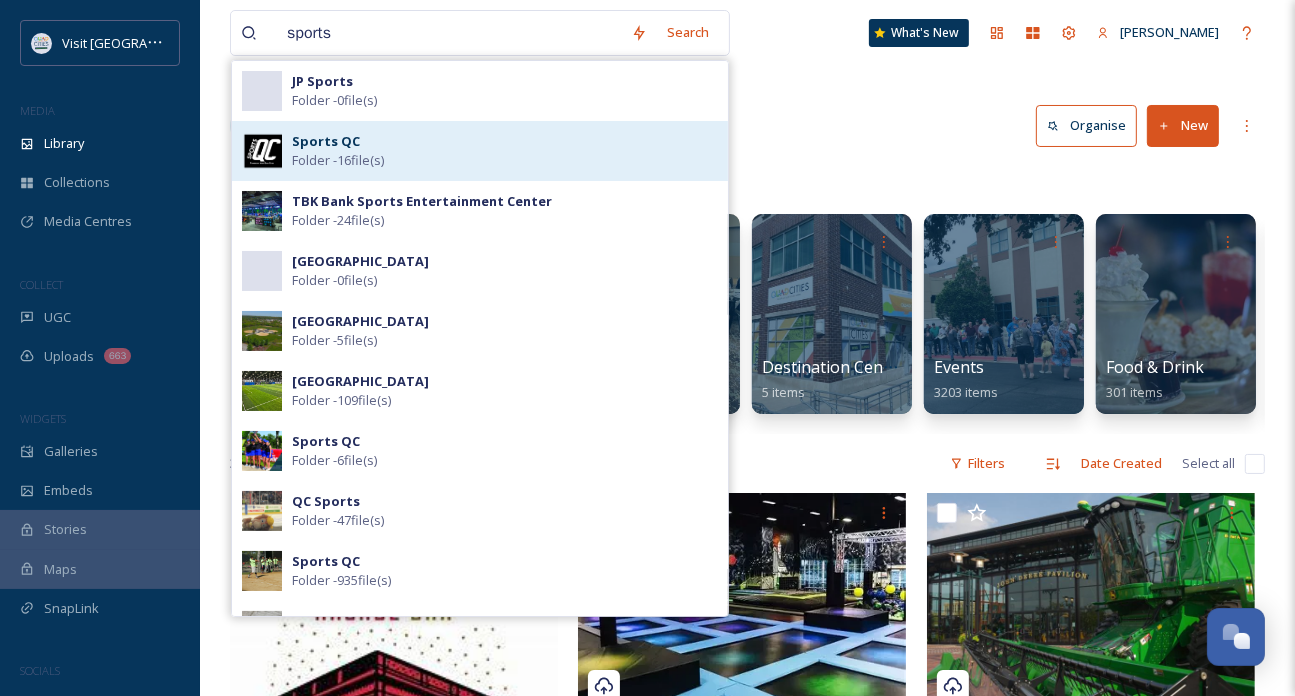 click on "Sports QC Folder  -  16  file(s)" at bounding box center (505, 151) 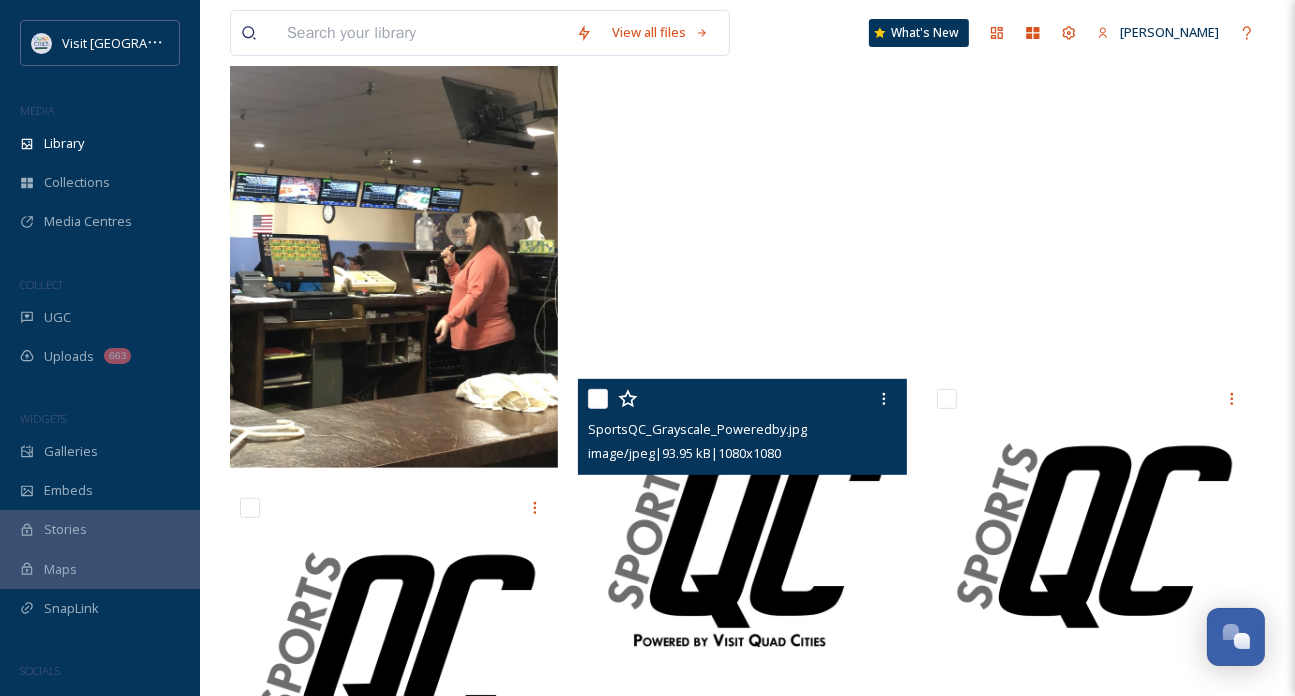 scroll, scrollTop: 1300, scrollLeft: 0, axis: vertical 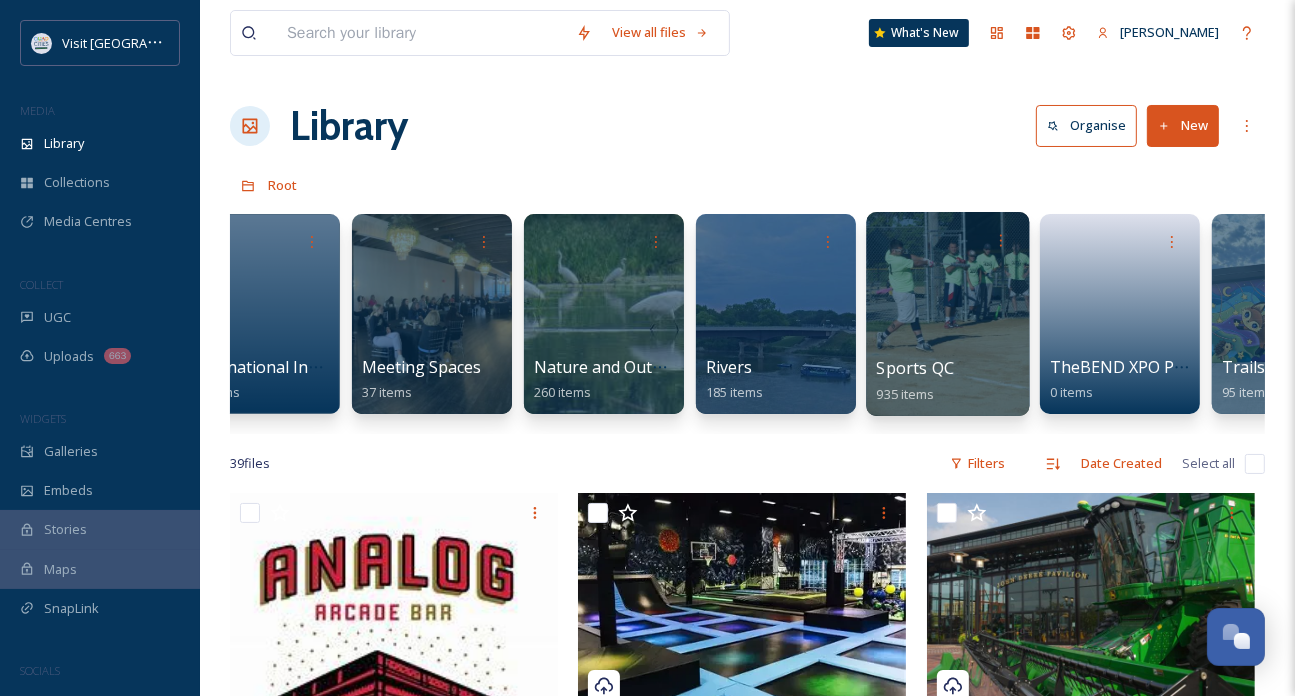 click at bounding box center (947, 314) 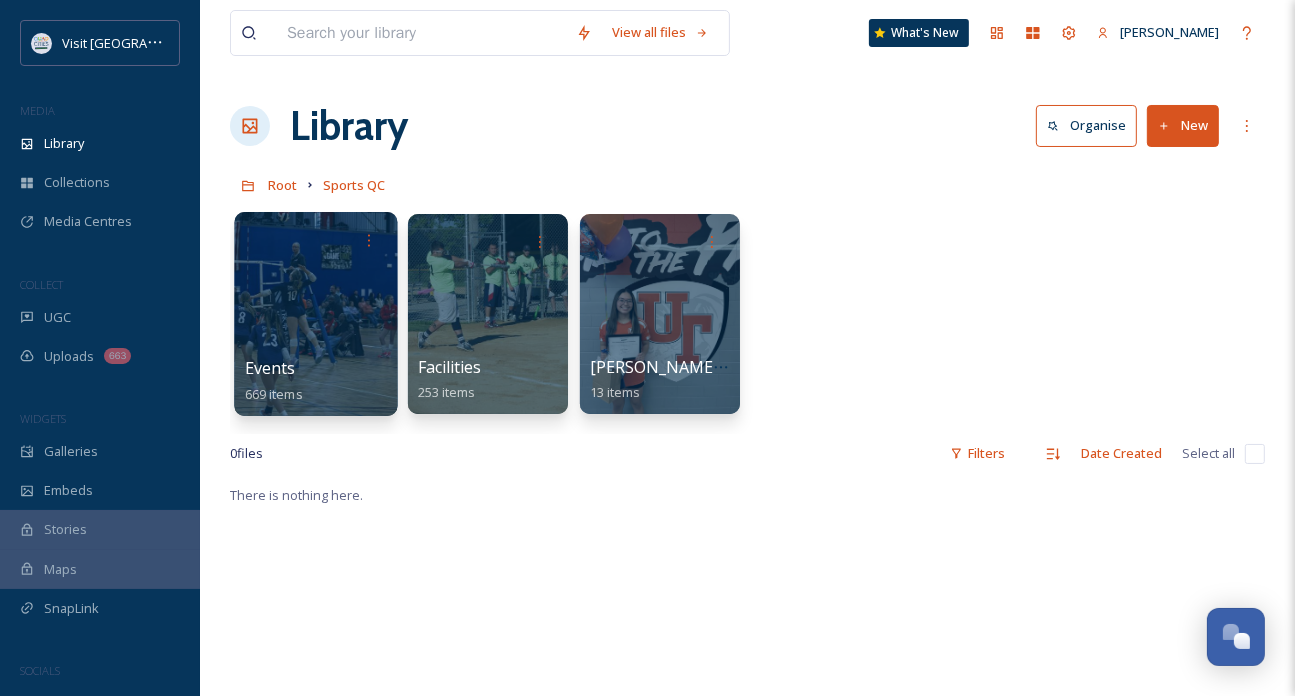 click at bounding box center [315, 314] 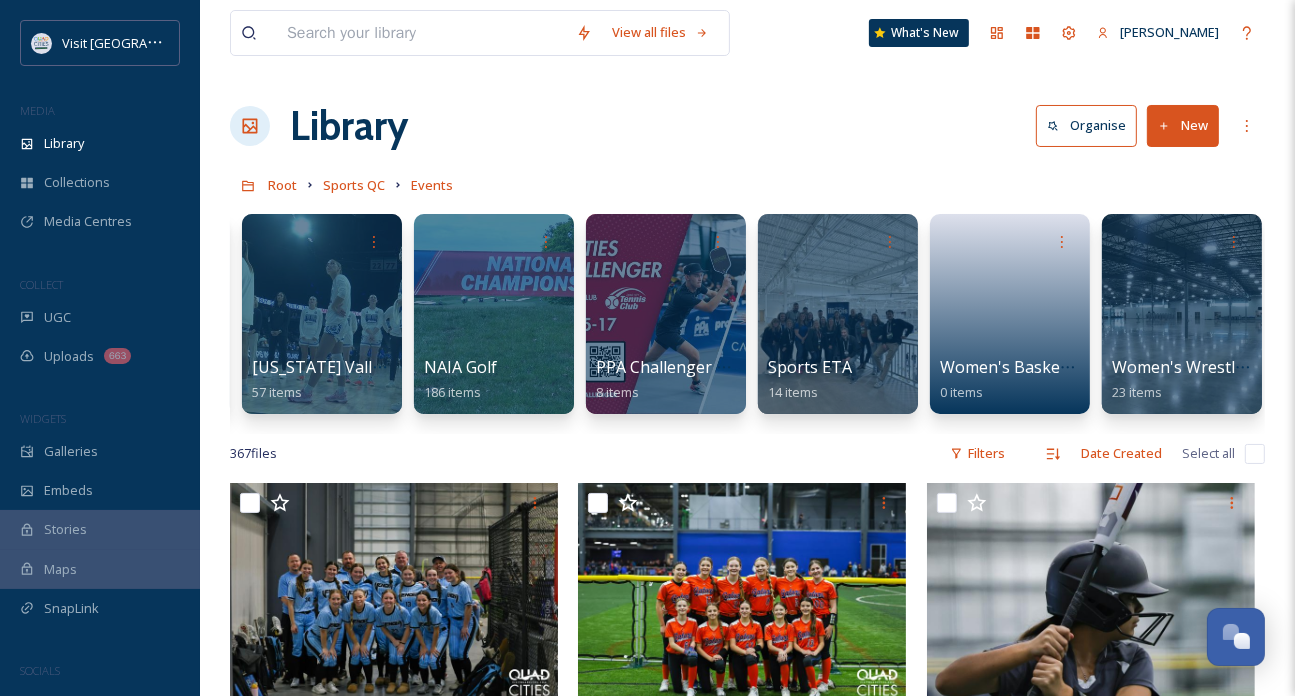 scroll, scrollTop: 0, scrollLeft: 512, axis: horizontal 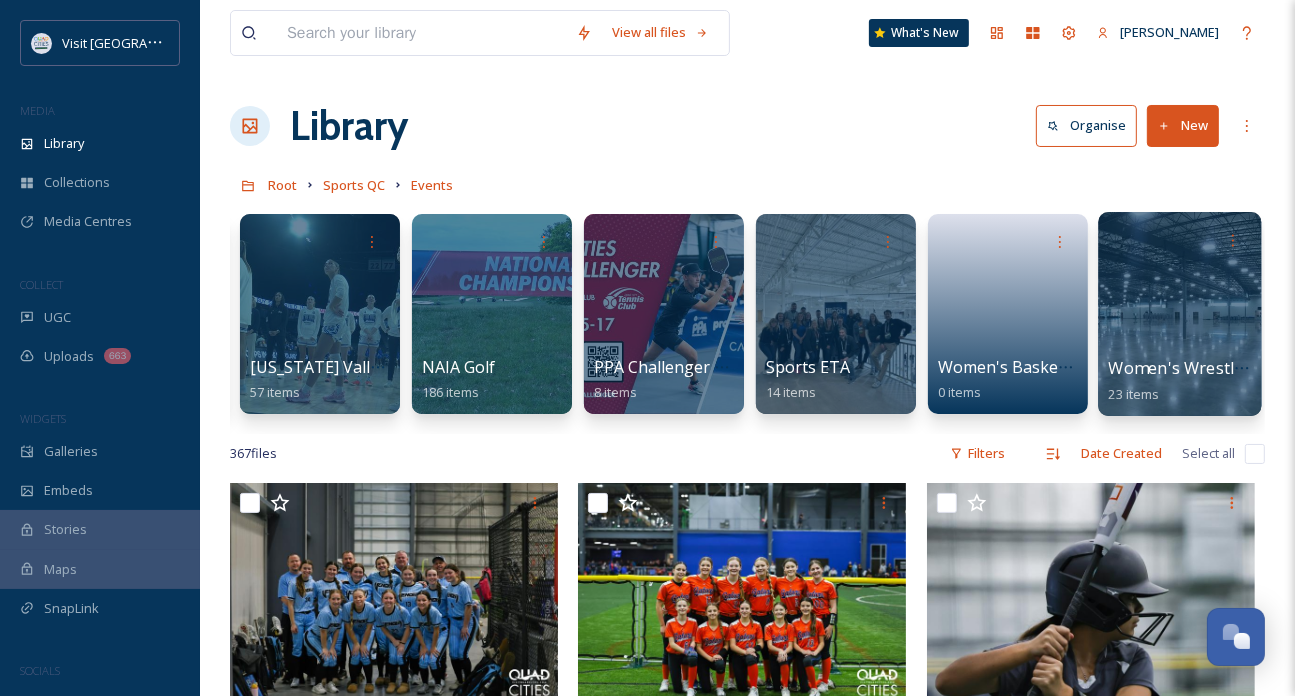 click at bounding box center (1179, 314) 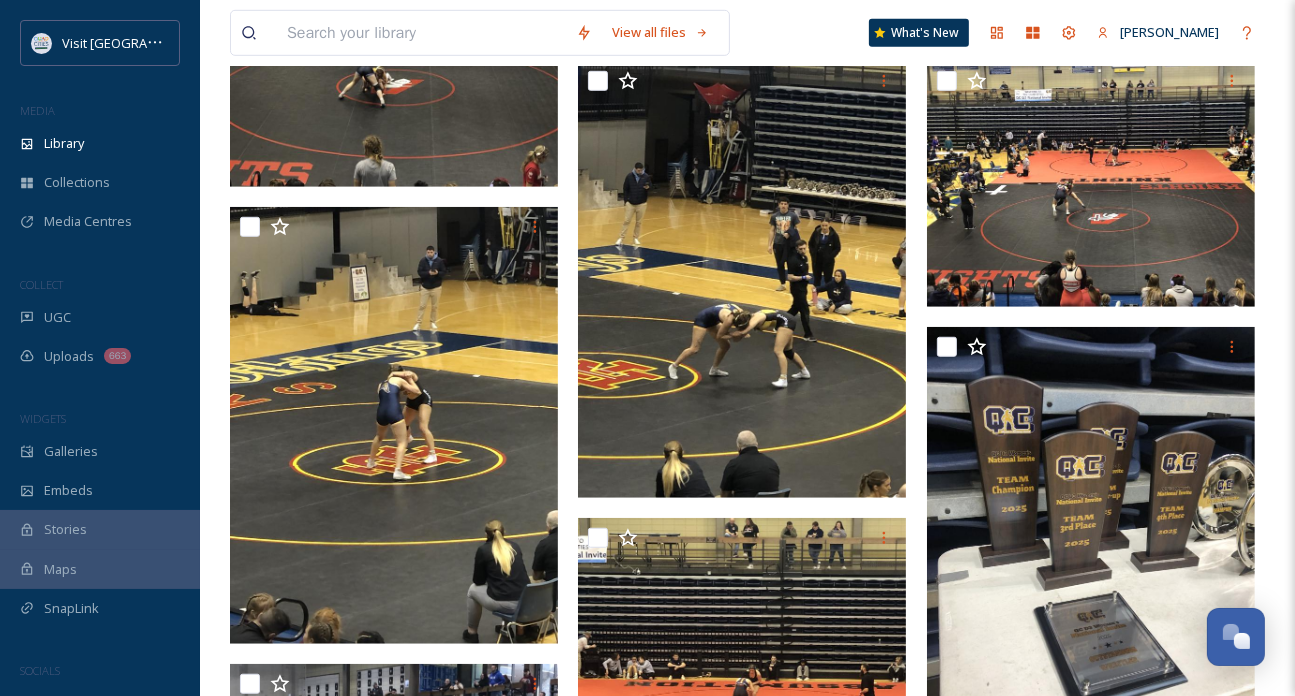scroll, scrollTop: 751, scrollLeft: 0, axis: vertical 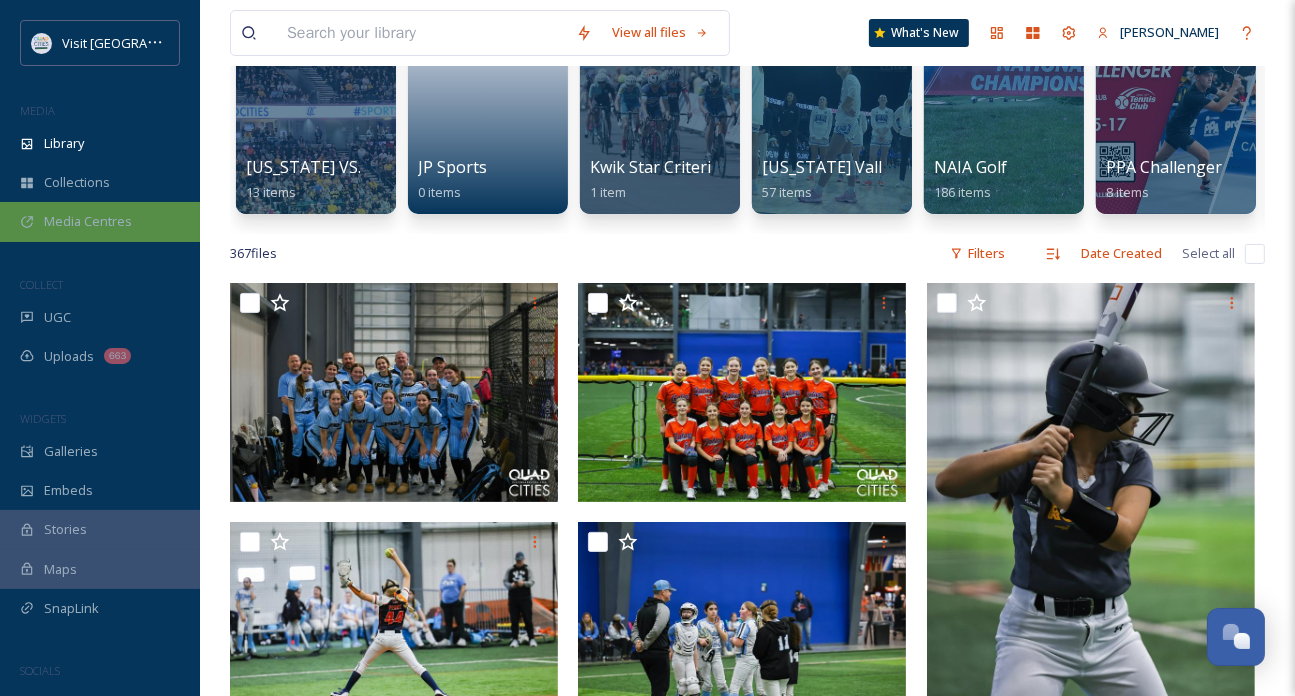 click on "Media Centres" at bounding box center (88, 221) 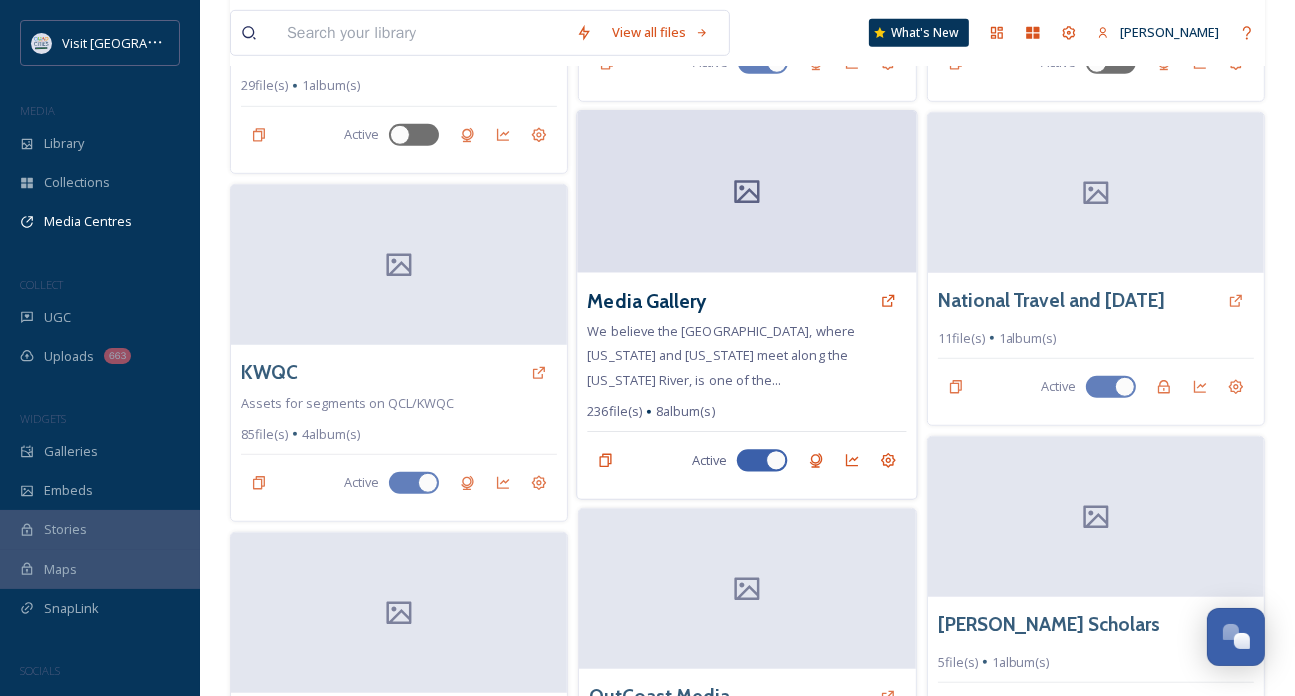 scroll, scrollTop: 1100, scrollLeft: 0, axis: vertical 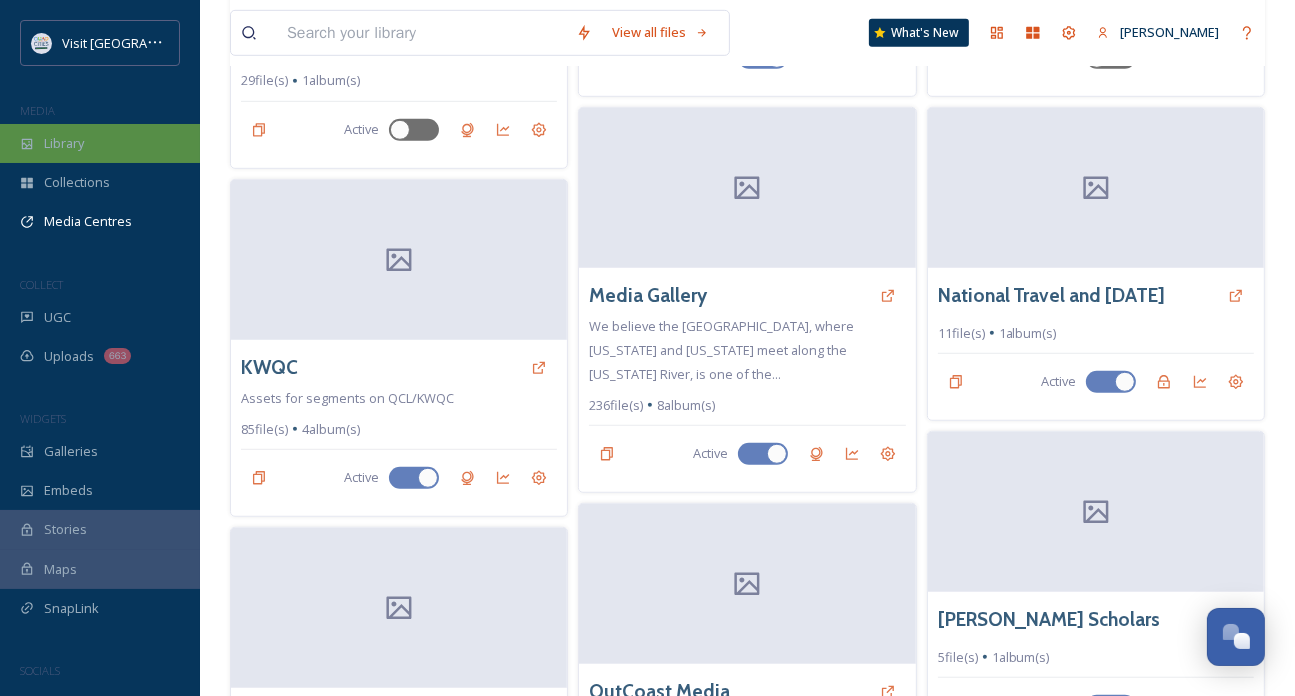 click on "Library" at bounding box center (100, 143) 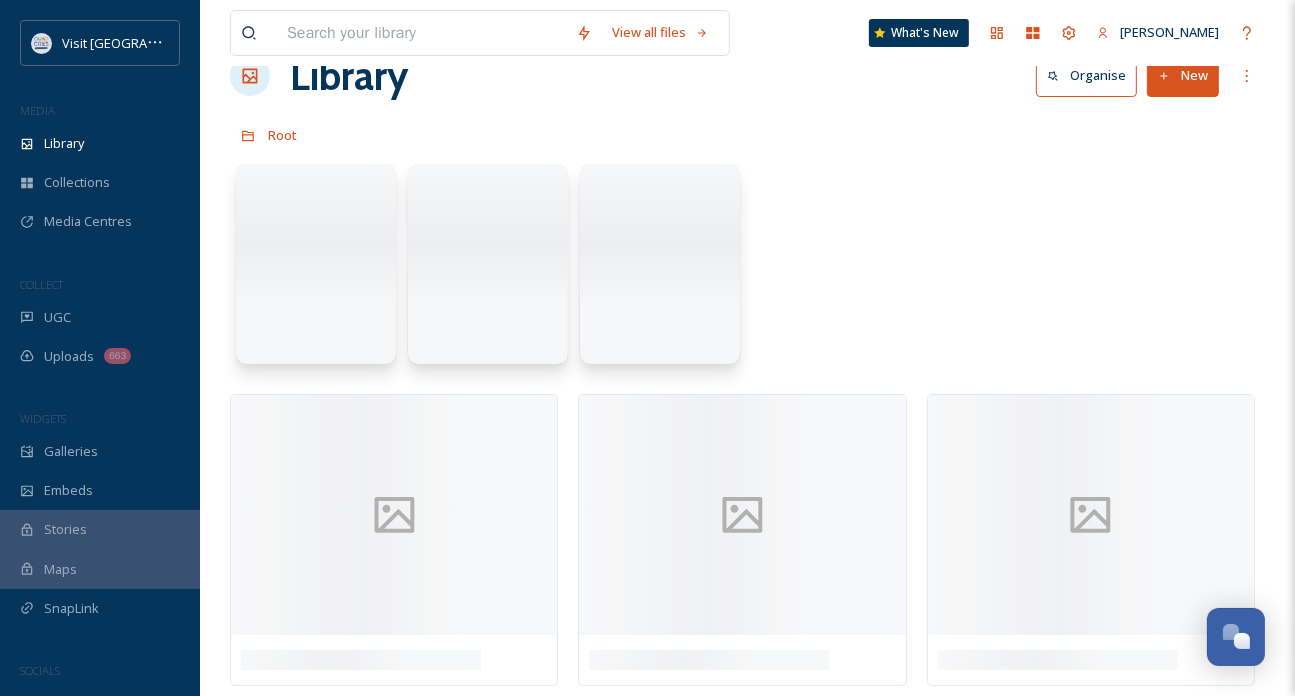 scroll, scrollTop: 0, scrollLeft: 0, axis: both 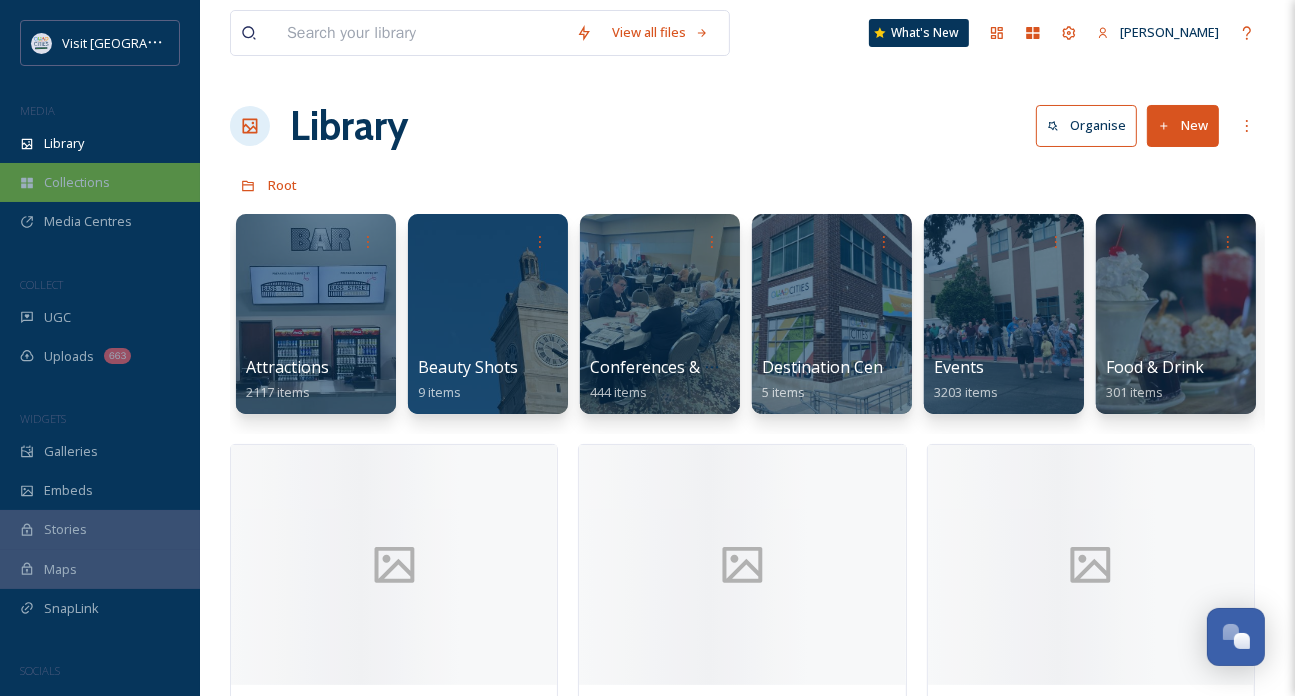 click on "Collections" at bounding box center [77, 182] 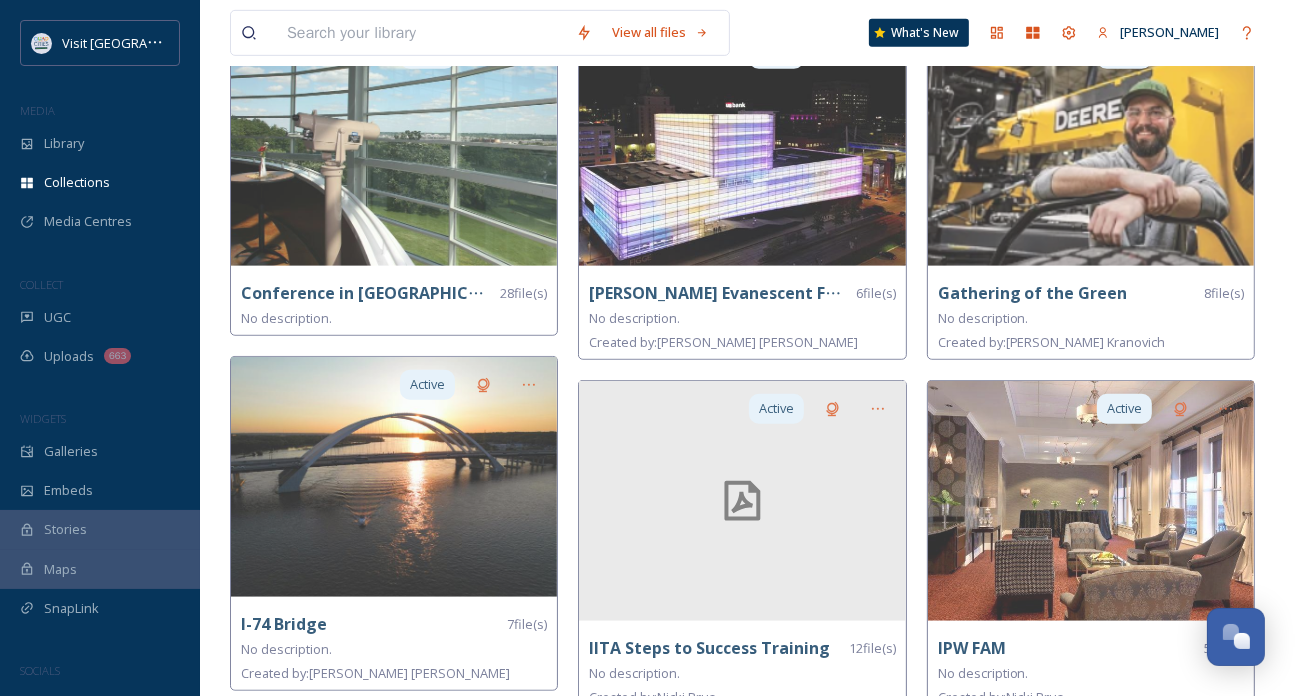 scroll, scrollTop: 681, scrollLeft: 0, axis: vertical 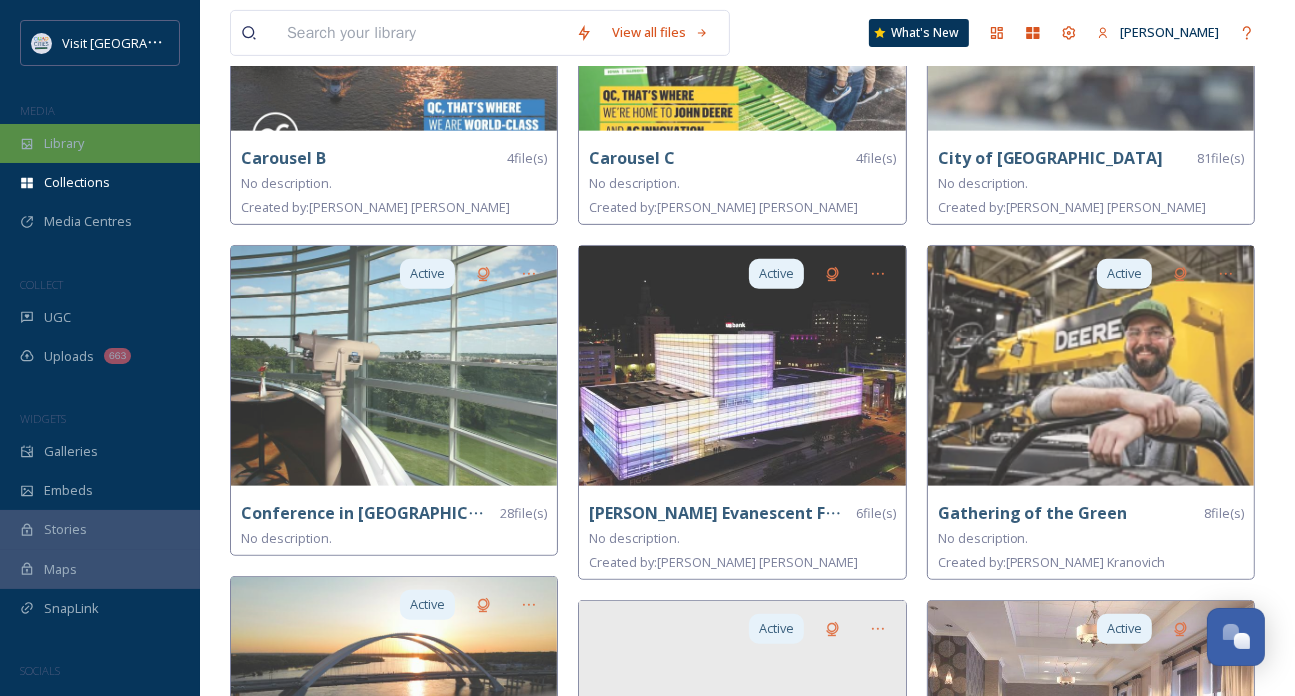 click on "Library" at bounding box center [100, 143] 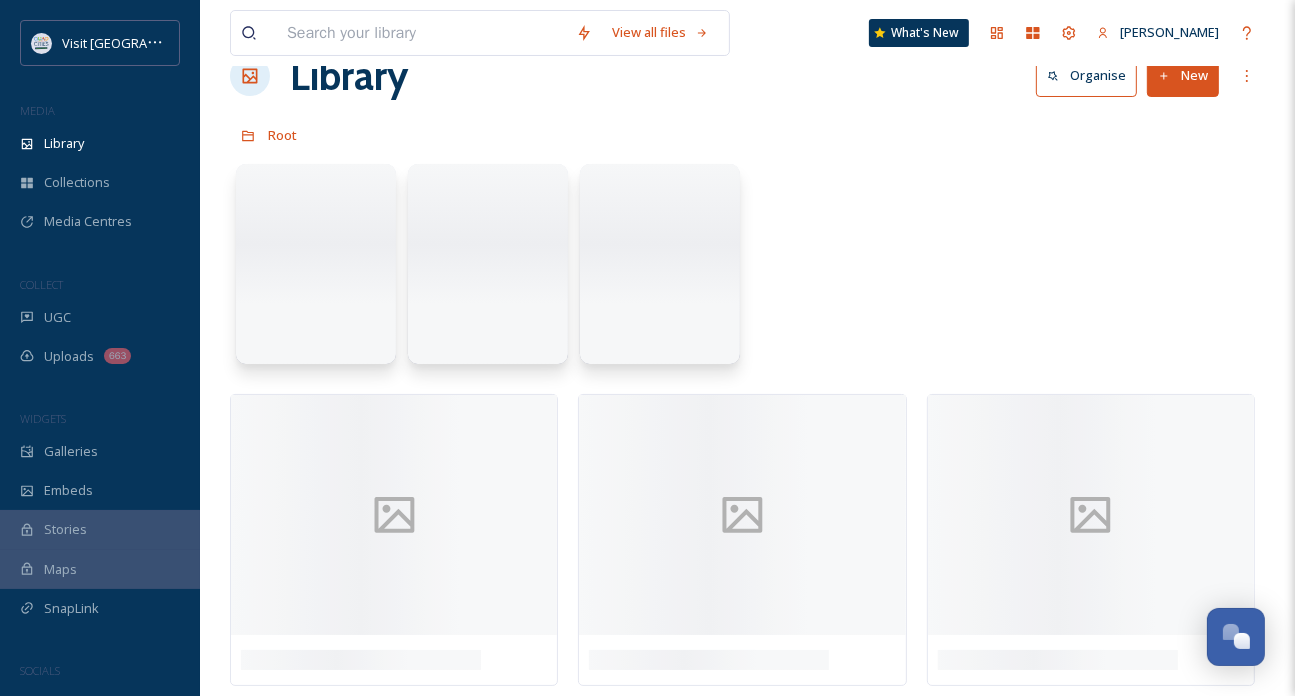 scroll, scrollTop: 0, scrollLeft: 0, axis: both 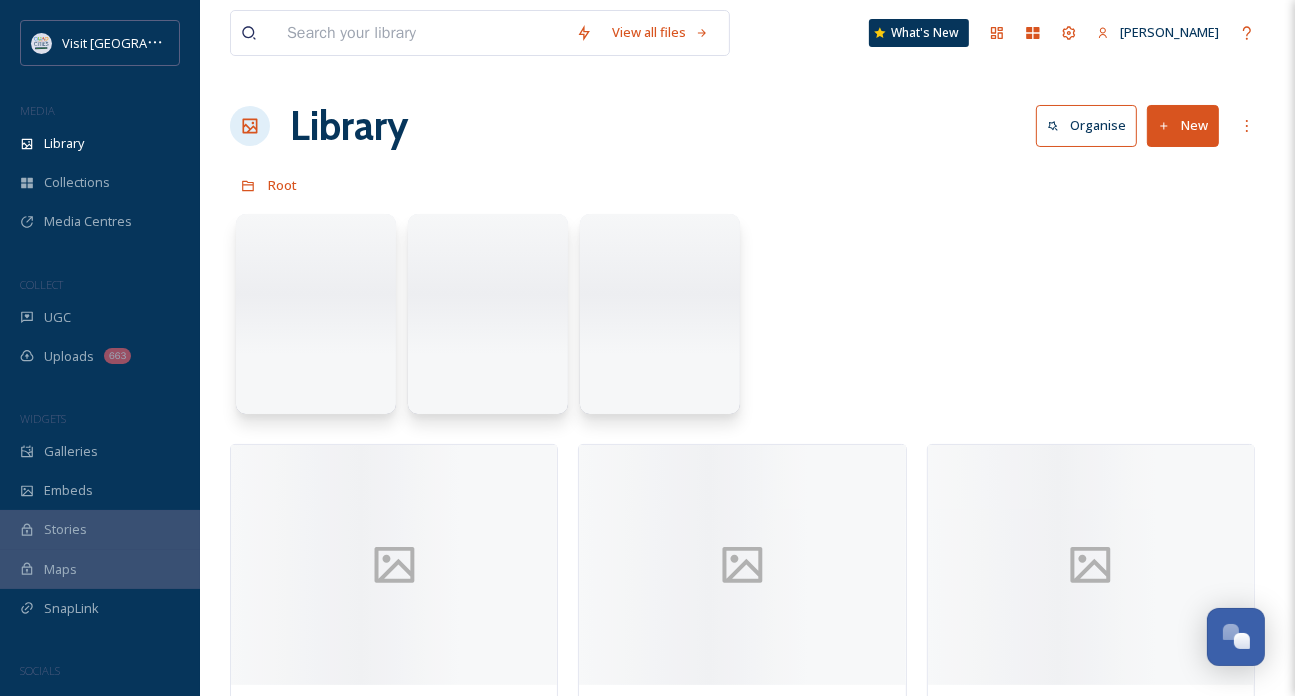 click at bounding box center [421, 33] 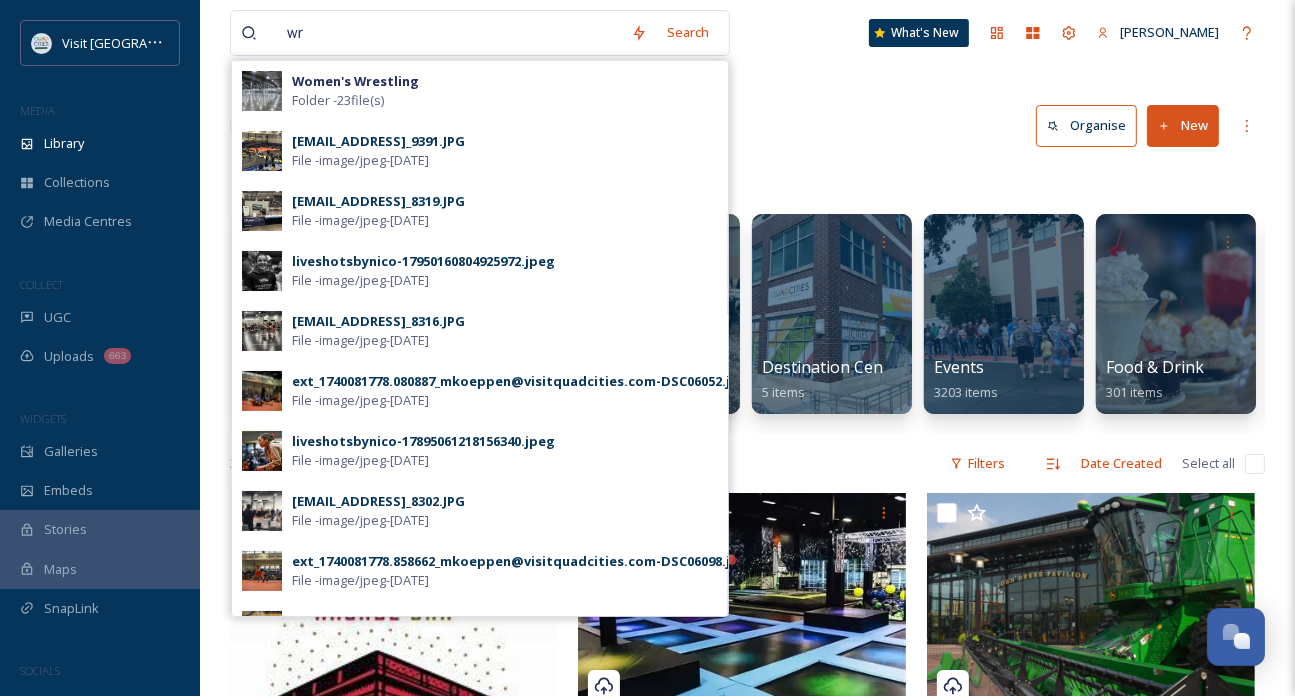 type on "w" 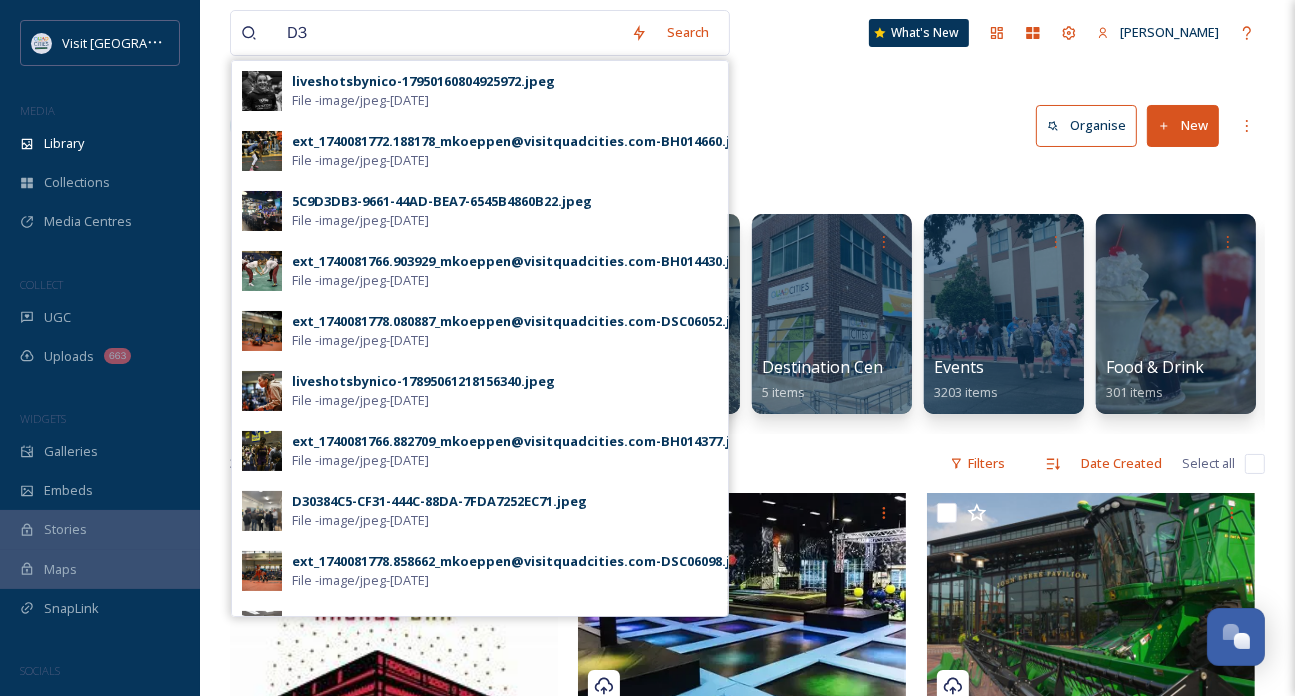 type on "D" 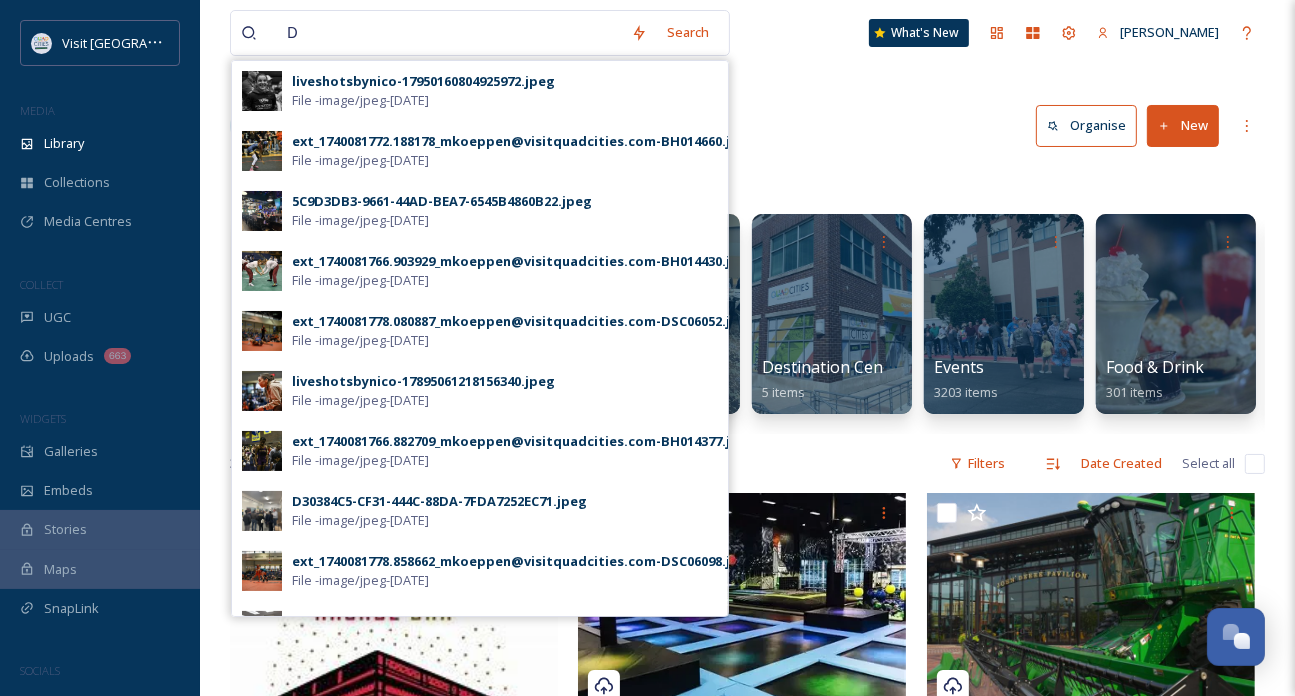 type 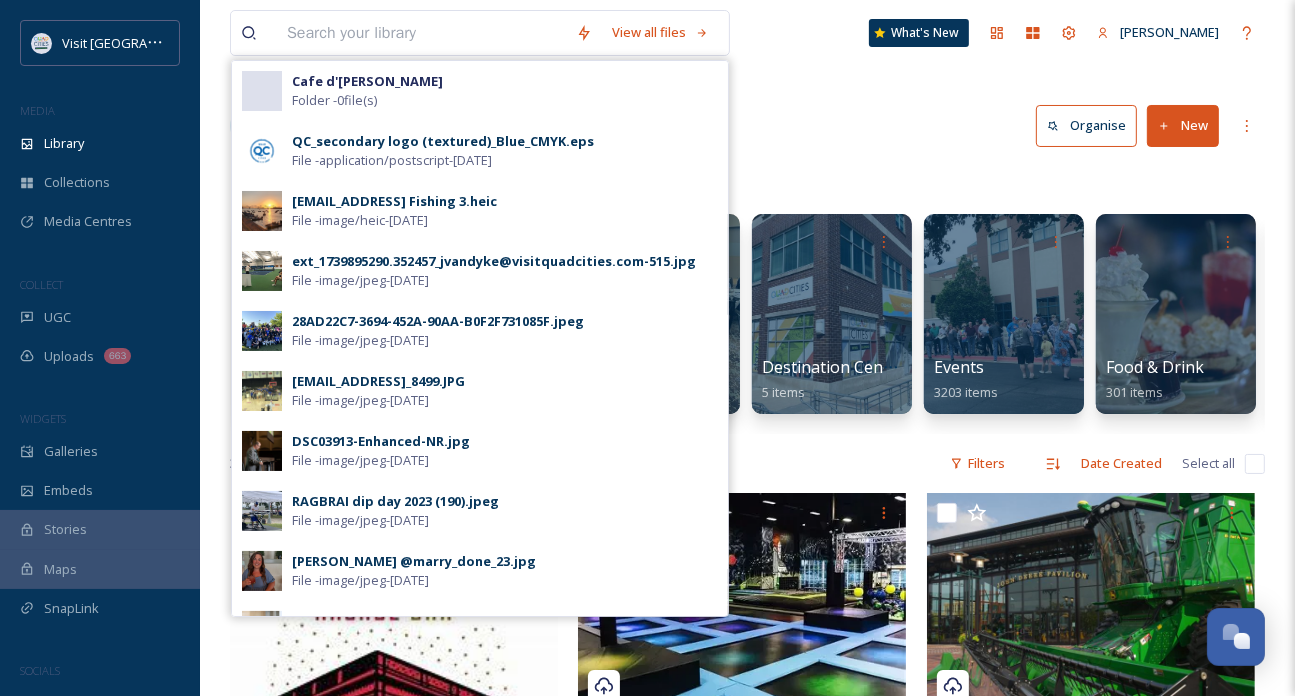 click on "Library Organise New" at bounding box center [747, 126] 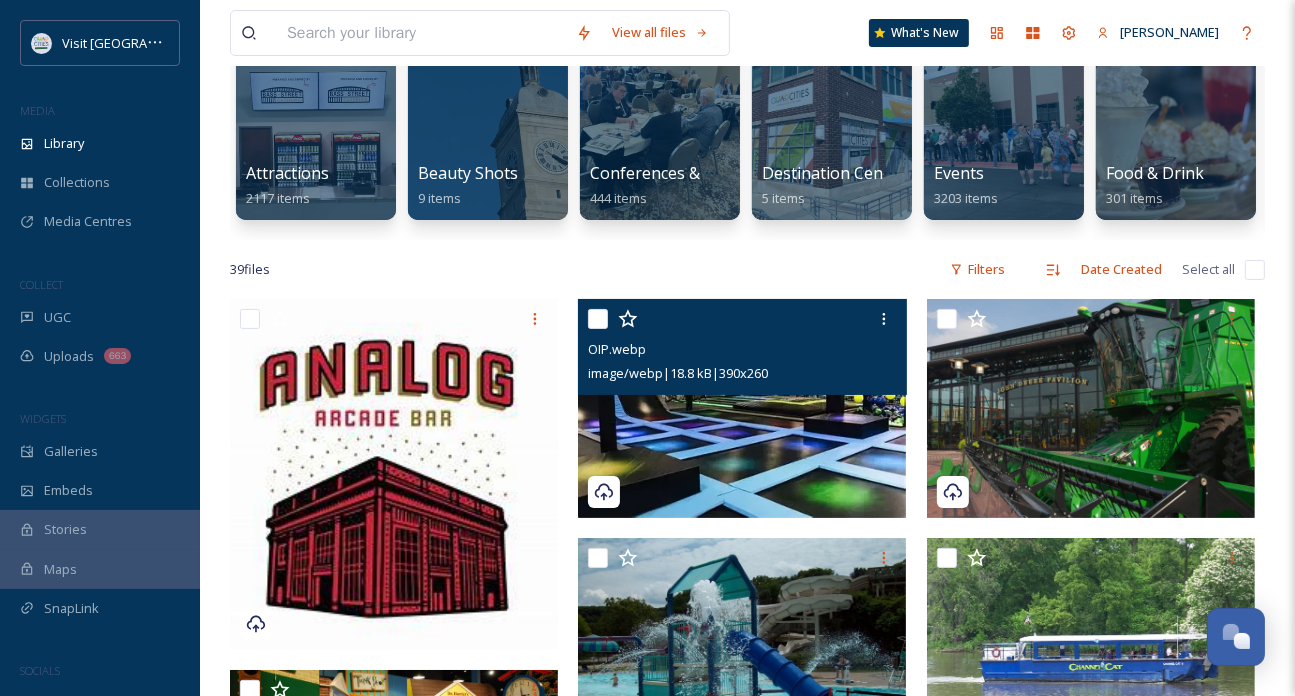 scroll, scrollTop: 85, scrollLeft: 0, axis: vertical 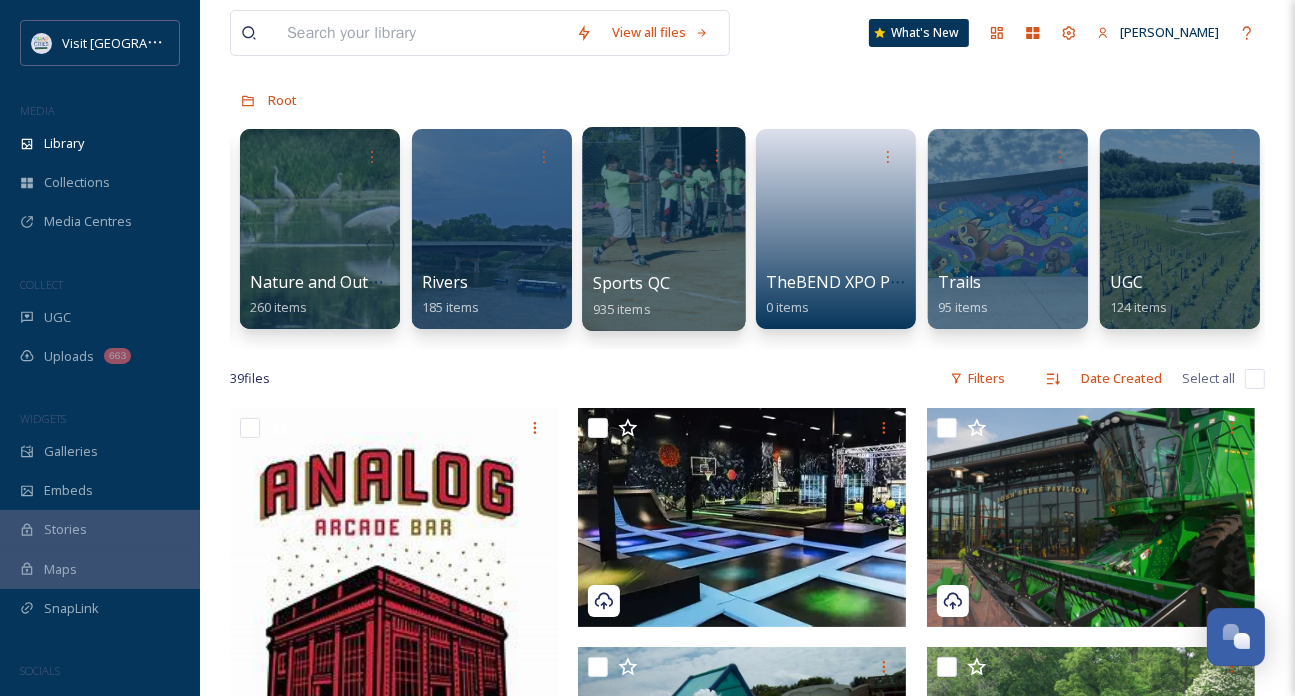 click at bounding box center [663, 229] 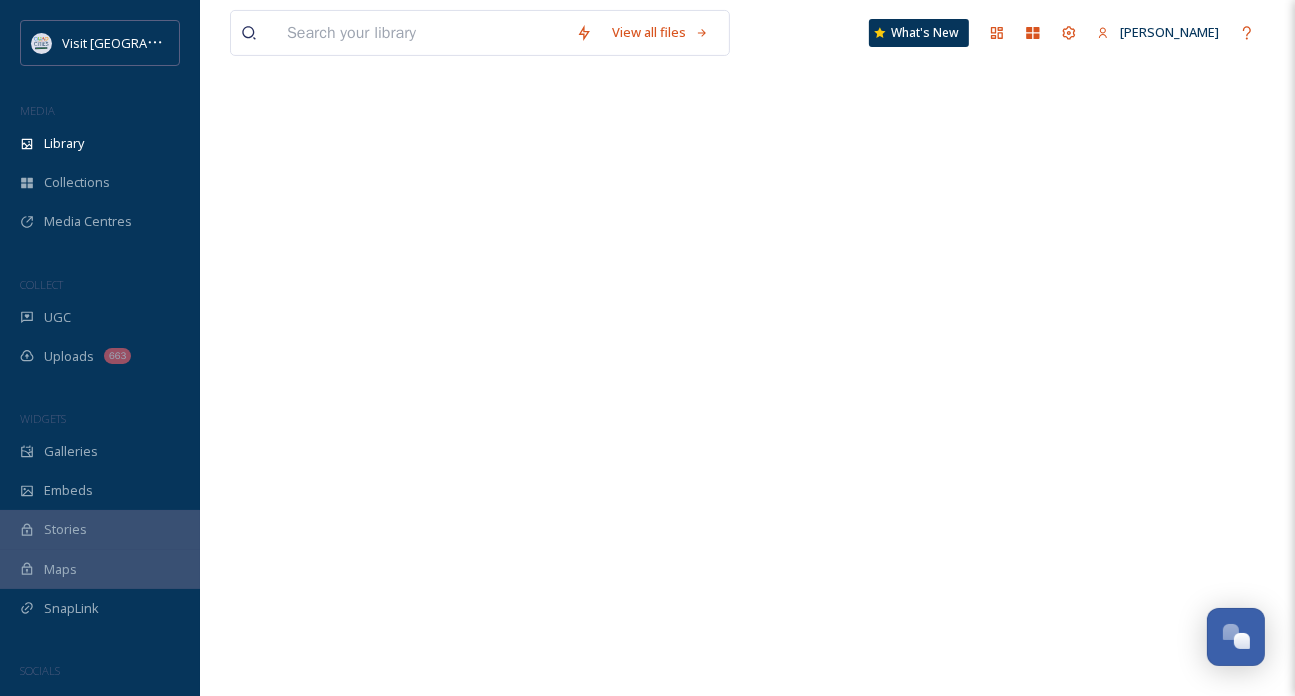 scroll, scrollTop: 0, scrollLeft: 0, axis: both 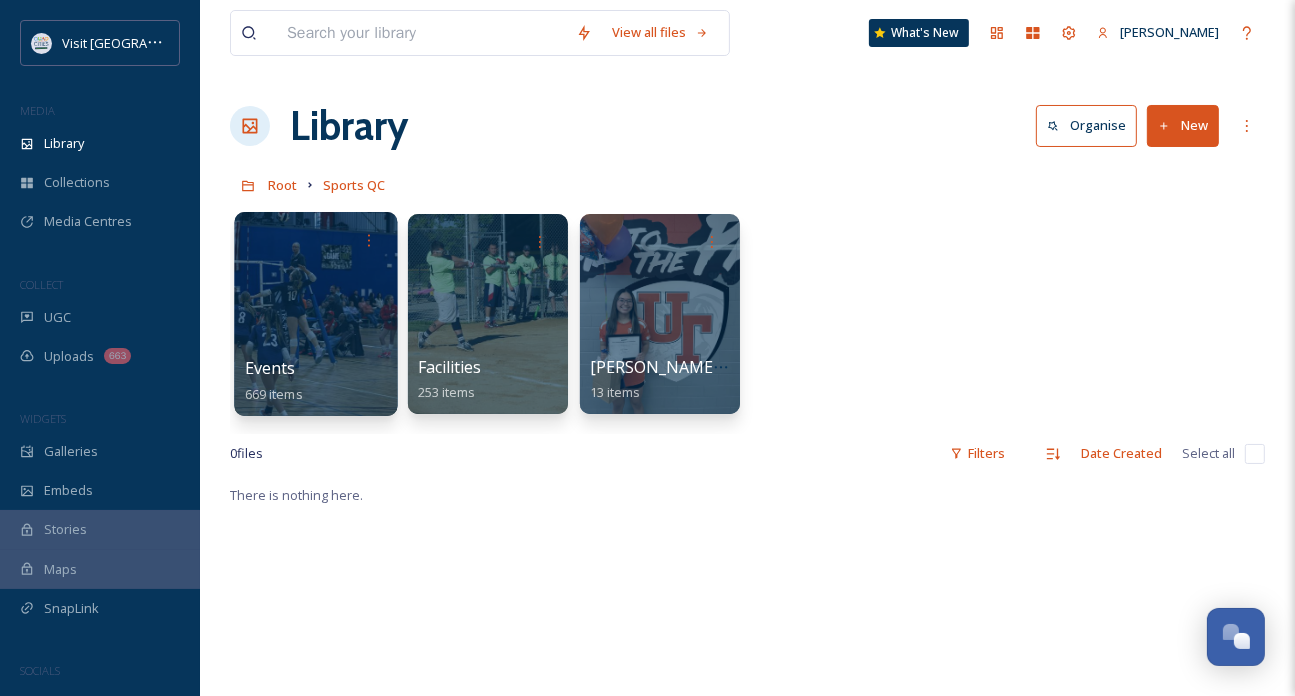 click at bounding box center [315, 314] 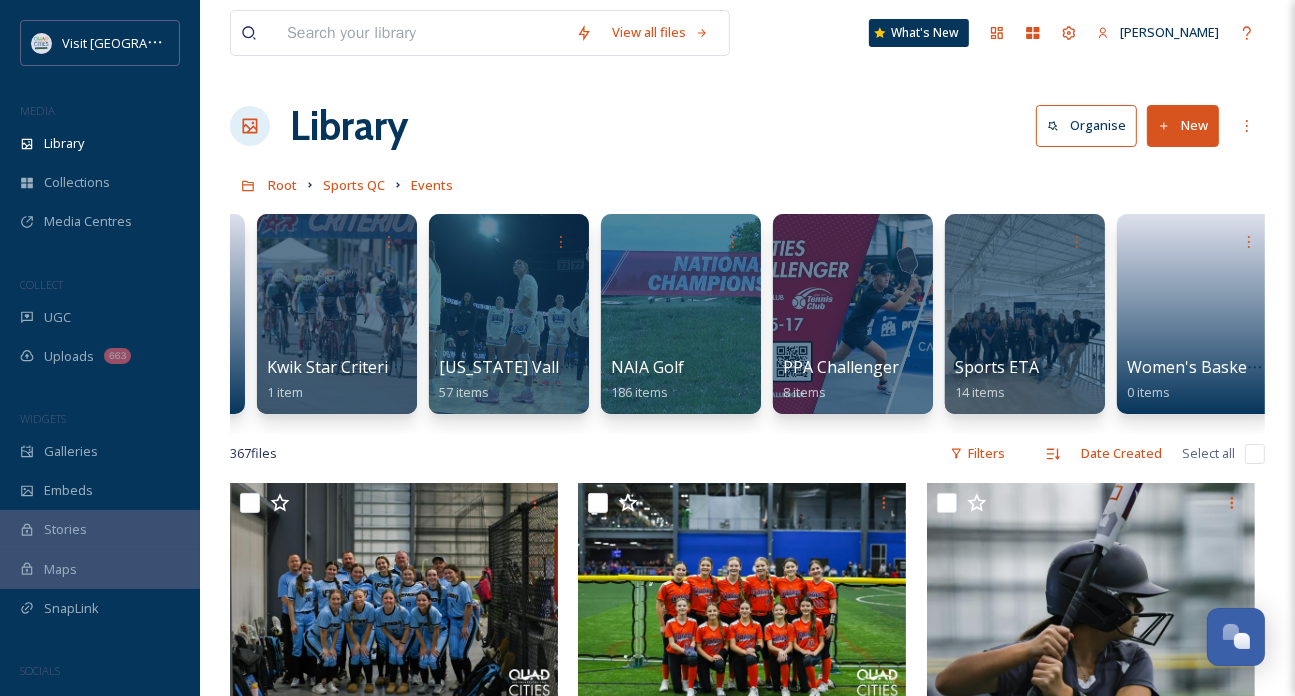 scroll, scrollTop: 0, scrollLeft: 512, axis: horizontal 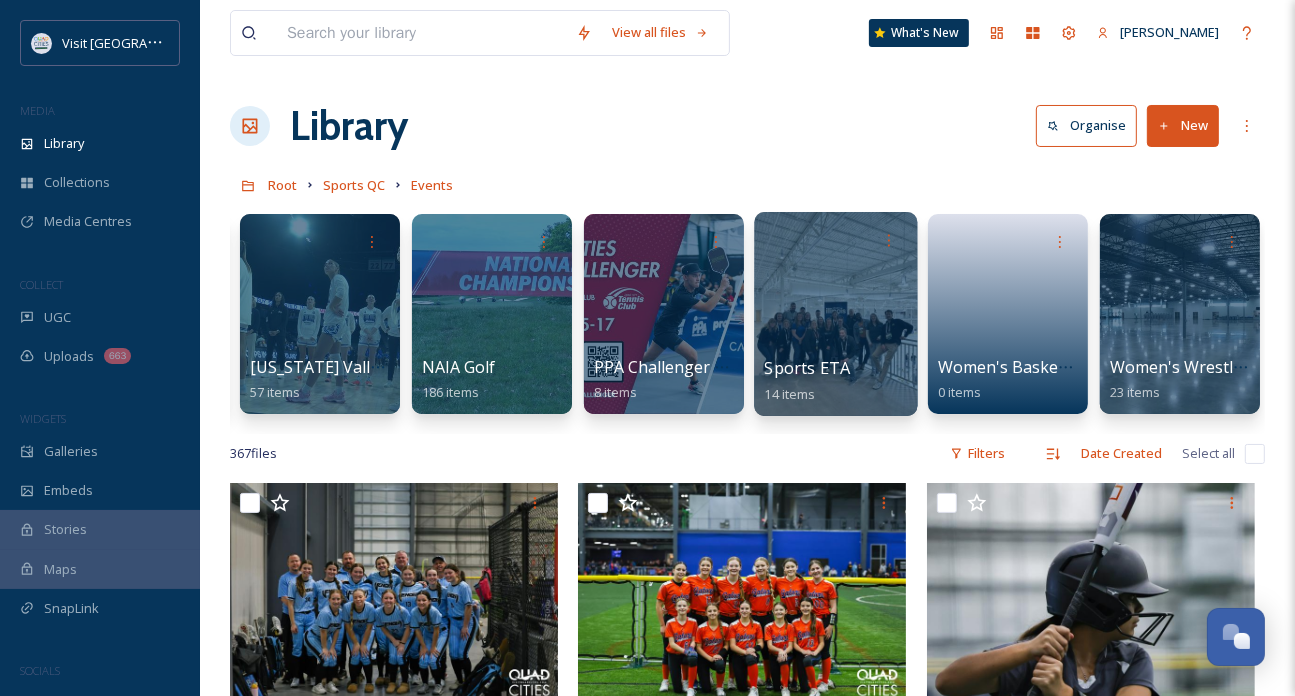 click at bounding box center (835, 314) 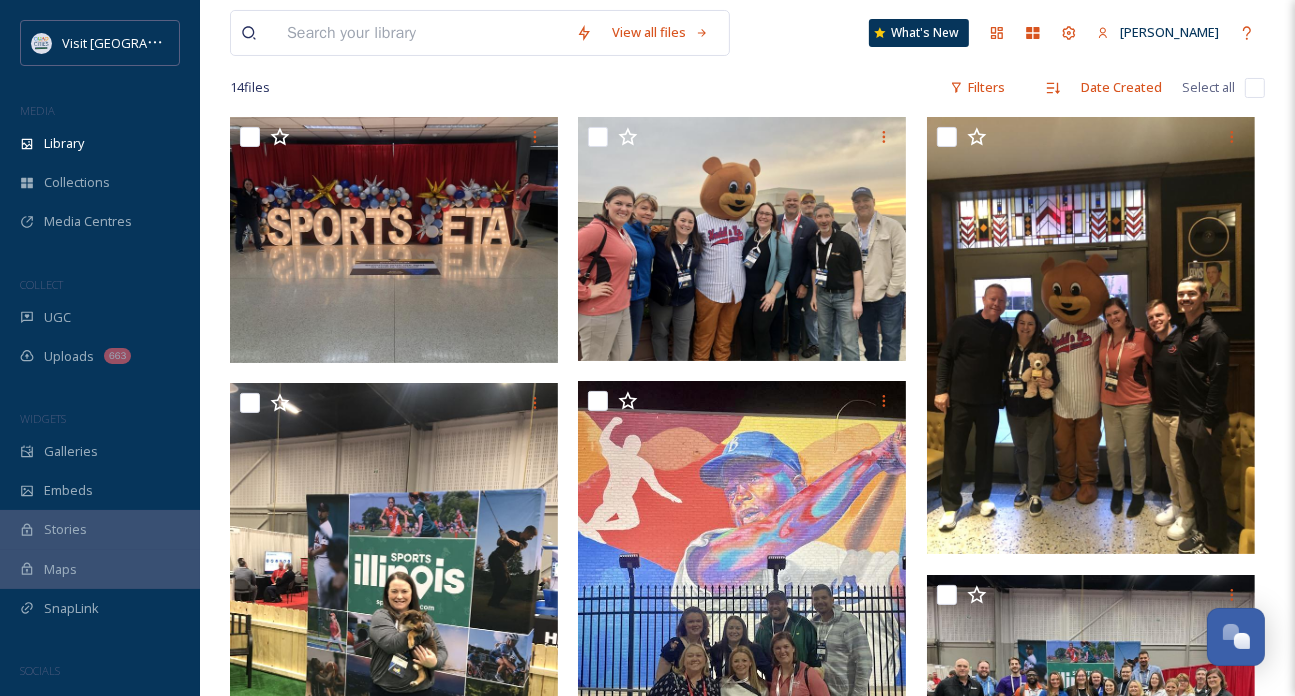 scroll, scrollTop: 500, scrollLeft: 0, axis: vertical 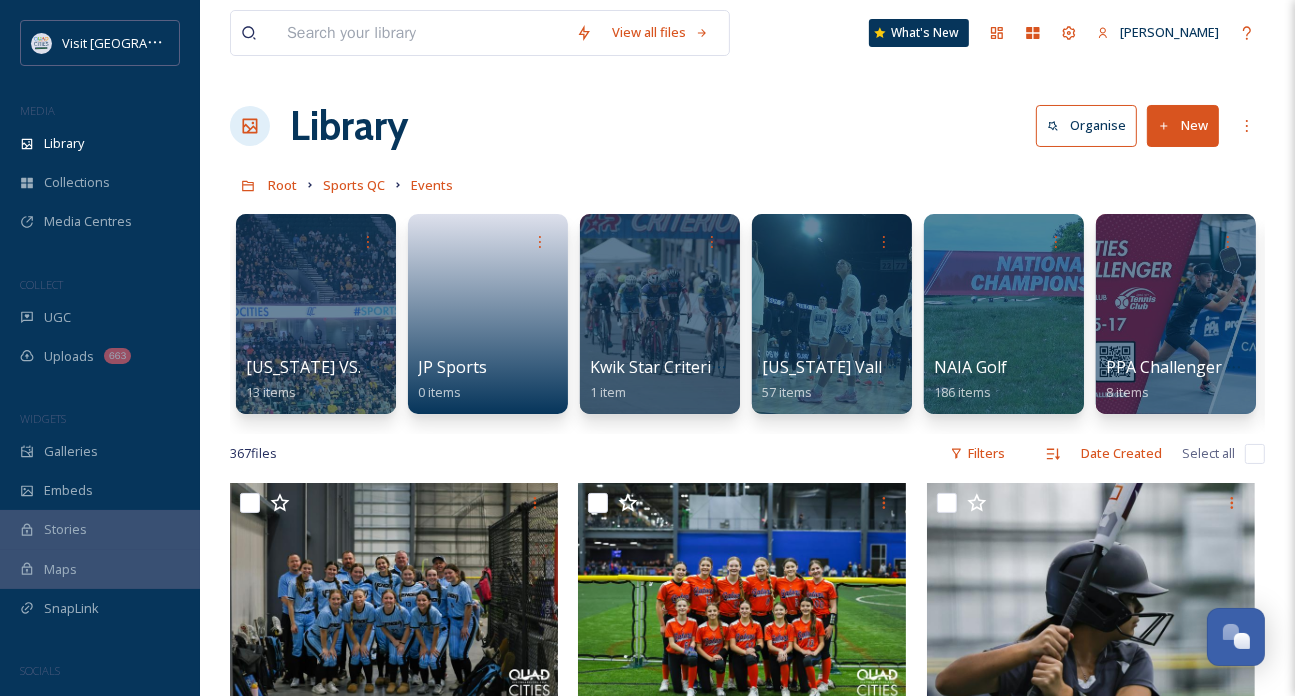 drag, startPoint x: 860, startPoint y: 433, endPoint x: 1258, endPoint y: 439, distance: 398.04523 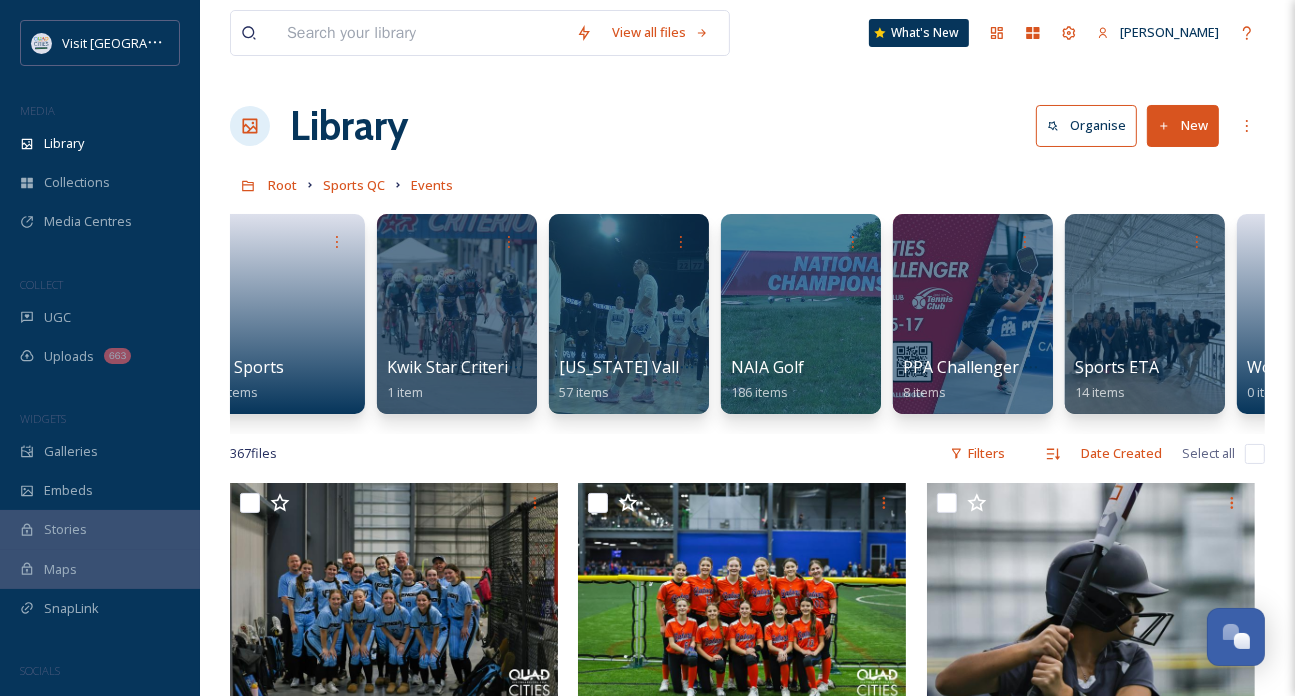 scroll, scrollTop: 0, scrollLeft: 512, axis: horizontal 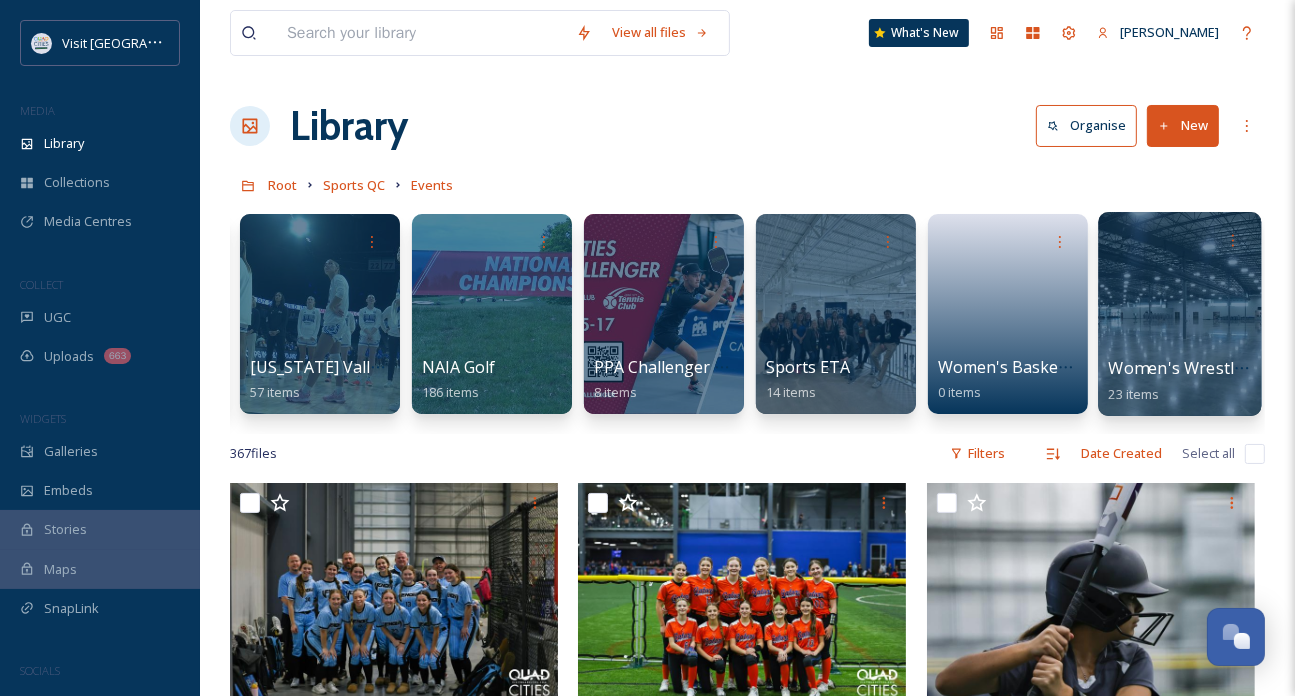 click at bounding box center (1180, 240) 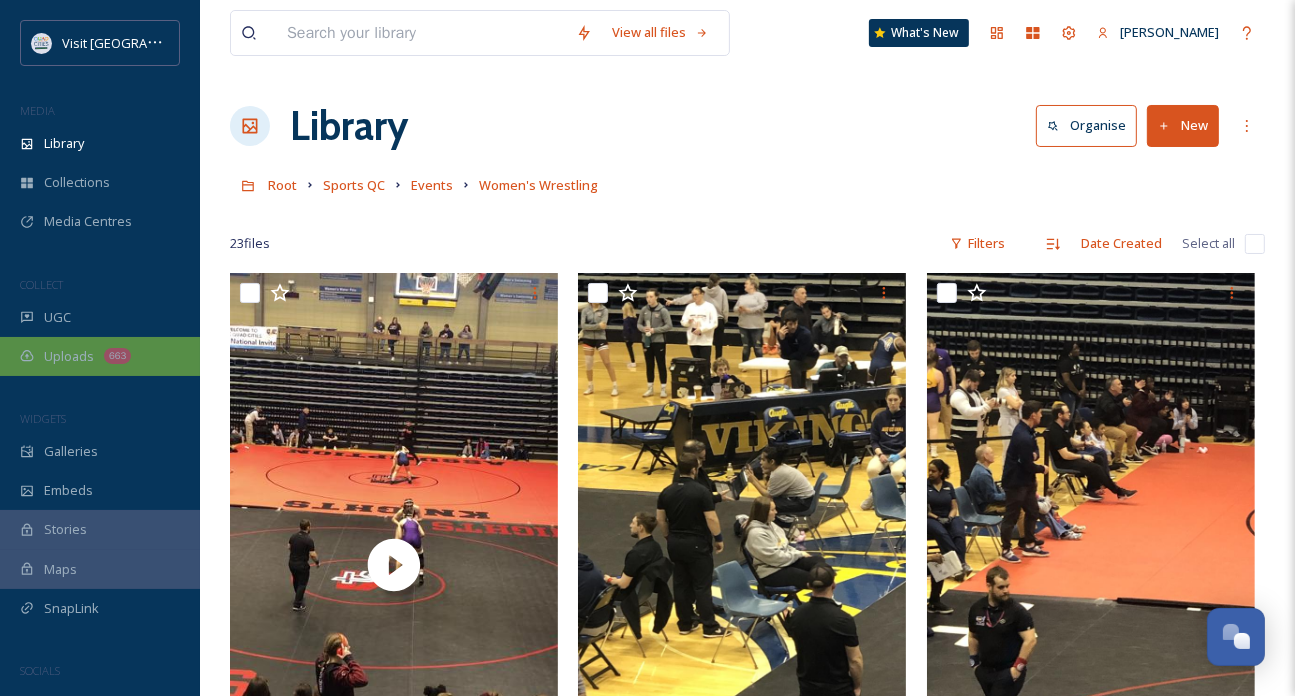 click on "Uploads" at bounding box center [69, 356] 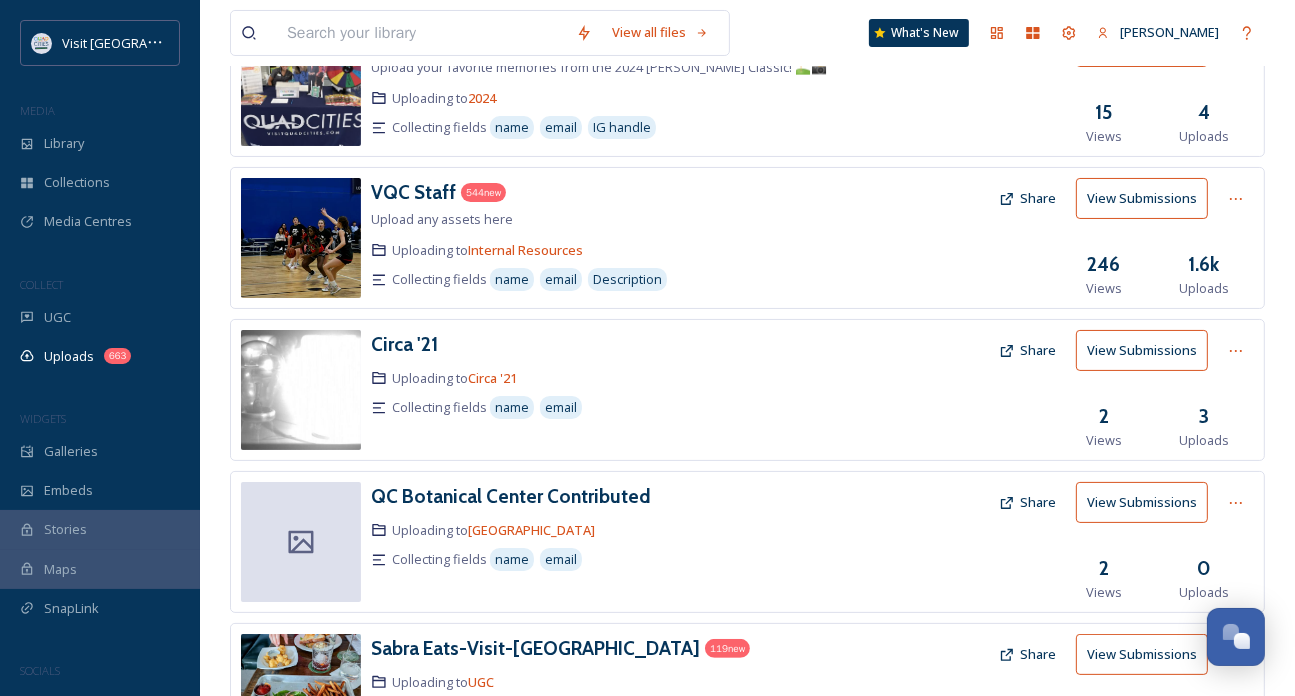 scroll, scrollTop: 49, scrollLeft: 0, axis: vertical 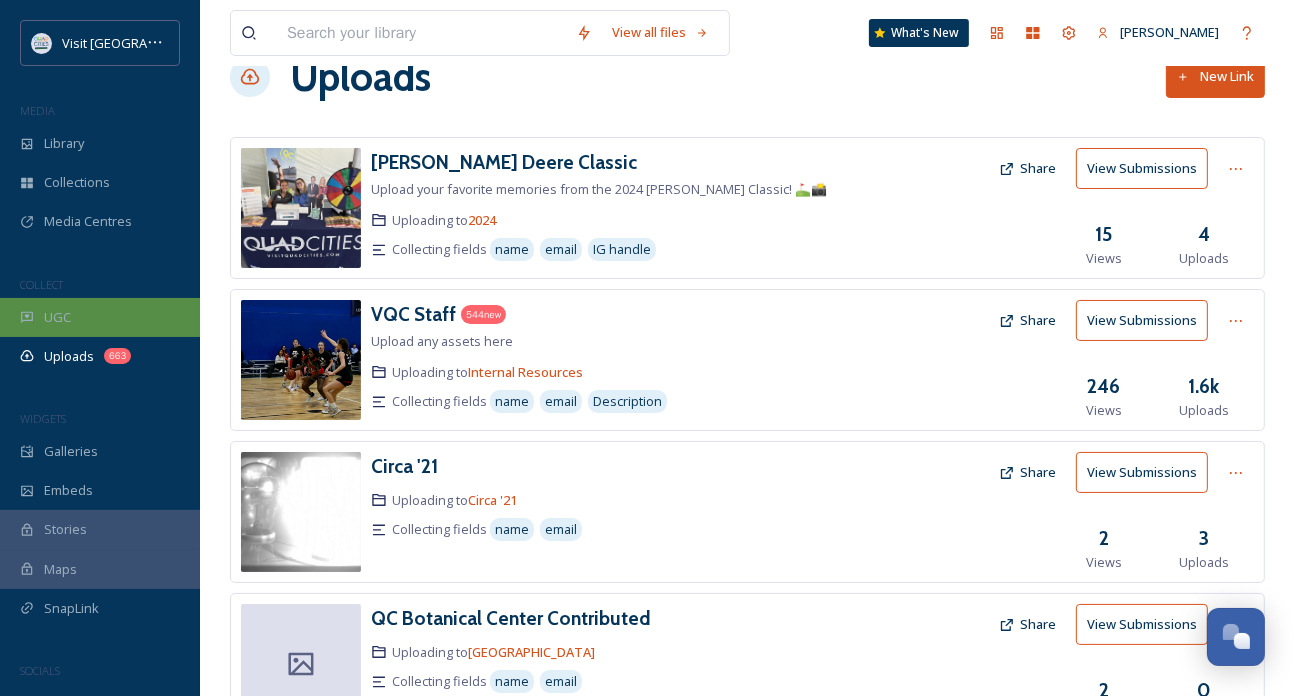 click on "UGC" at bounding box center (100, 317) 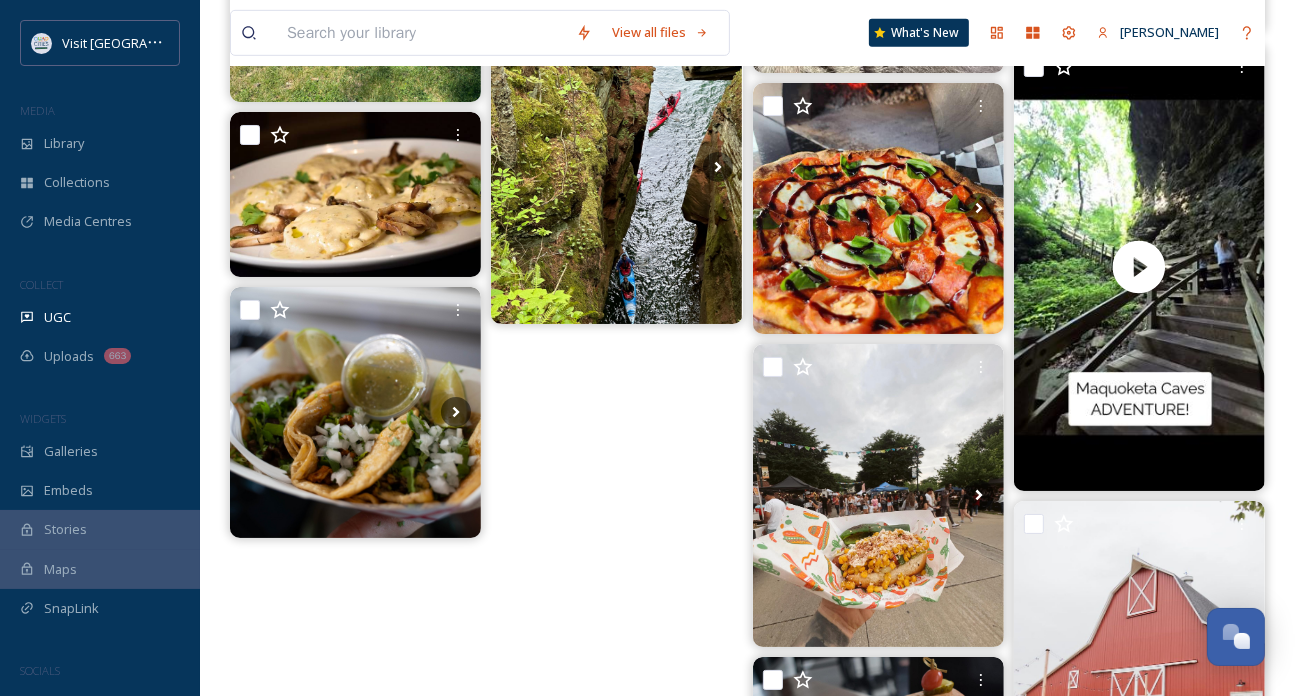 scroll, scrollTop: 7300, scrollLeft: 0, axis: vertical 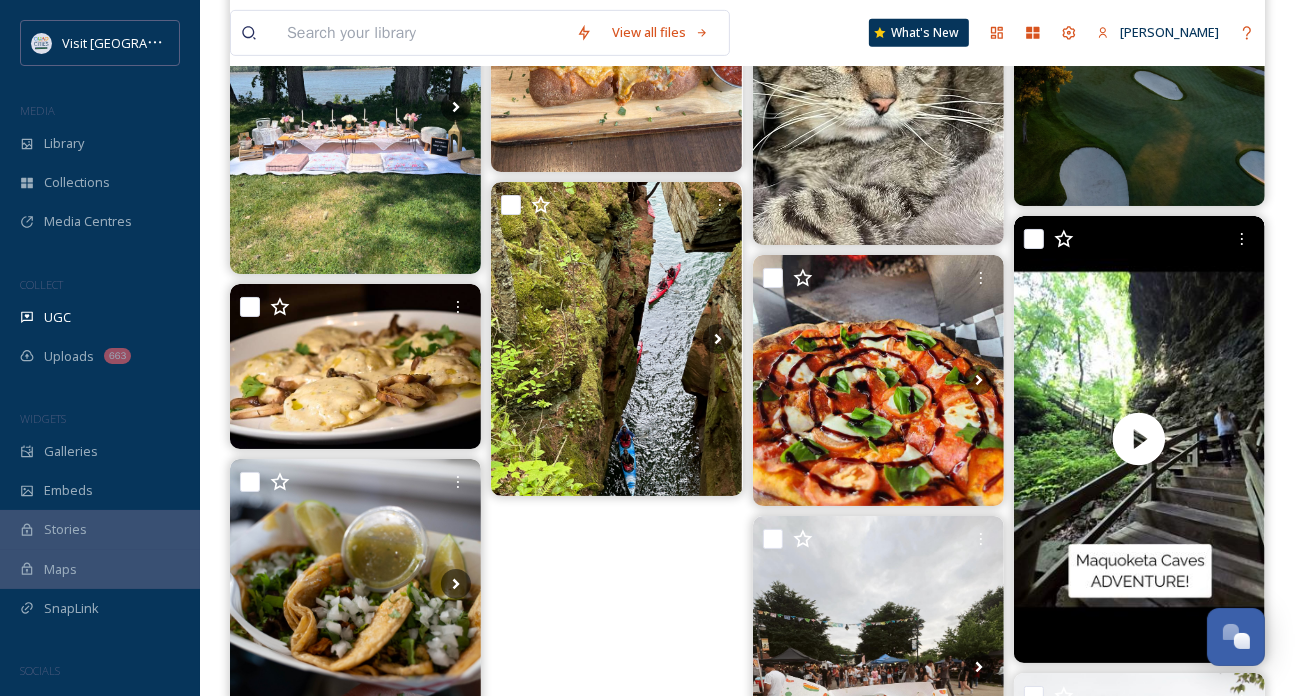 click at bounding box center (421, 33) 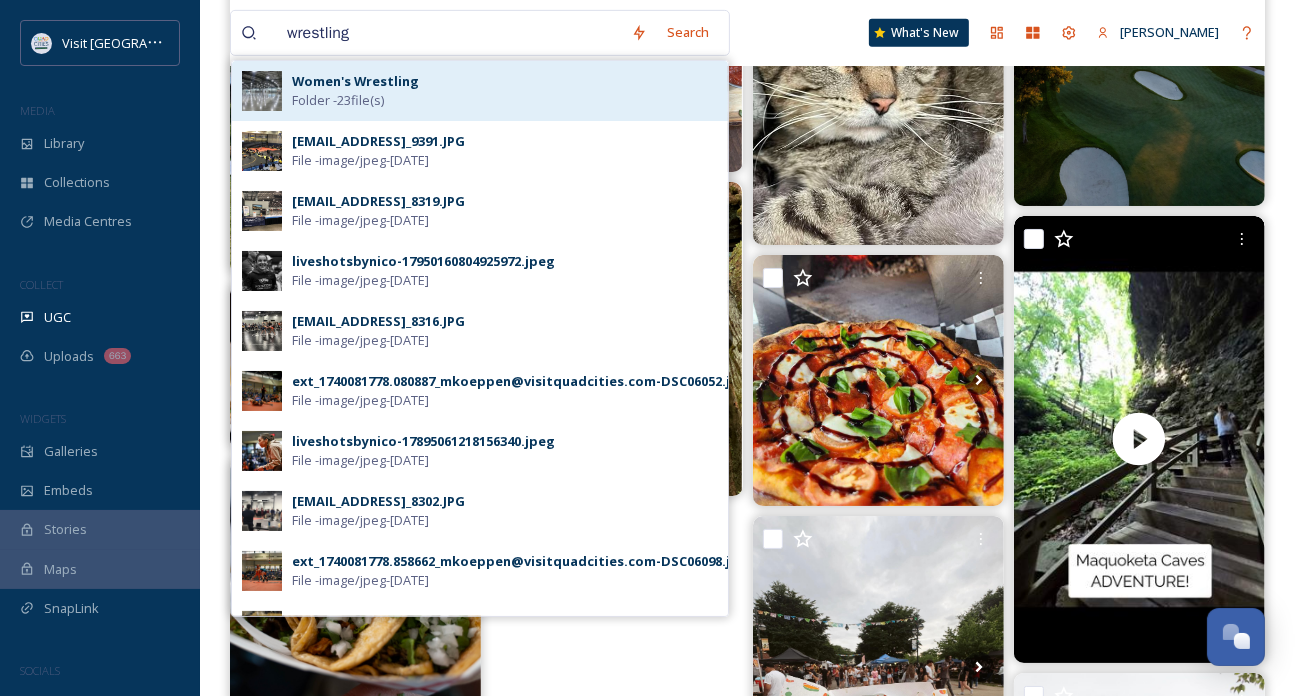 type on "wrestling" 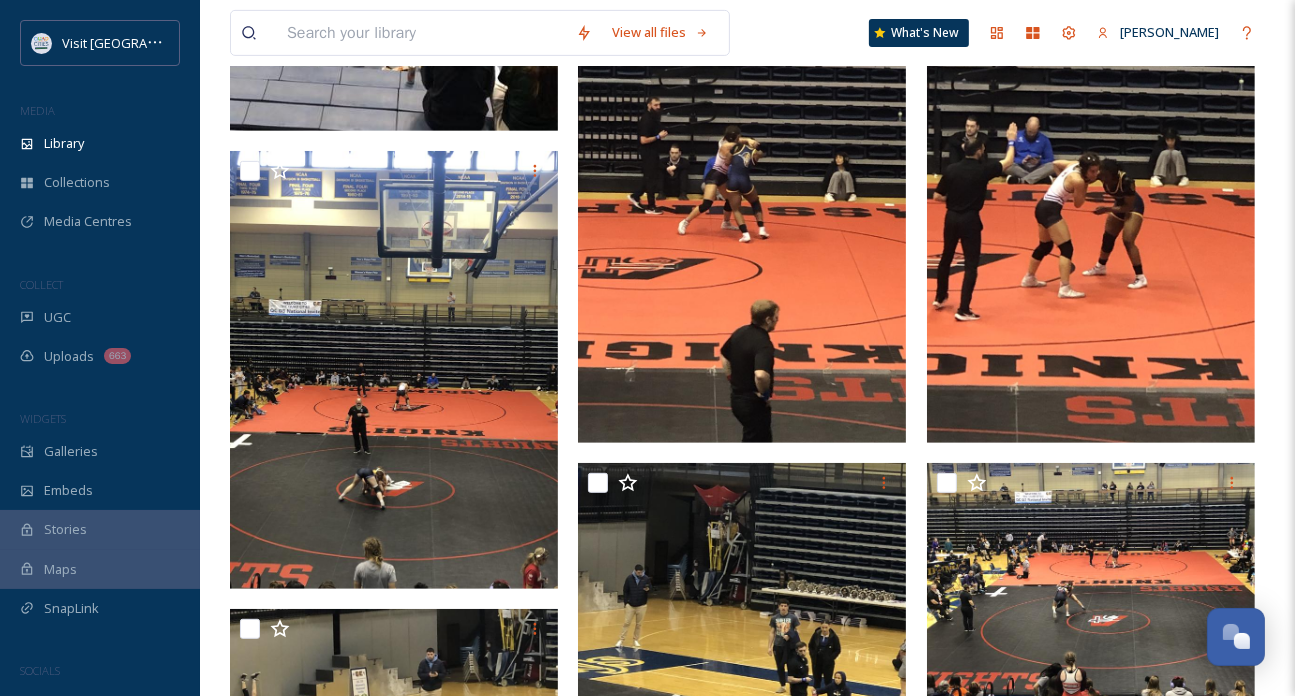 scroll, scrollTop: 1000, scrollLeft: 0, axis: vertical 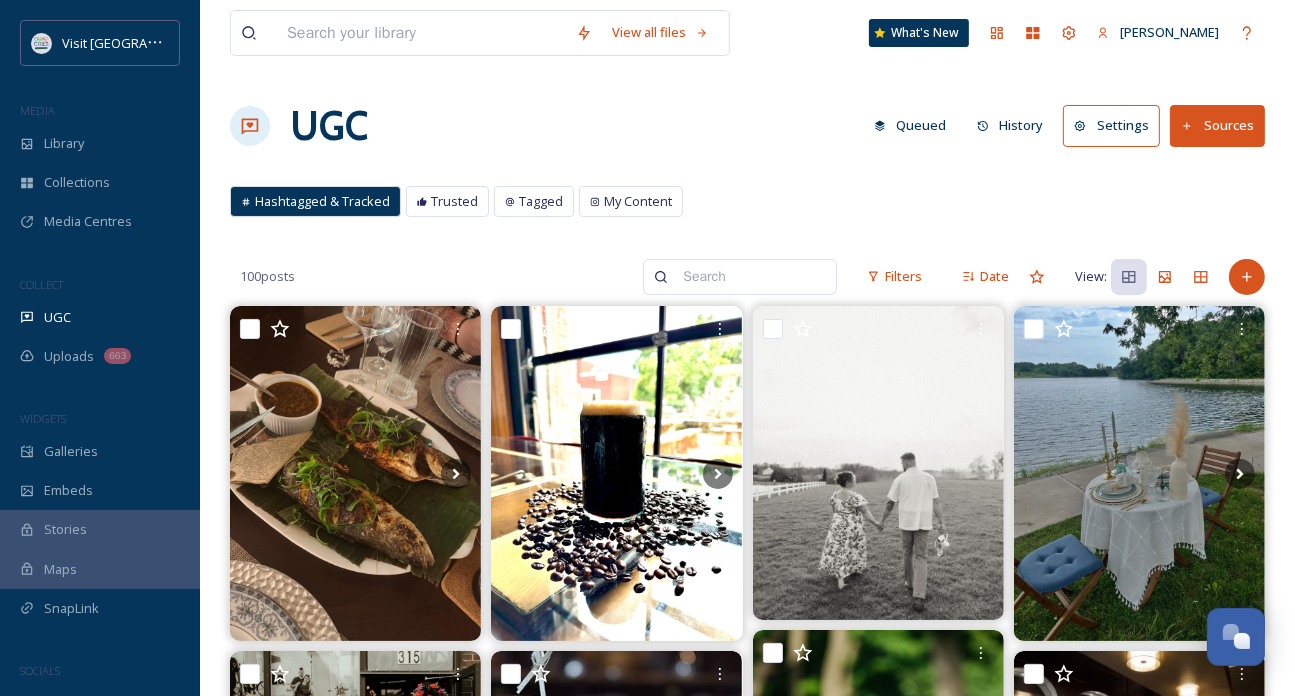 click at bounding box center (421, 33) 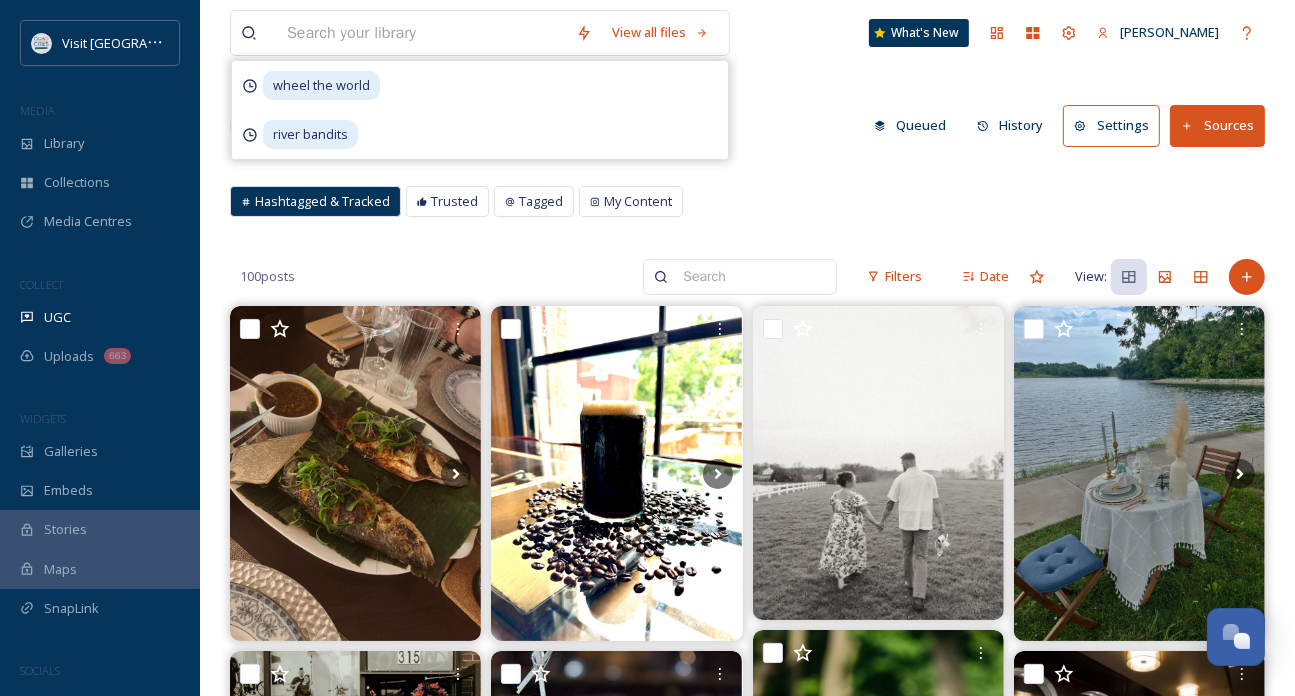 click on "MEDIA" at bounding box center (100, 111) 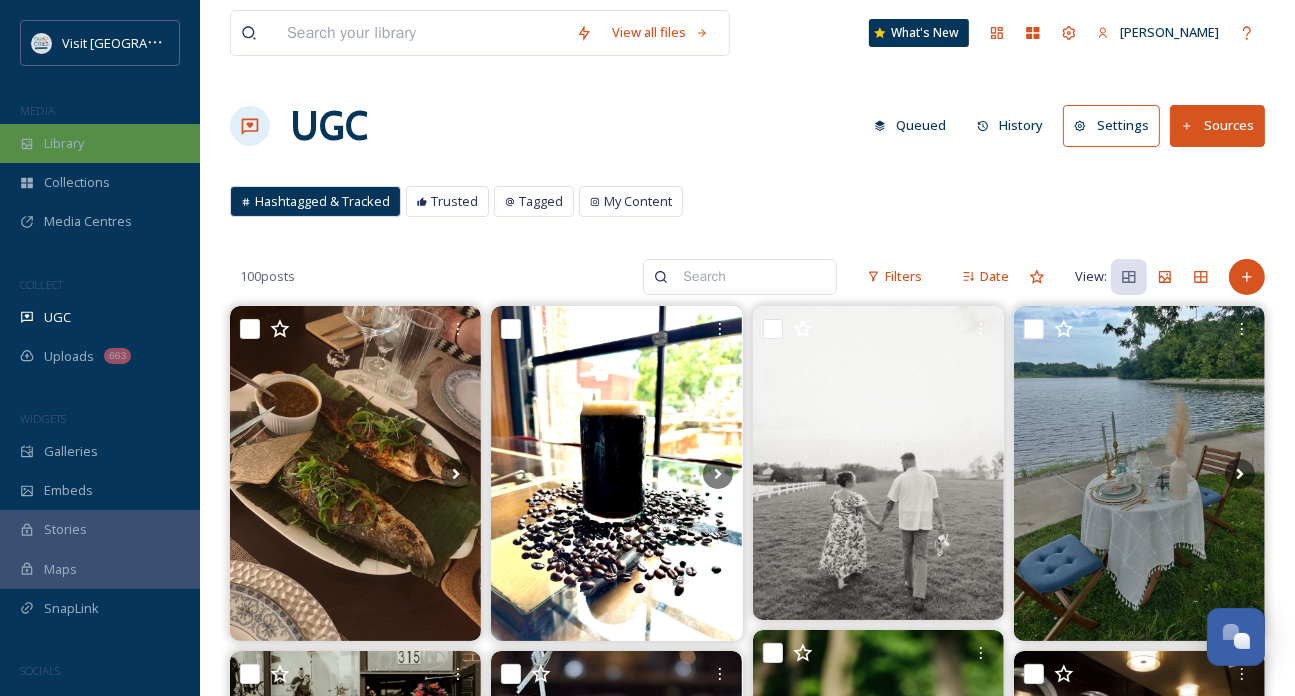 click on "Library" at bounding box center [100, 143] 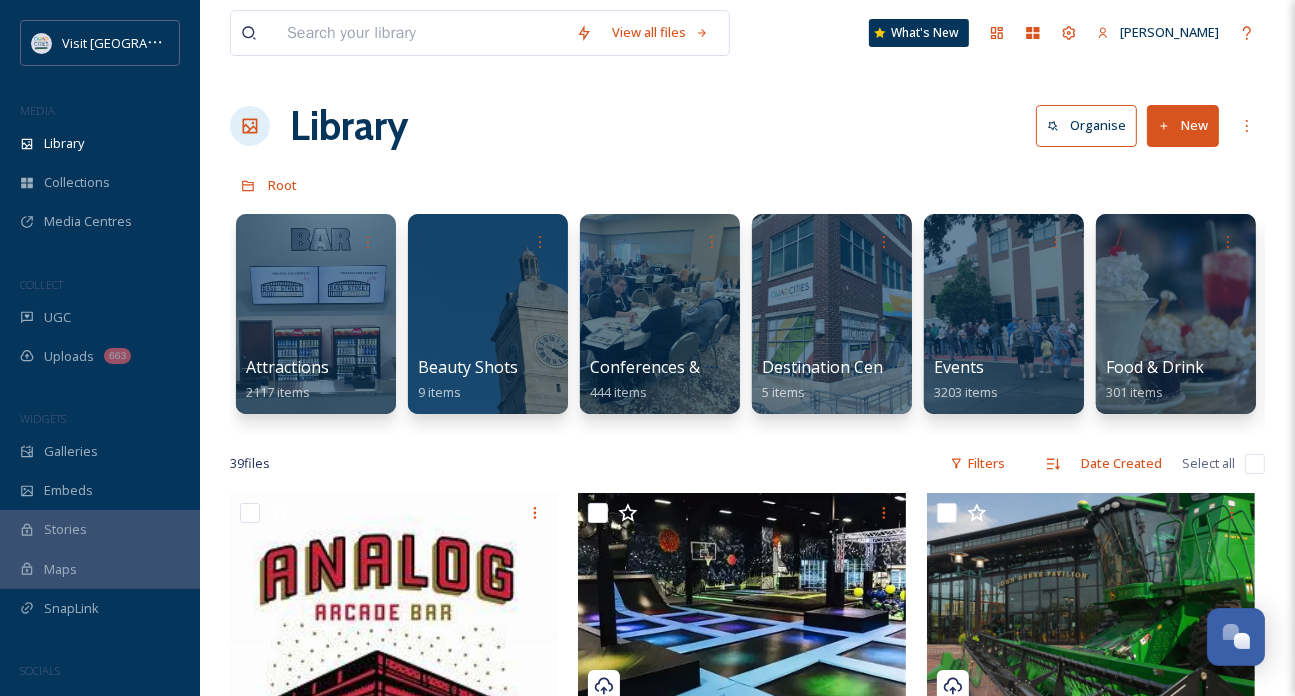 click at bounding box center [421, 33] 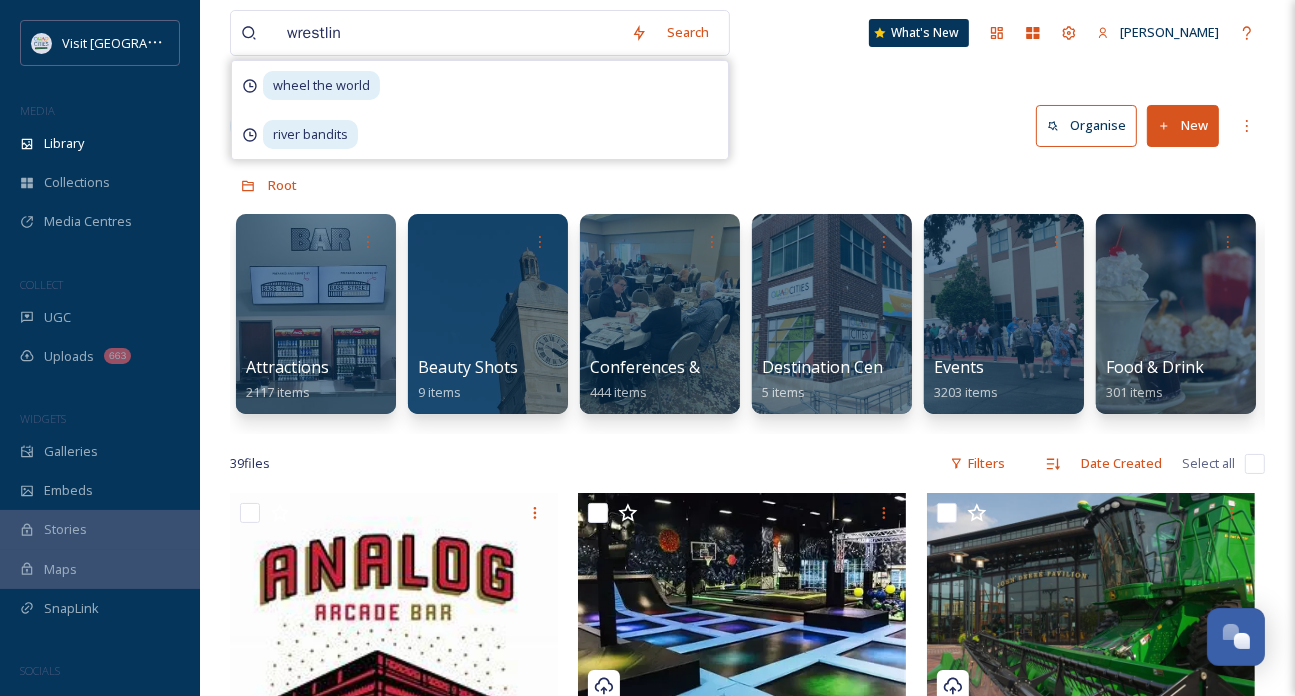 type on "wrestling" 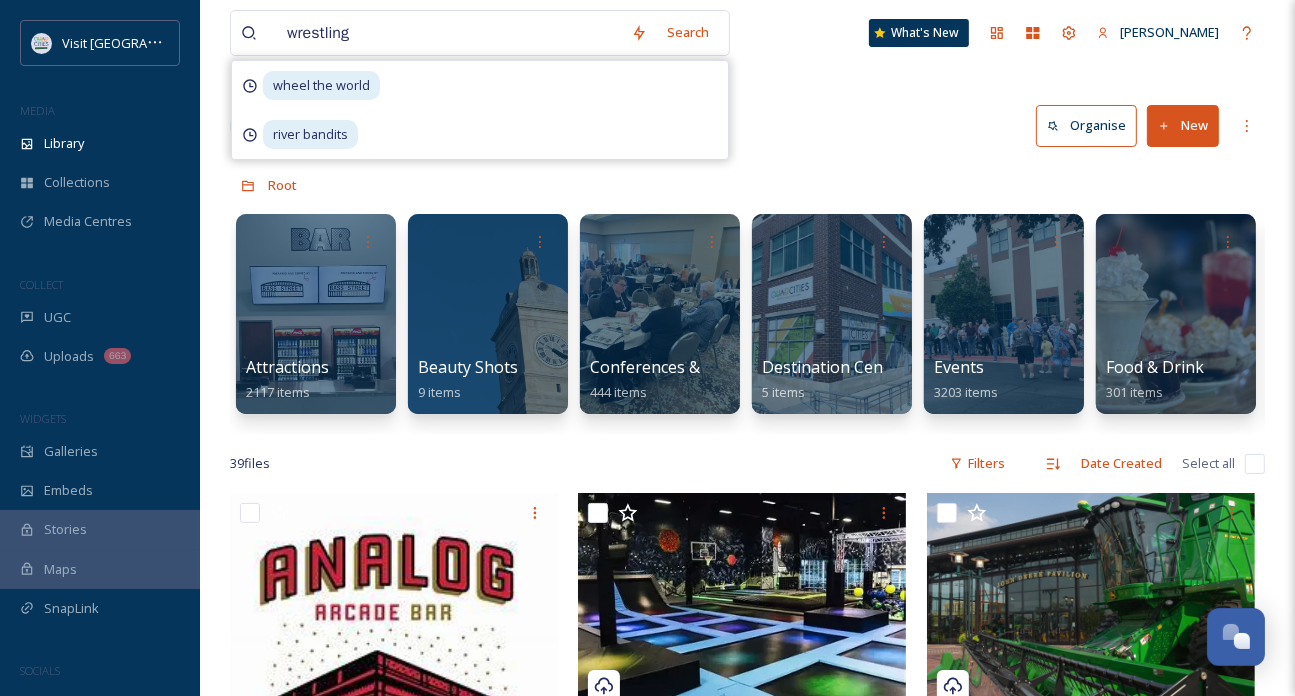 type 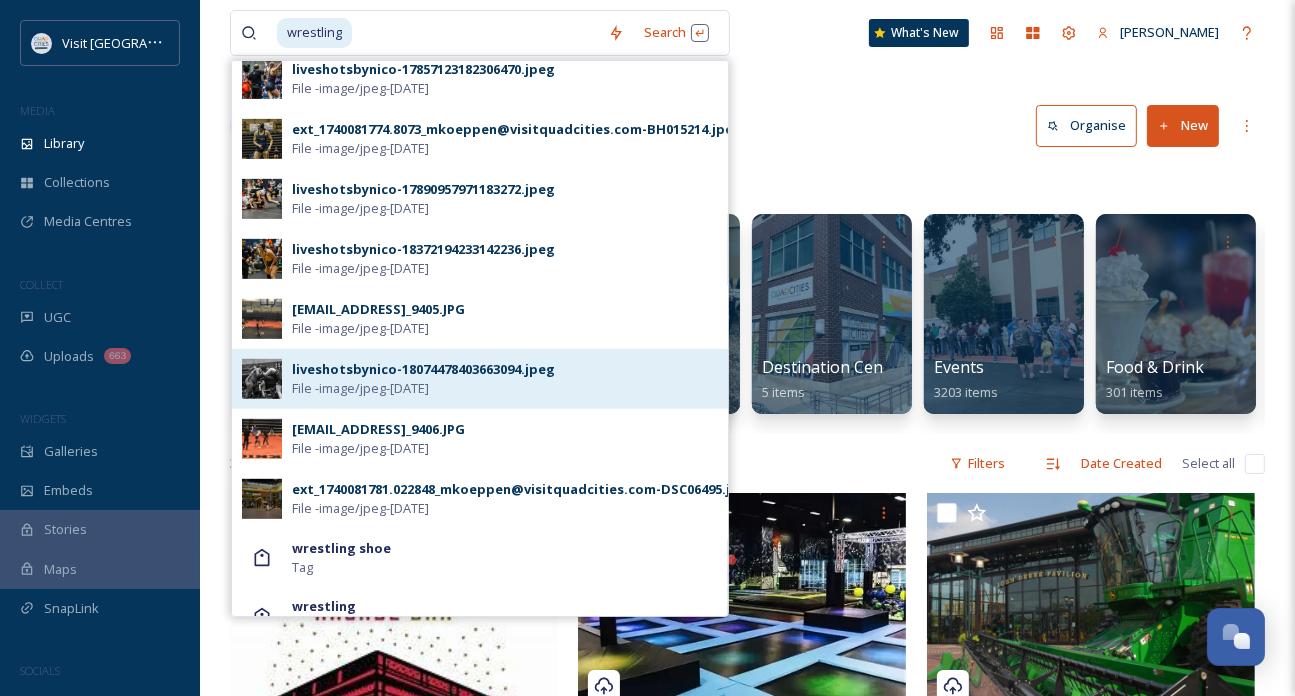 scroll, scrollTop: 938, scrollLeft: 0, axis: vertical 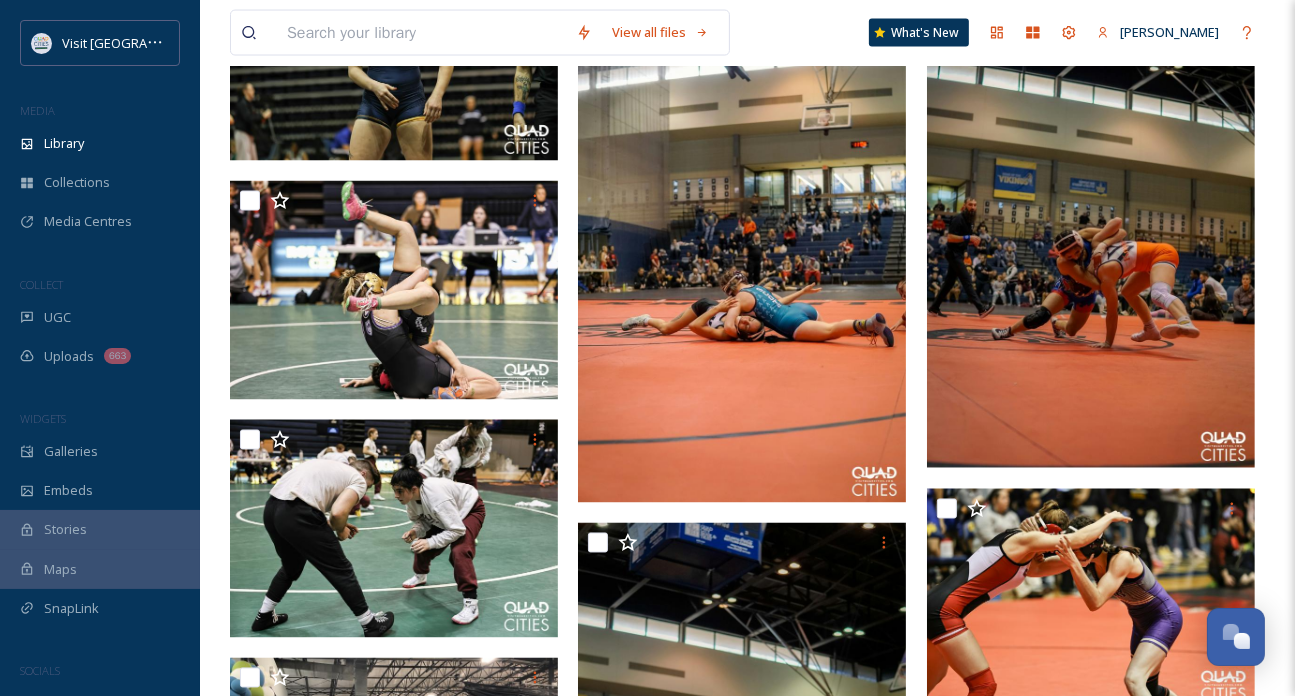 click at bounding box center (421, 33) 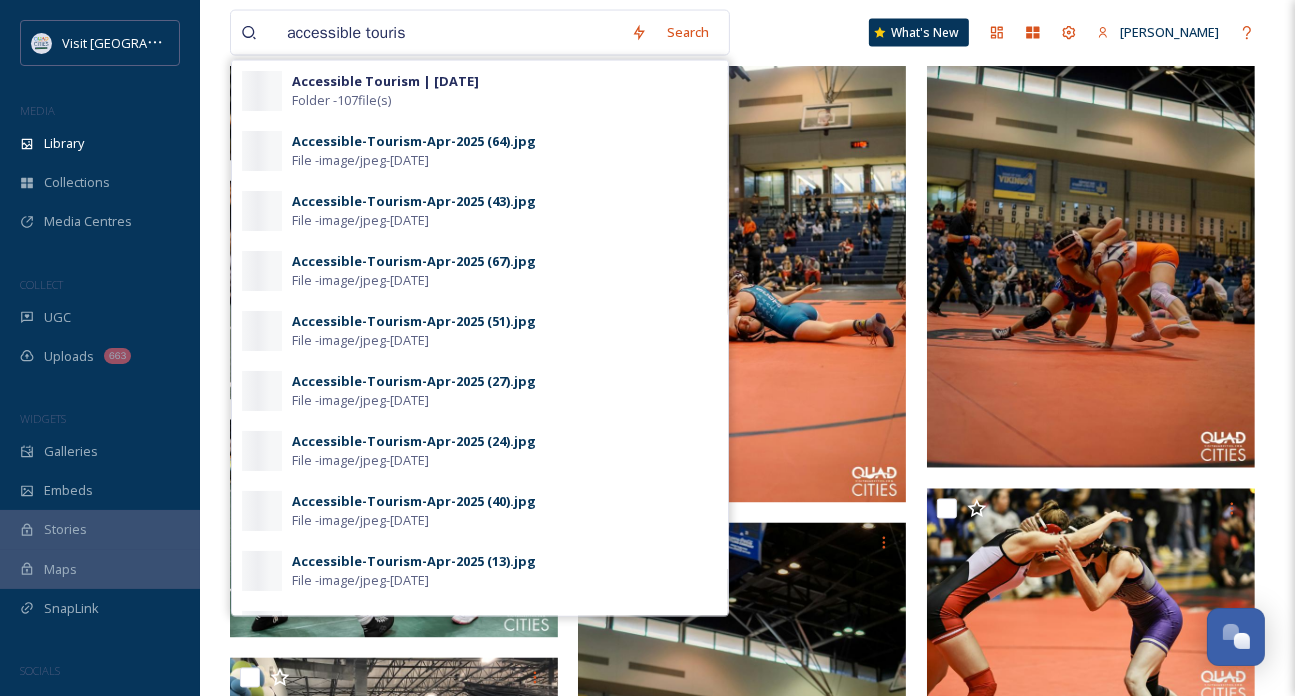 type on "accessible tourism" 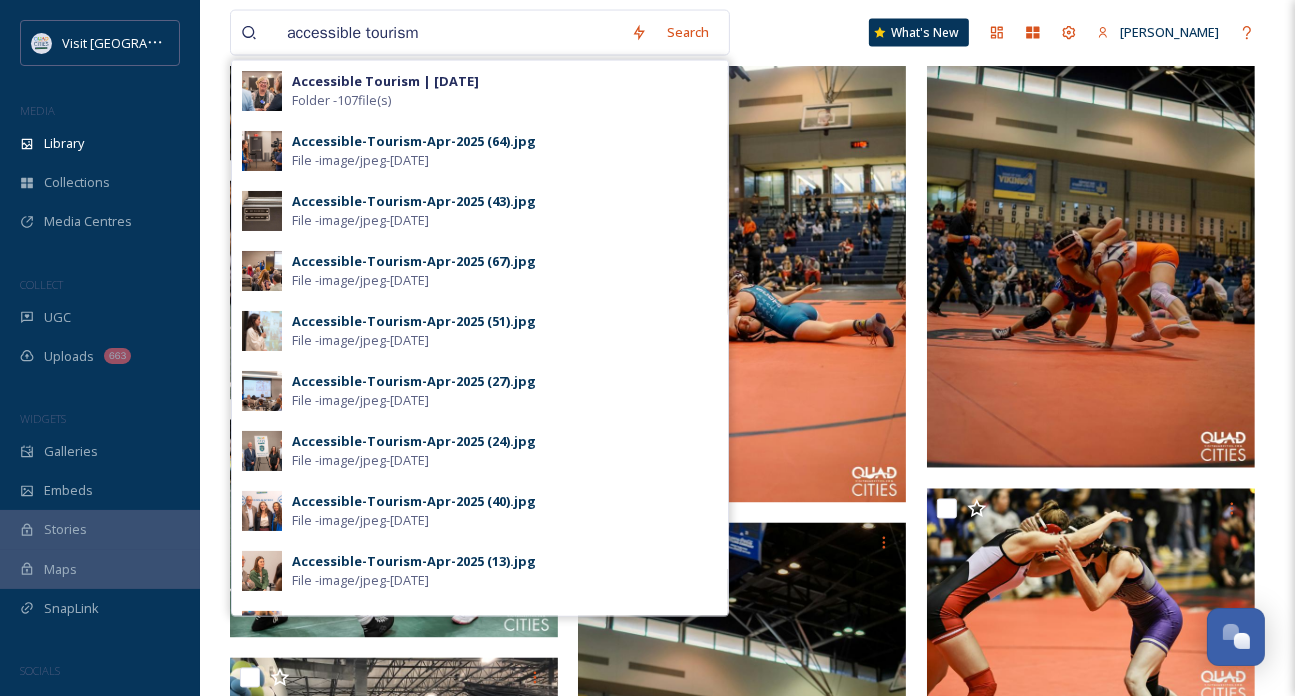 type 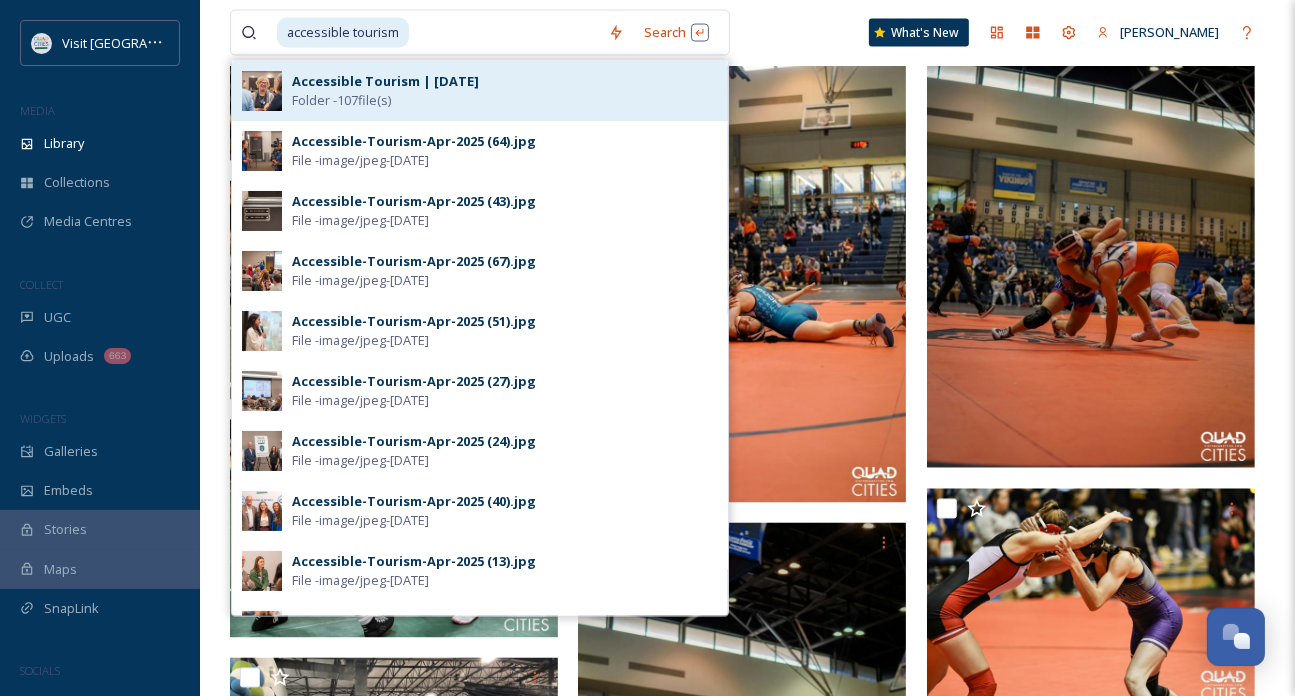 click on "Accessible Tourism | [DATE]" at bounding box center (385, 81) 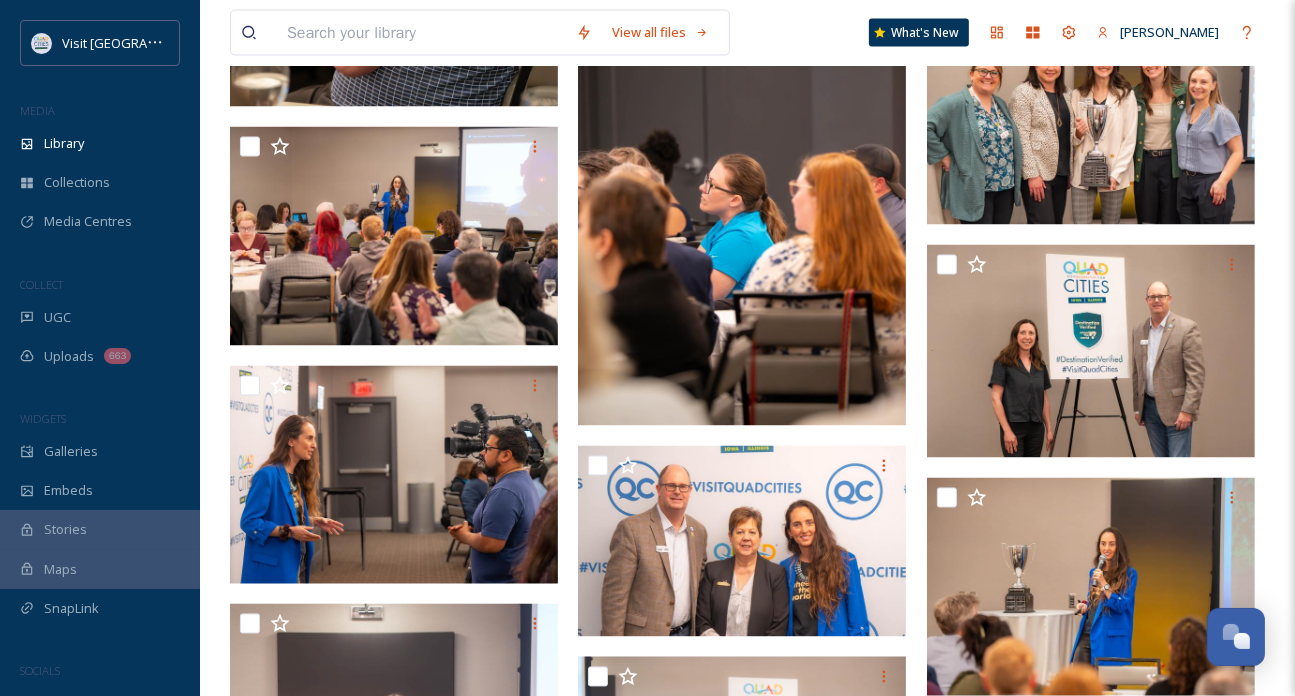 scroll, scrollTop: 3200, scrollLeft: 0, axis: vertical 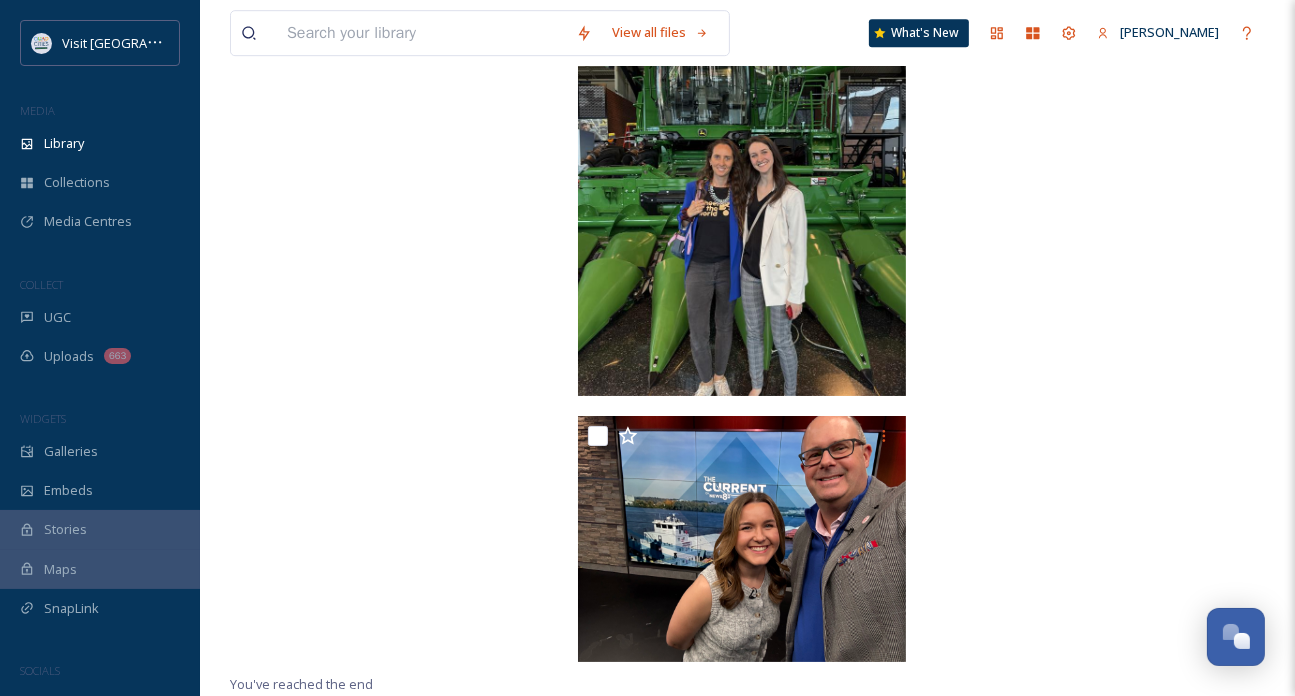 click at bounding box center (1096, -5428) 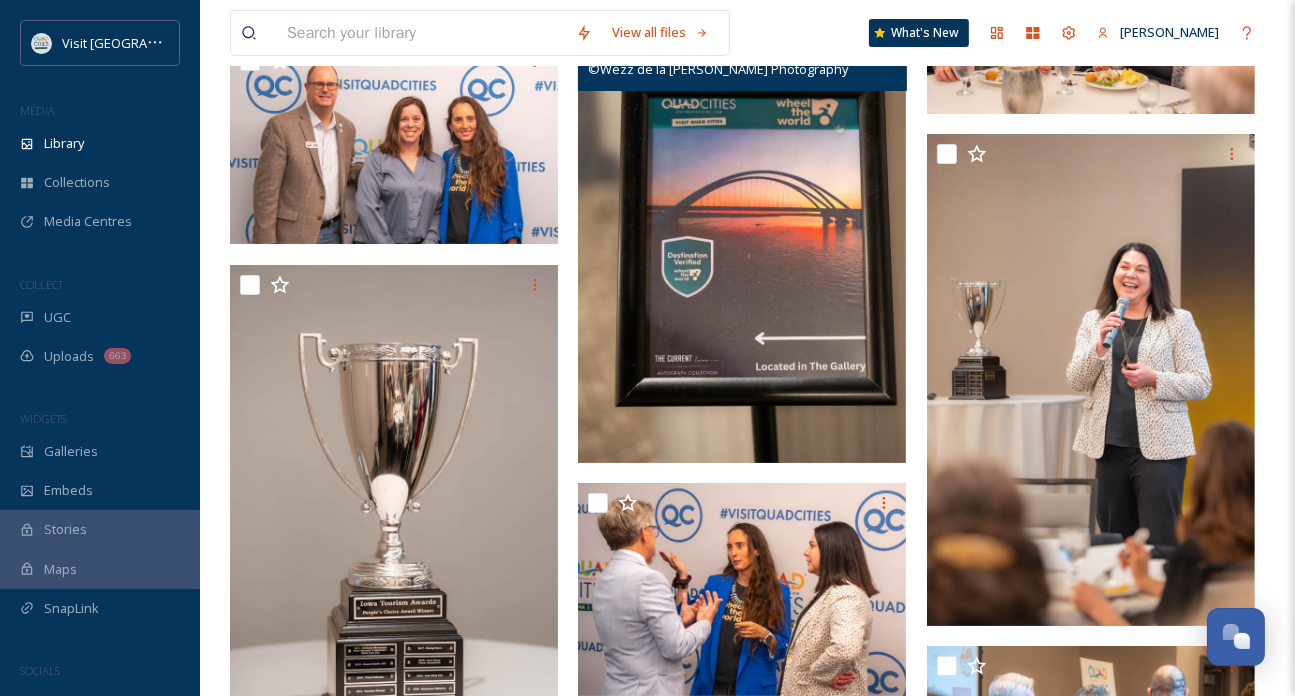 scroll, scrollTop: 7500, scrollLeft: 0, axis: vertical 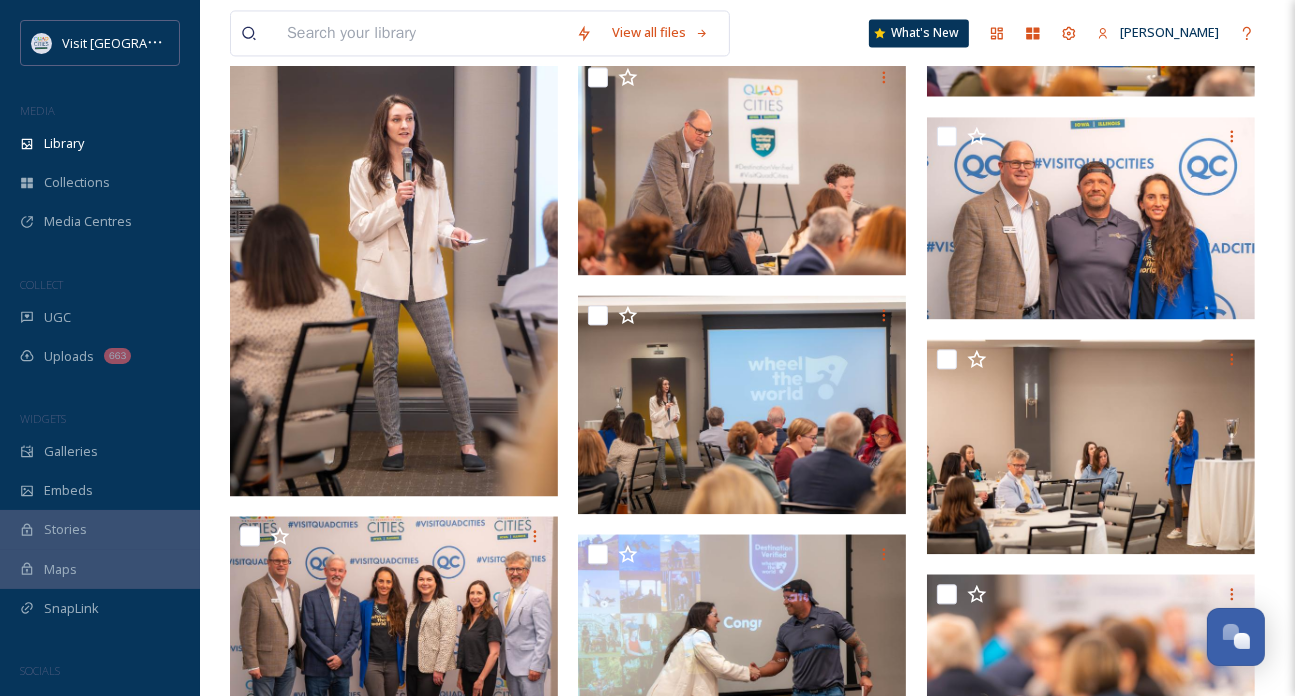 click on "View all files What's New [PERSON_NAME] Library Organise New Root Events AccelerateVQC Accessible Tourism | [DATE] Your Selections There is nothing here. 107  file s Filters Date Created Select all No preview available for file of  application/octet-stream . You've reached the end" at bounding box center [747, 2648] 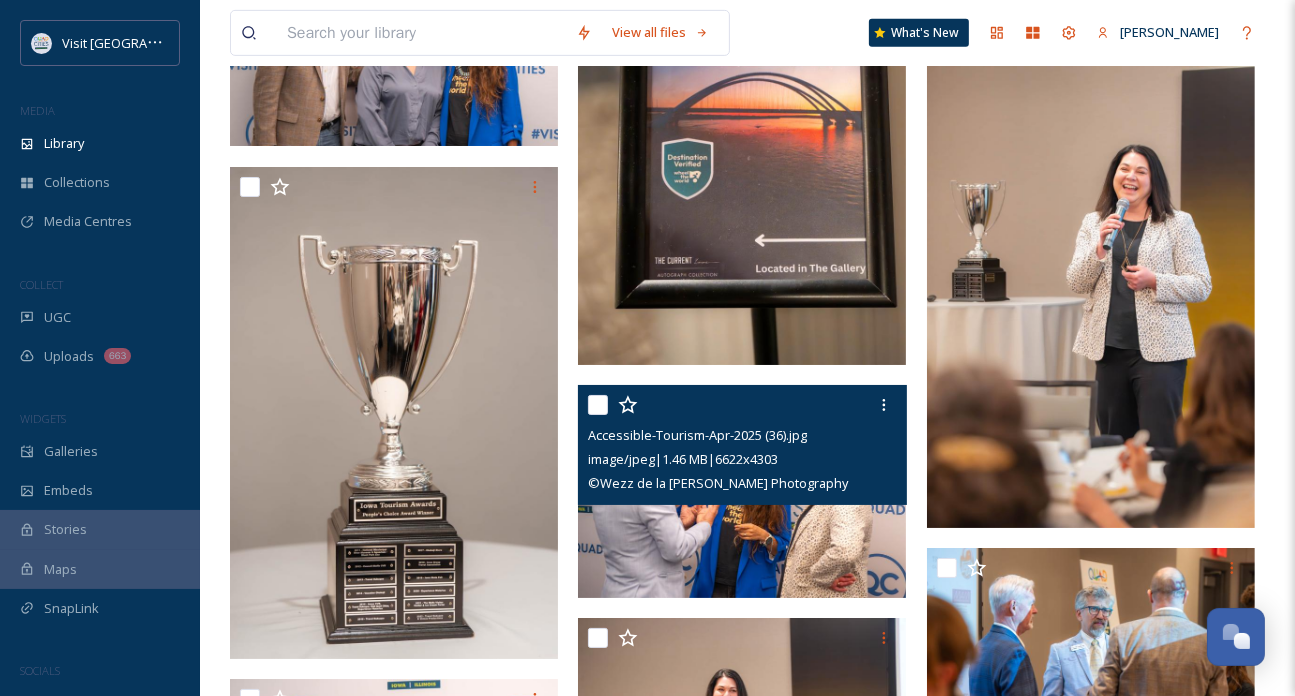 scroll, scrollTop: 7500, scrollLeft: 0, axis: vertical 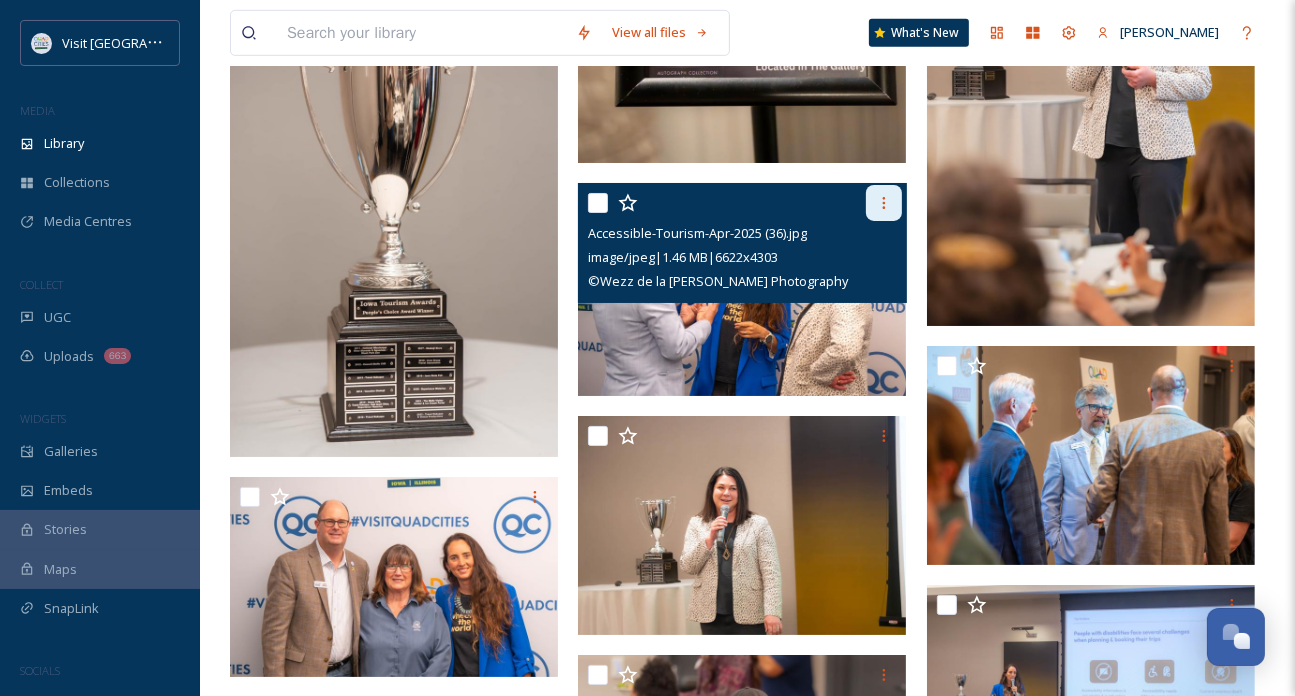 click 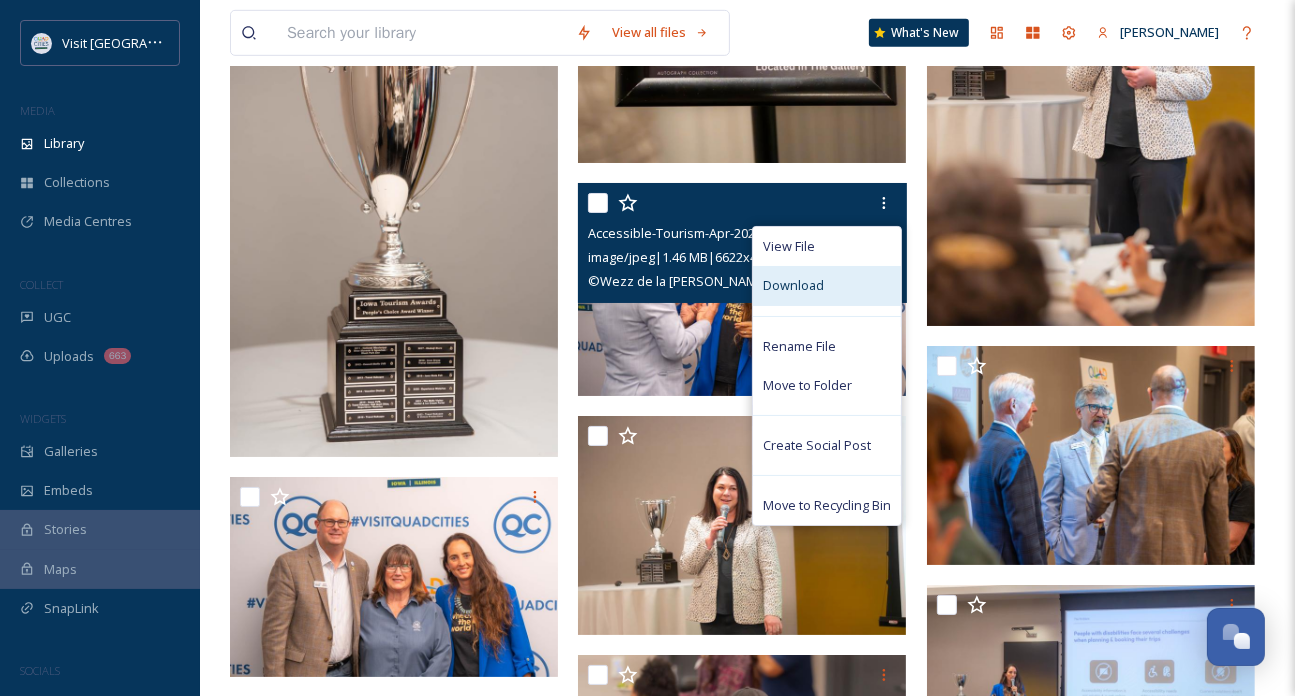 click on "Download" at bounding box center [793, 285] 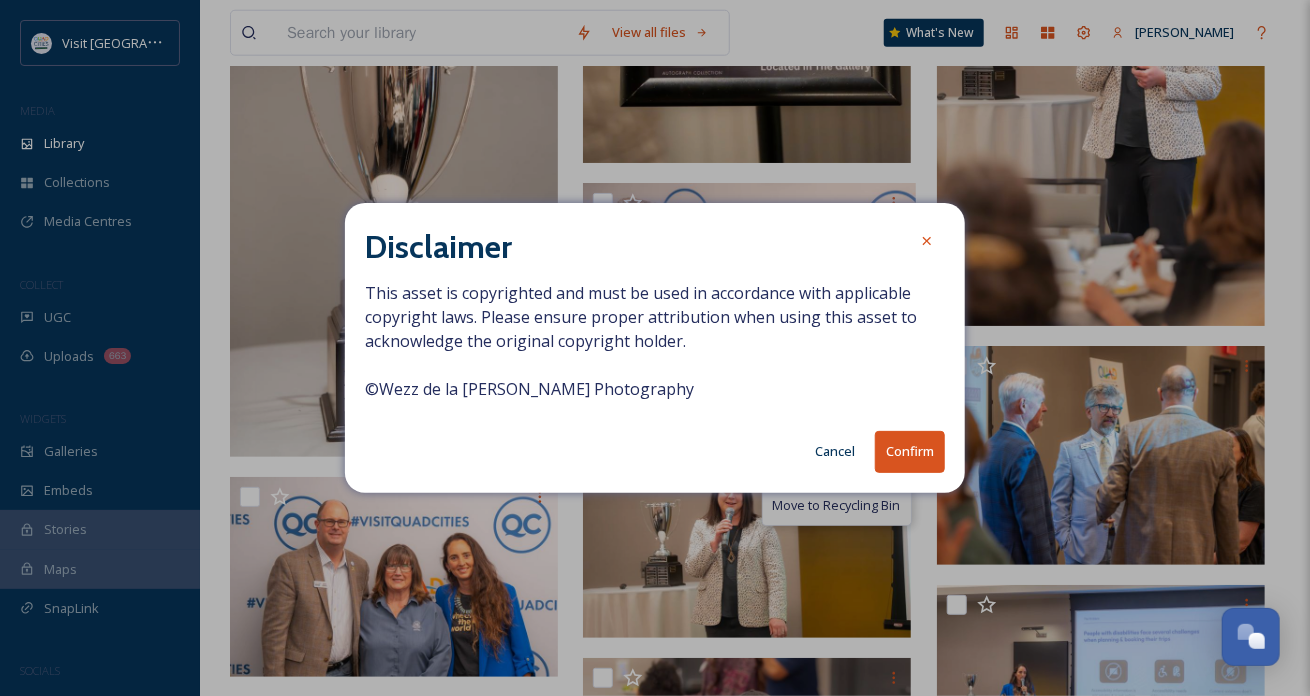 click on "Confirm" at bounding box center [910, 451] 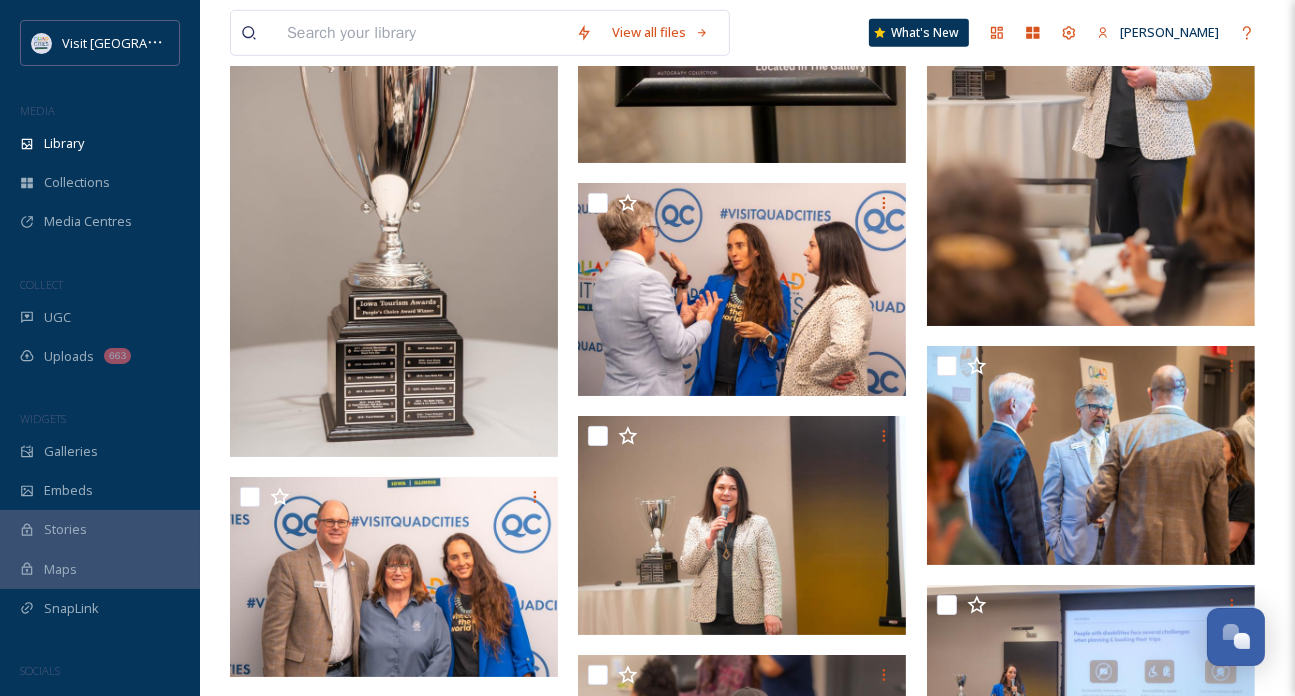 click at bounding box center (421, 33) 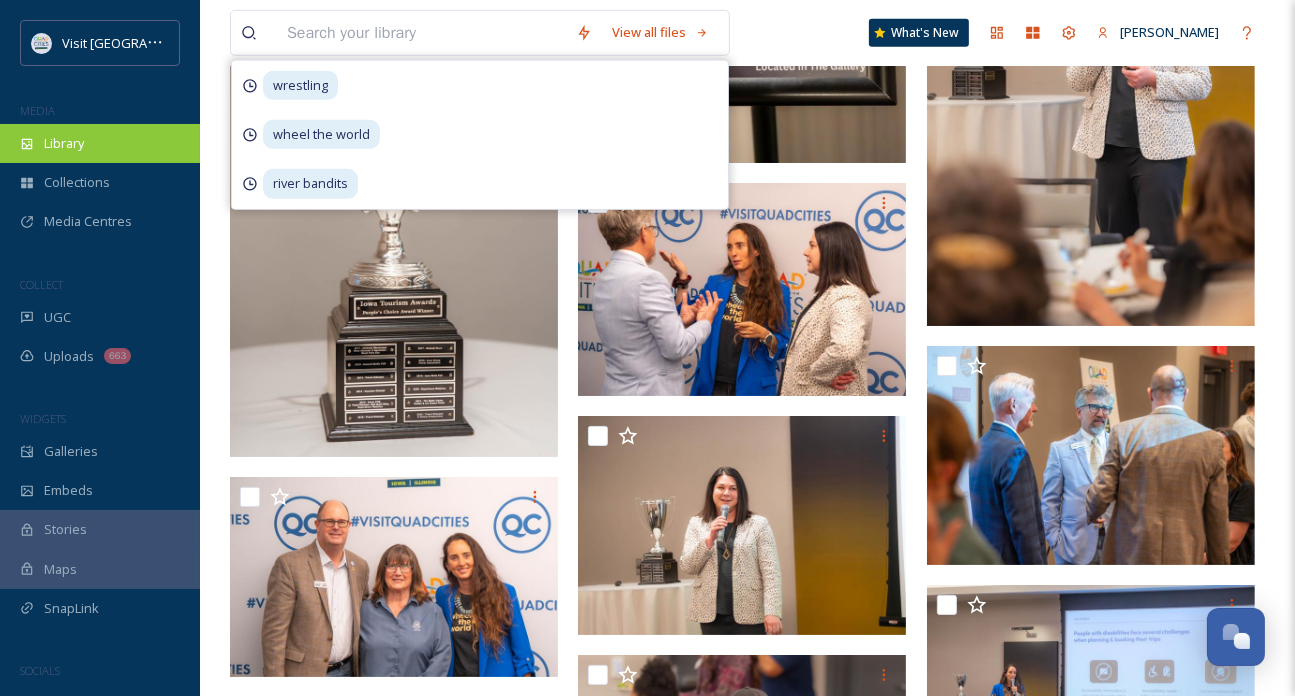 click on "Library" at bounding box center [100, 143] 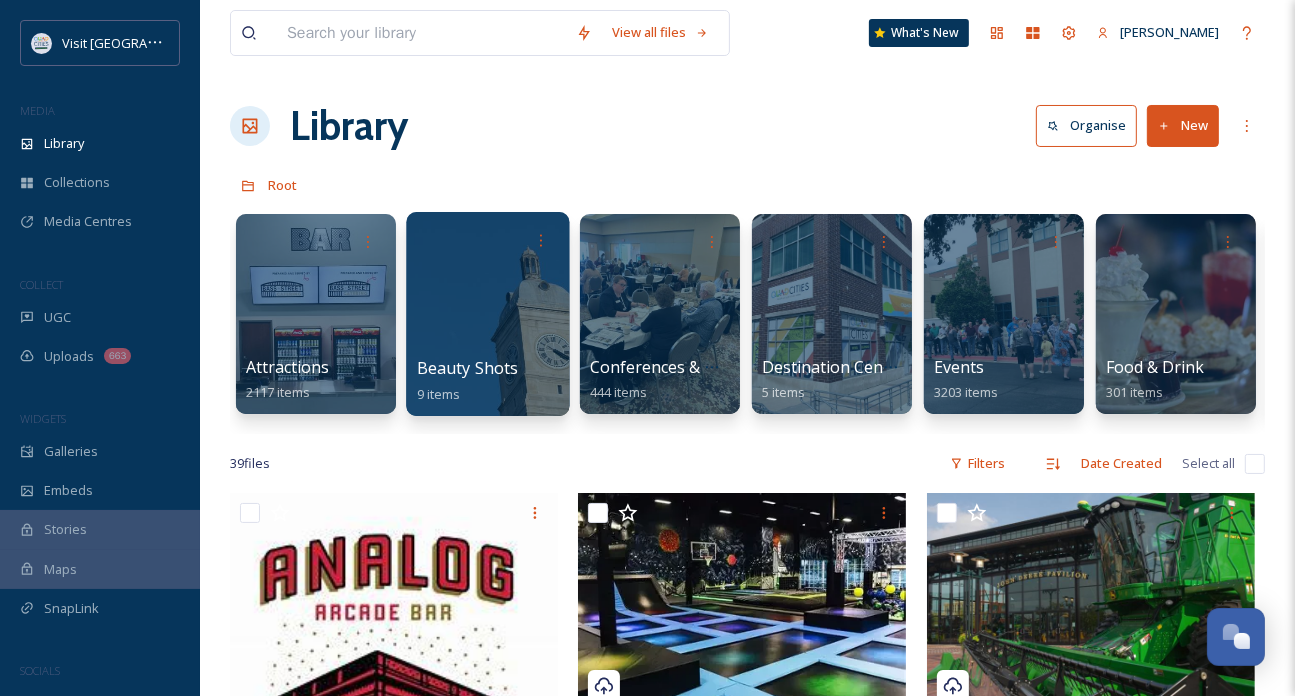 click at bounding box center (487, 314) 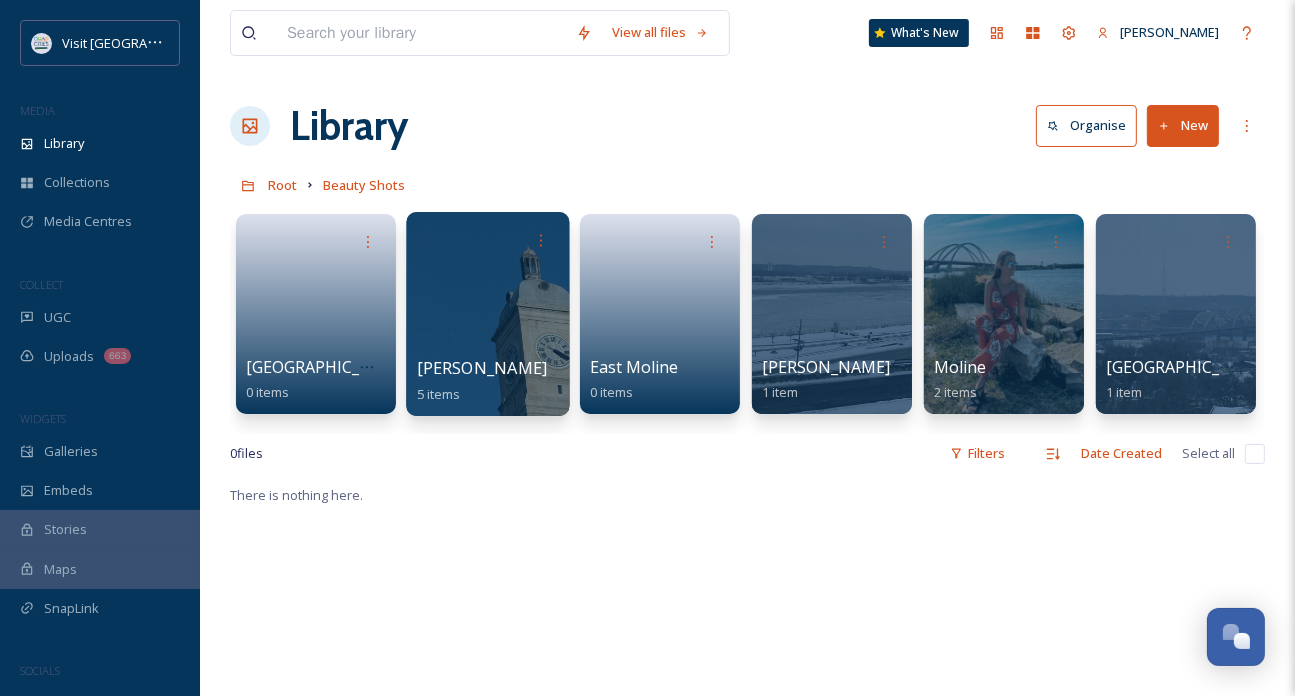 click at bounding box center (487, 314) 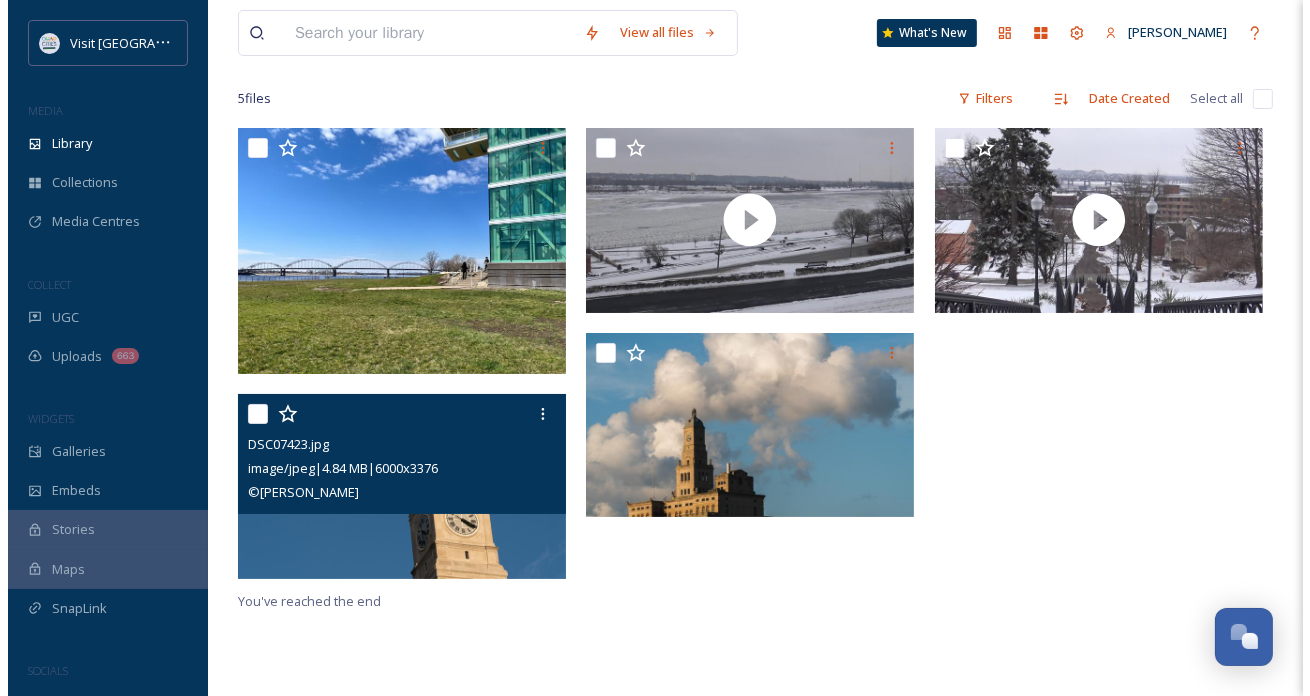 scroll, scrollTop: 0, scrollLeft: 0, axis: both 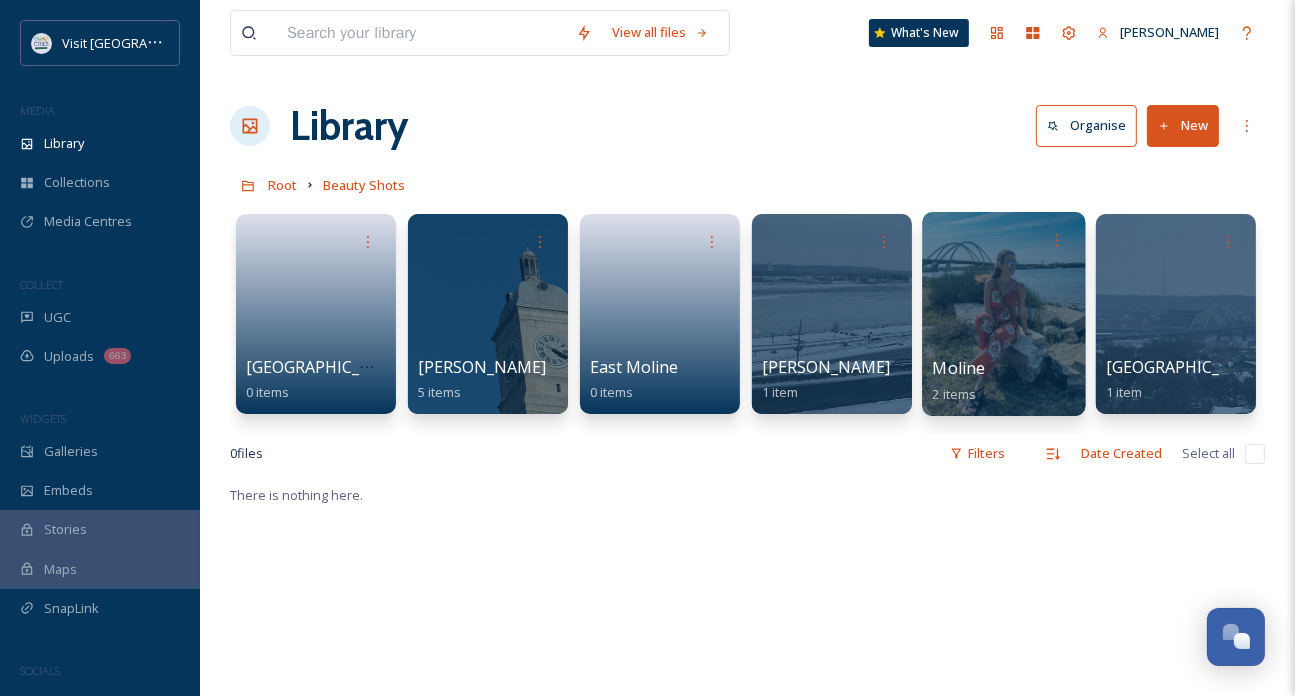 click at bounding box center (1003, 314) 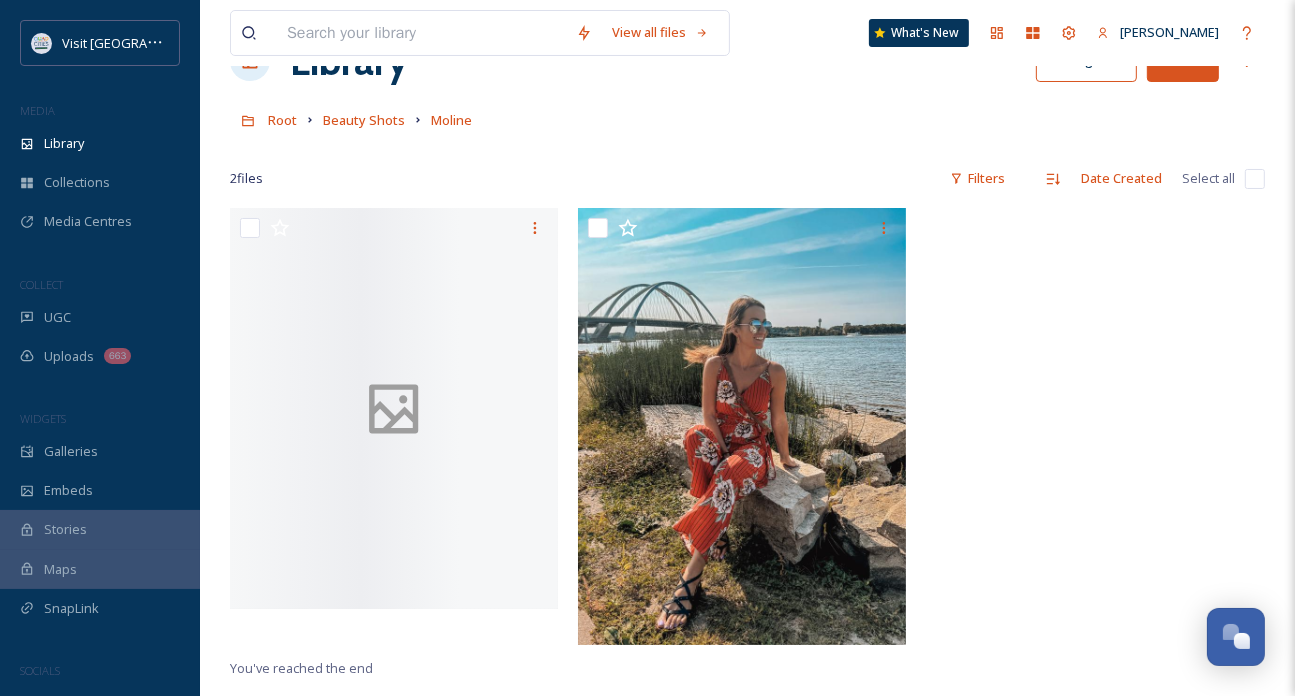 scroll, scrollTop: 100, scrollLeft: 0, axis: vertical 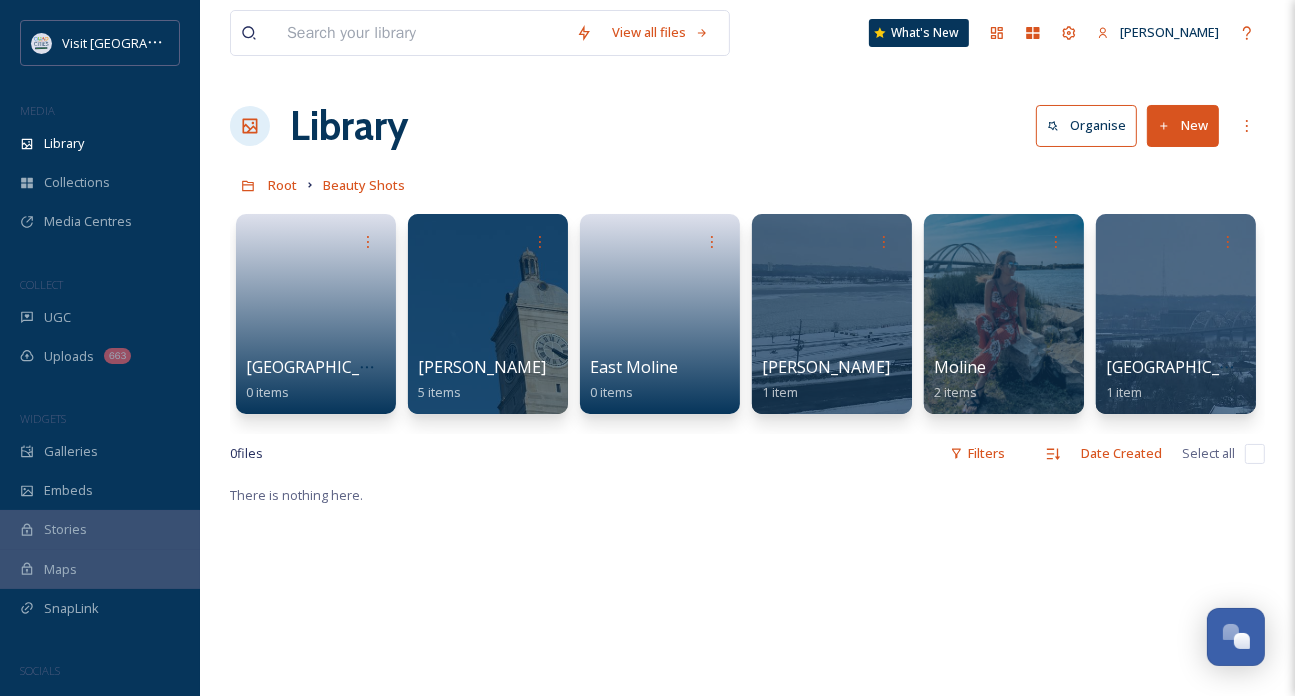 click at bounding box center [421, 33] 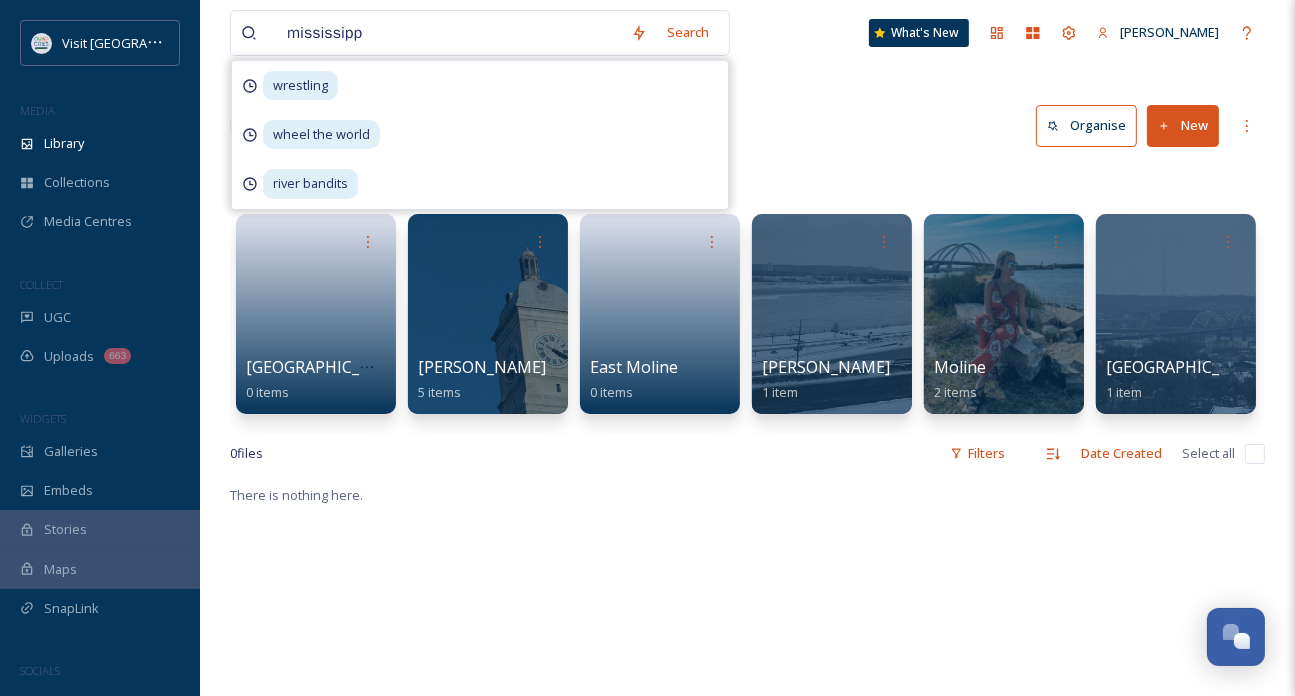 type on "mississippo" 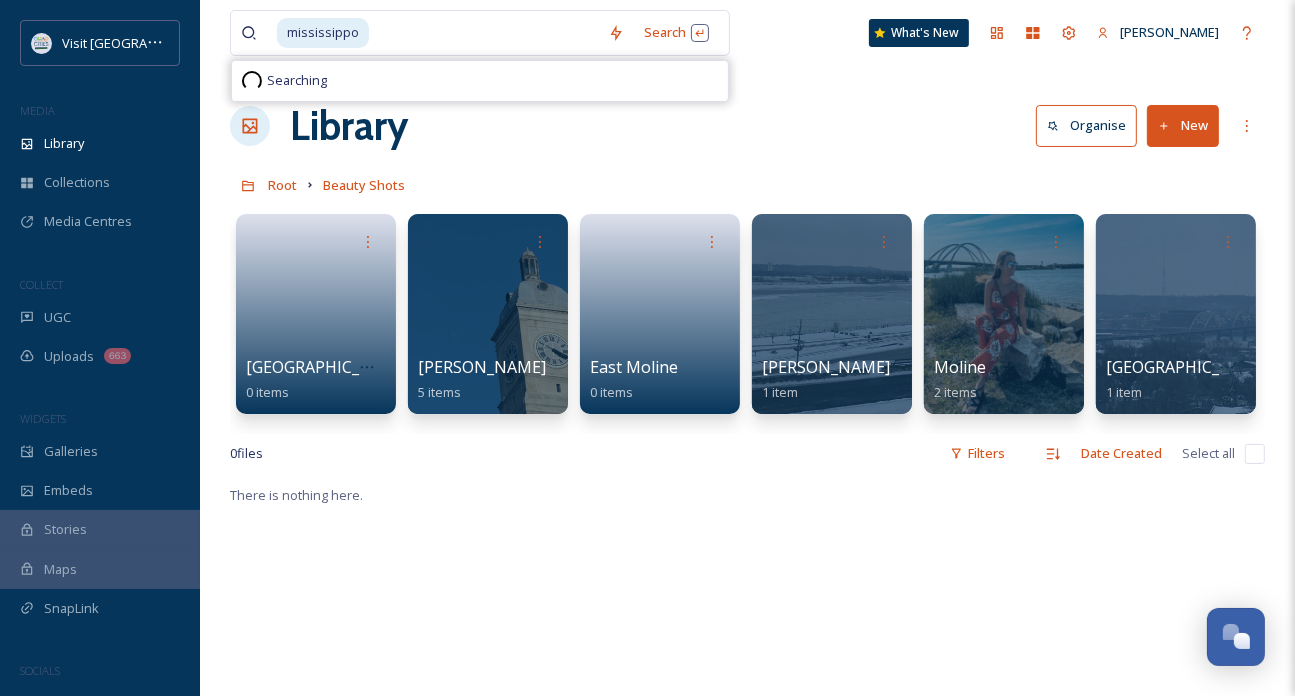 click at bounding box center (484, 33) 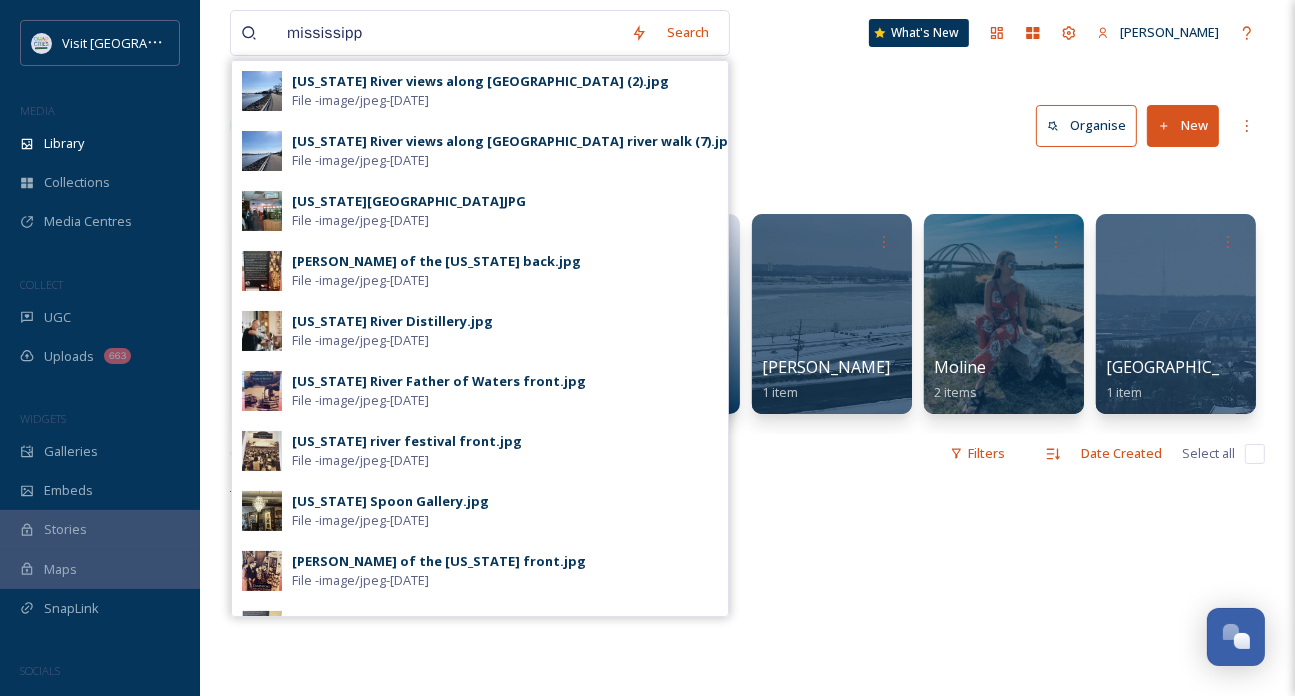 type on "[US_STATE]" 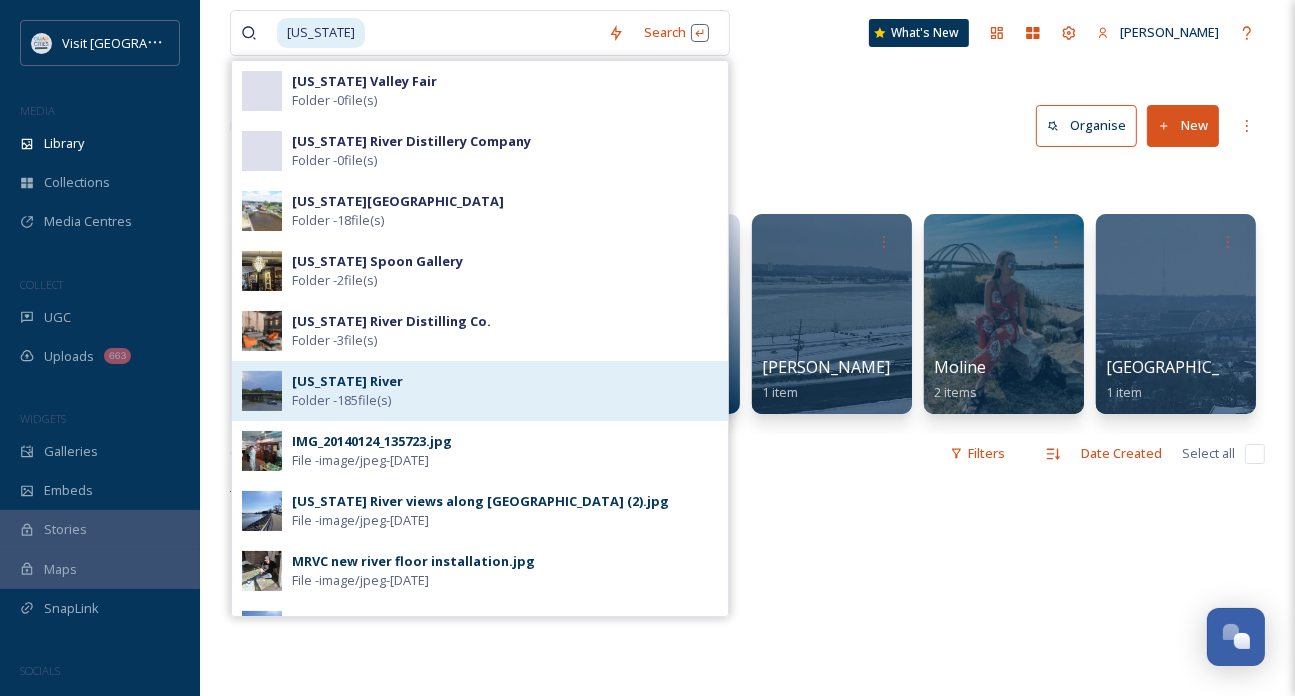 click on "Folder  -  185  file(s)" at bounding box center [341, 400] 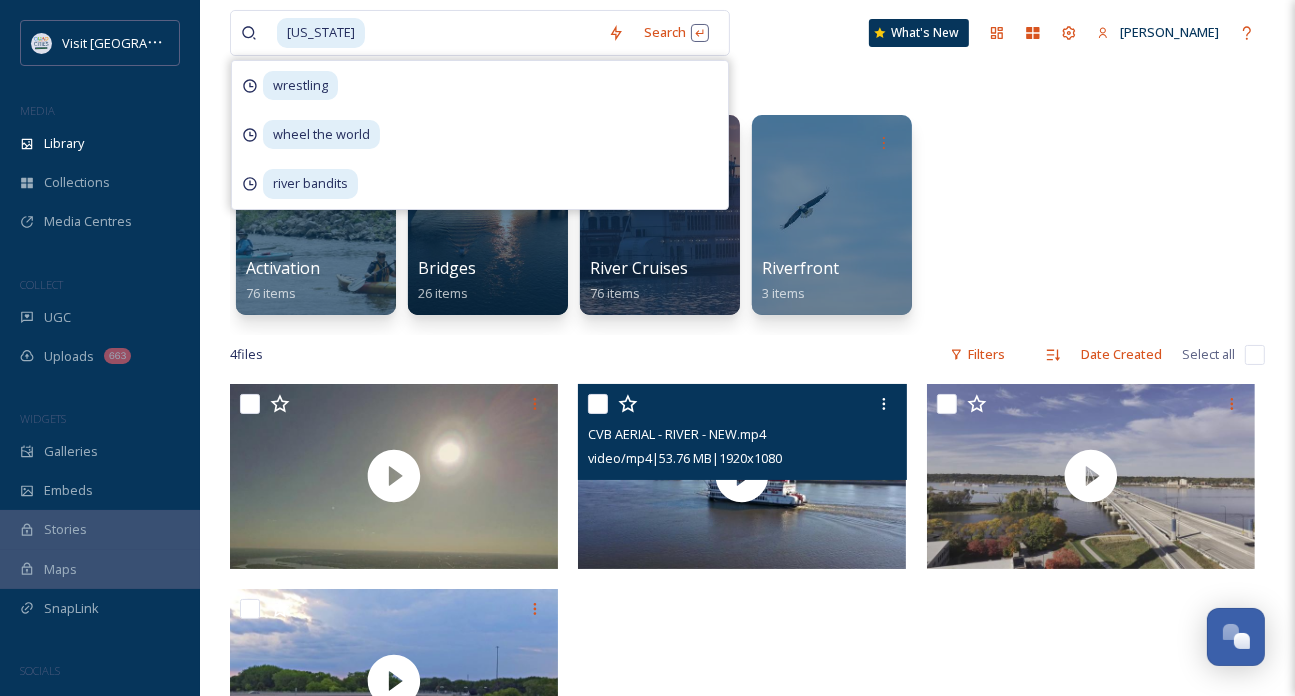 scroll, scrollTop: 0, scrollLeft: 0, axis: both 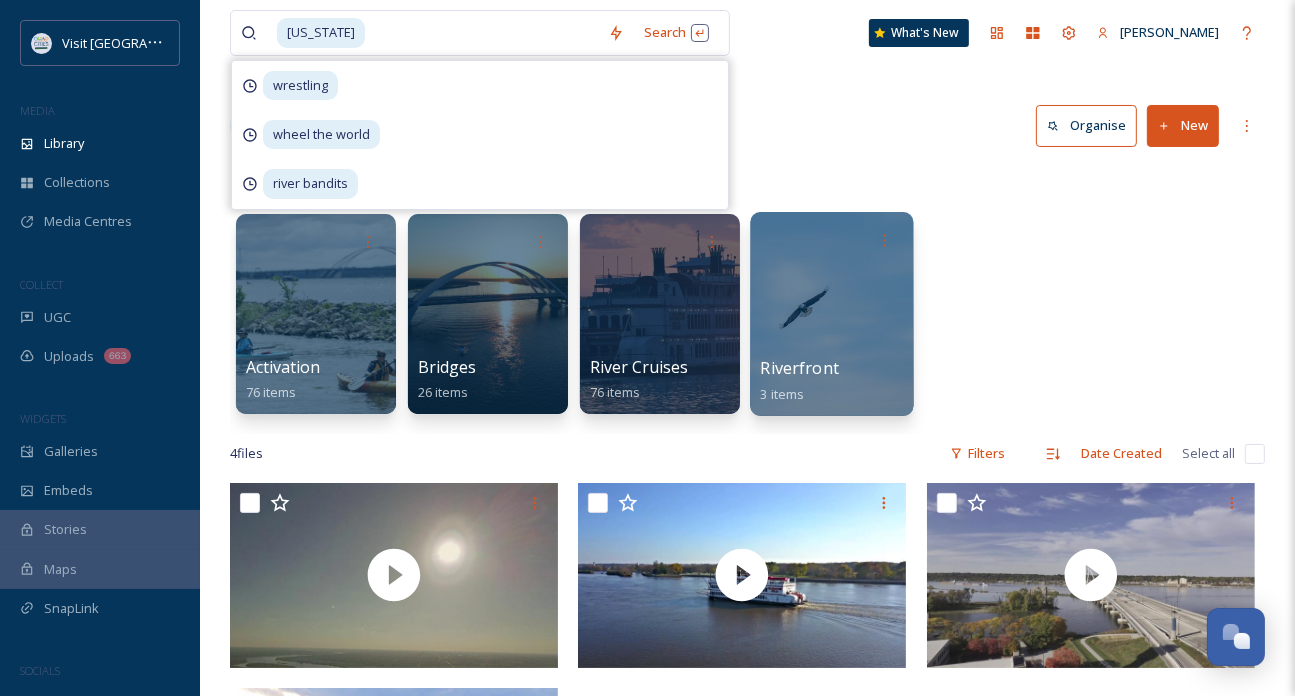 click at bounding box center (831, 314) 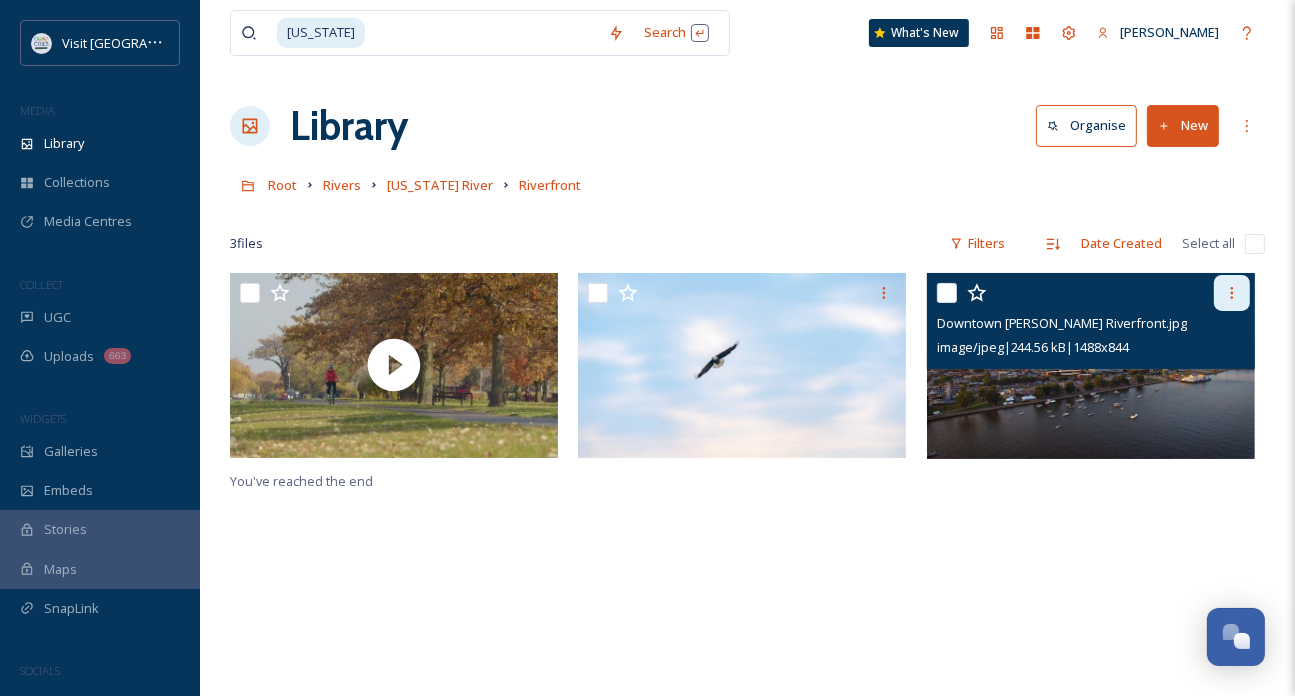 click at bounding box center (1232, 293) 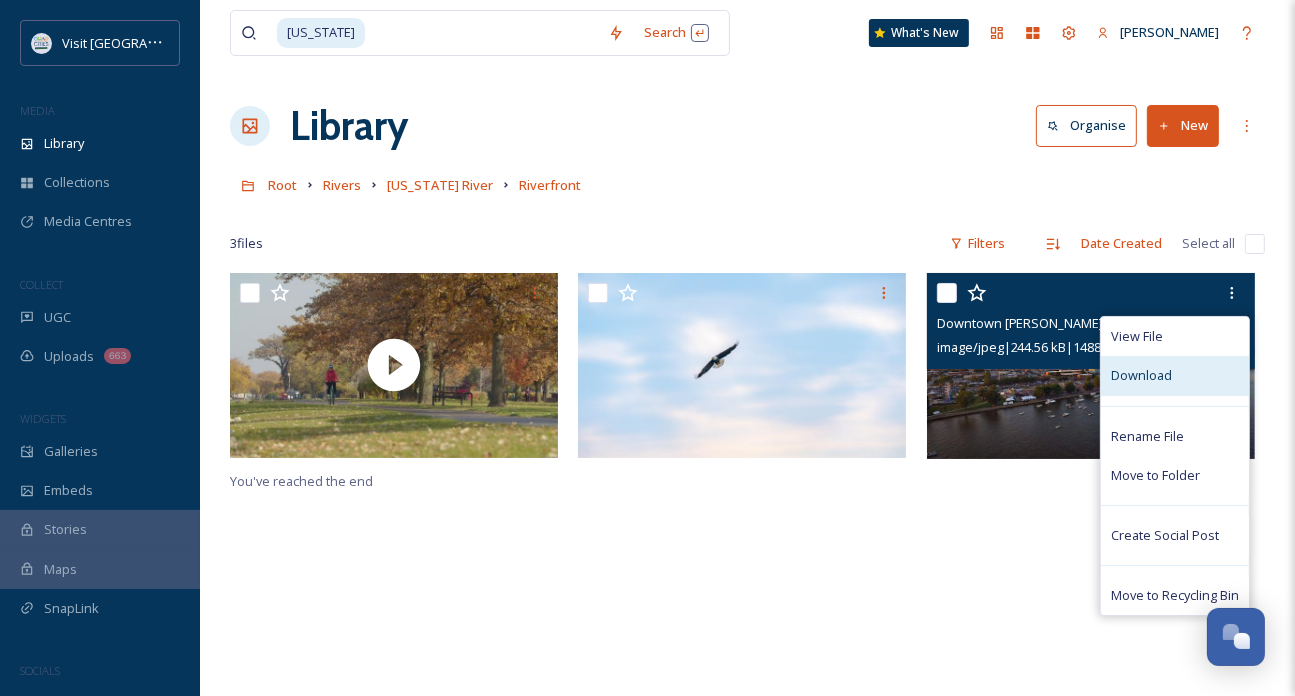 click on "Download" at bounding box center (1141, 375) 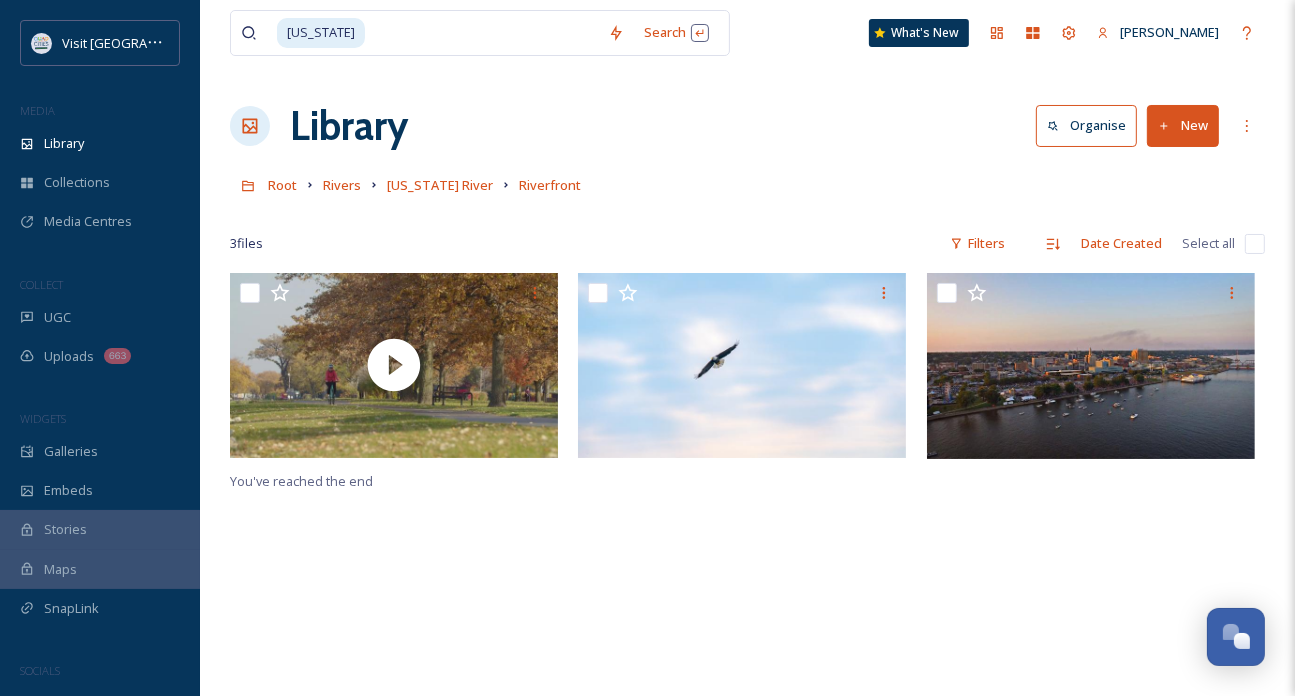 click at bounding box center [482, 33] 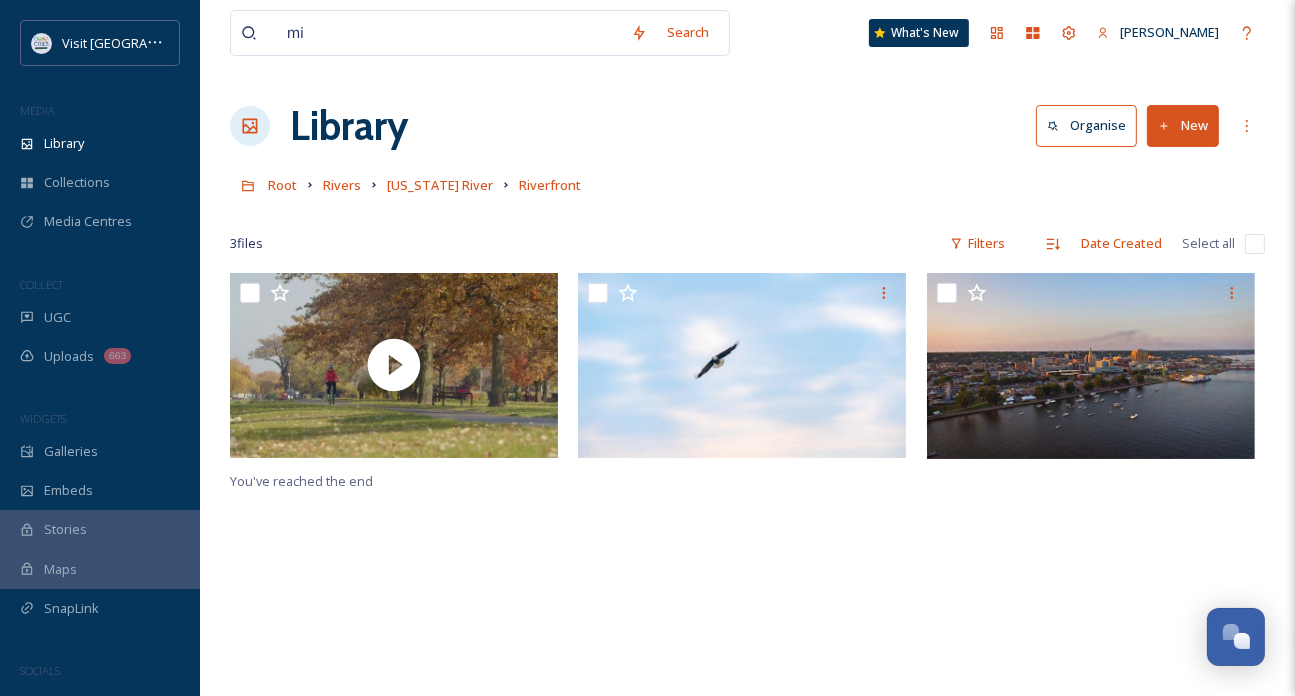 type on "m" 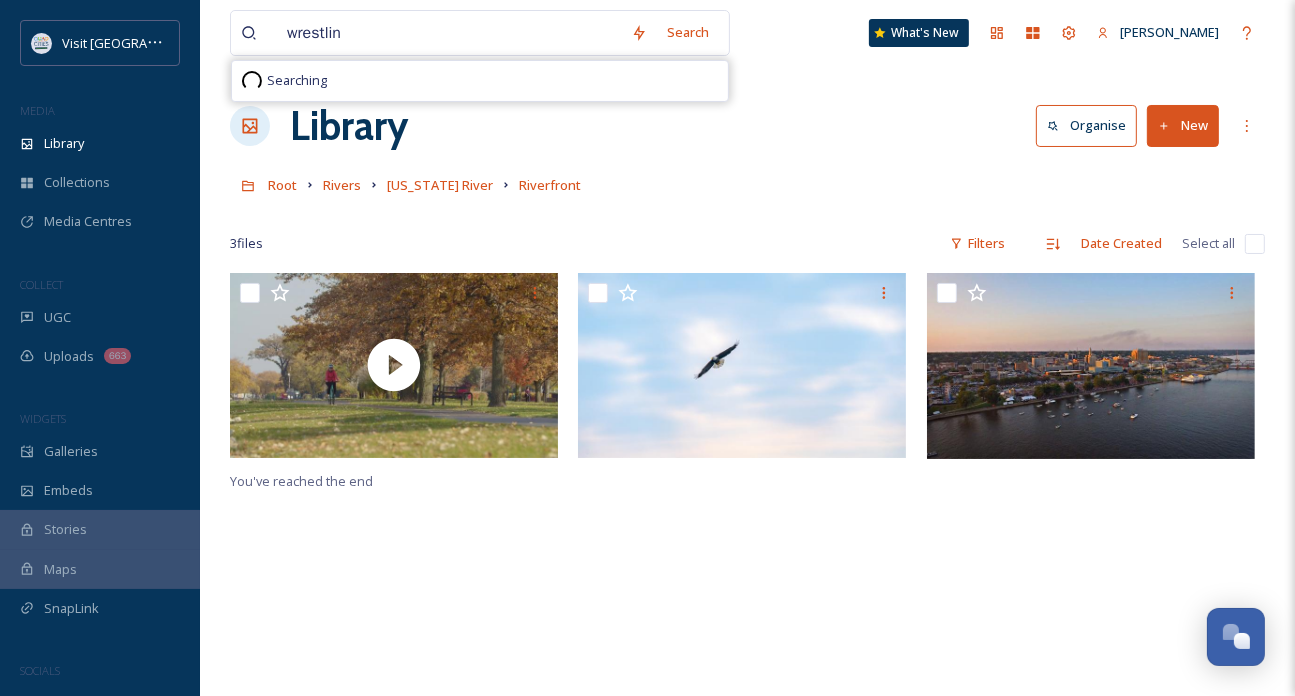type on "wrestling" 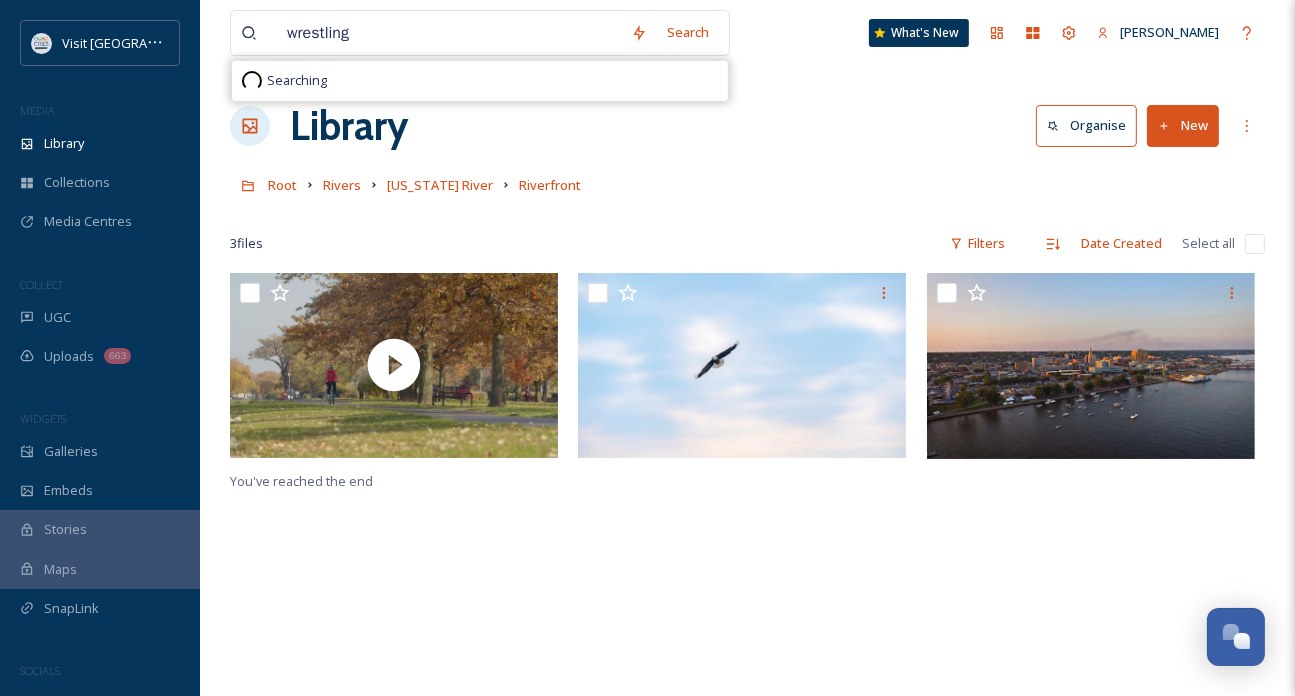 type 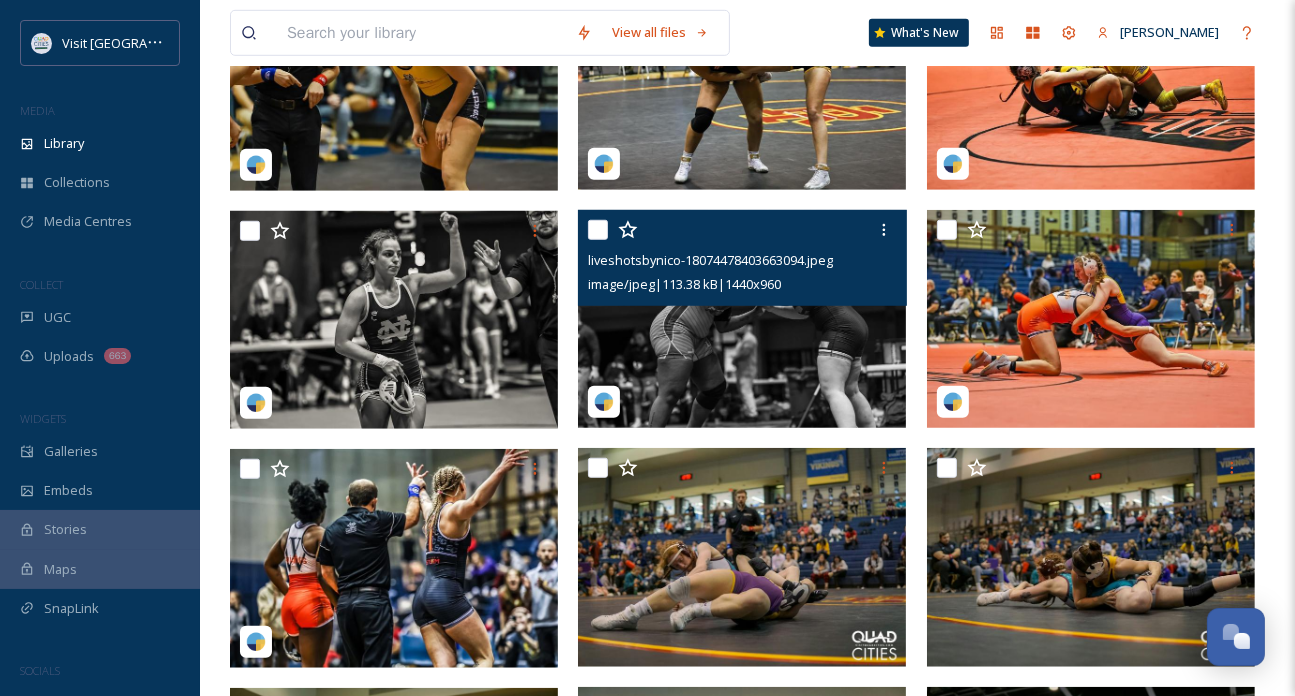 scroll, scrollTop: 1500, scrollLeft: 0, axis: vertical 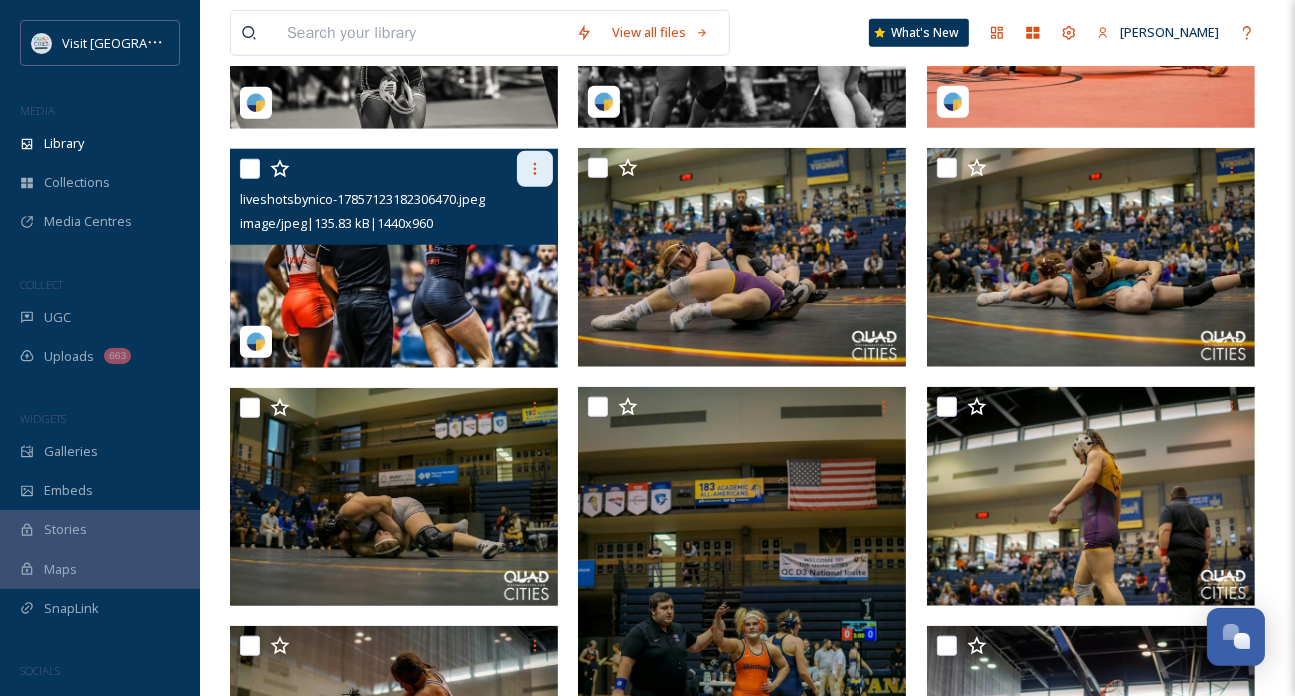 click at bounding box center (535, 169) 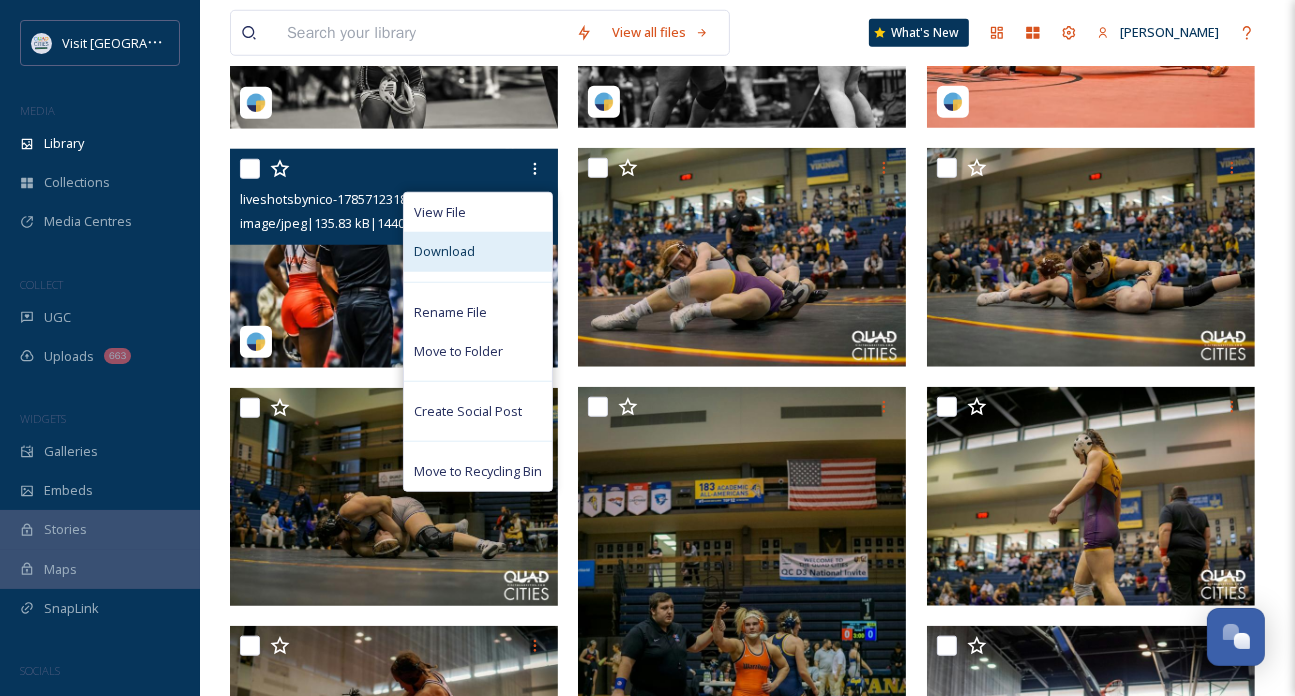 click on "Download" at bounding box center (478, 251) 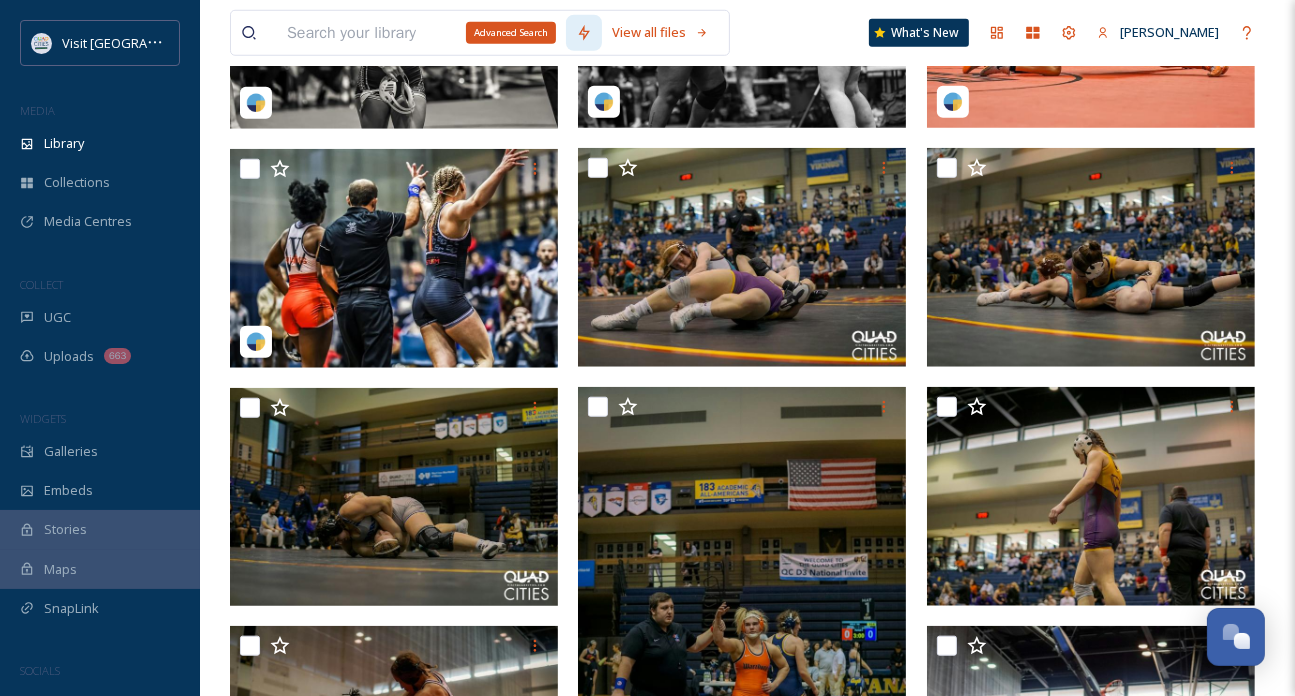 drag, startPoint x: 565, startPoint y: 34, endPoint x: 532, endPoint y: 35, distance: 33.01515 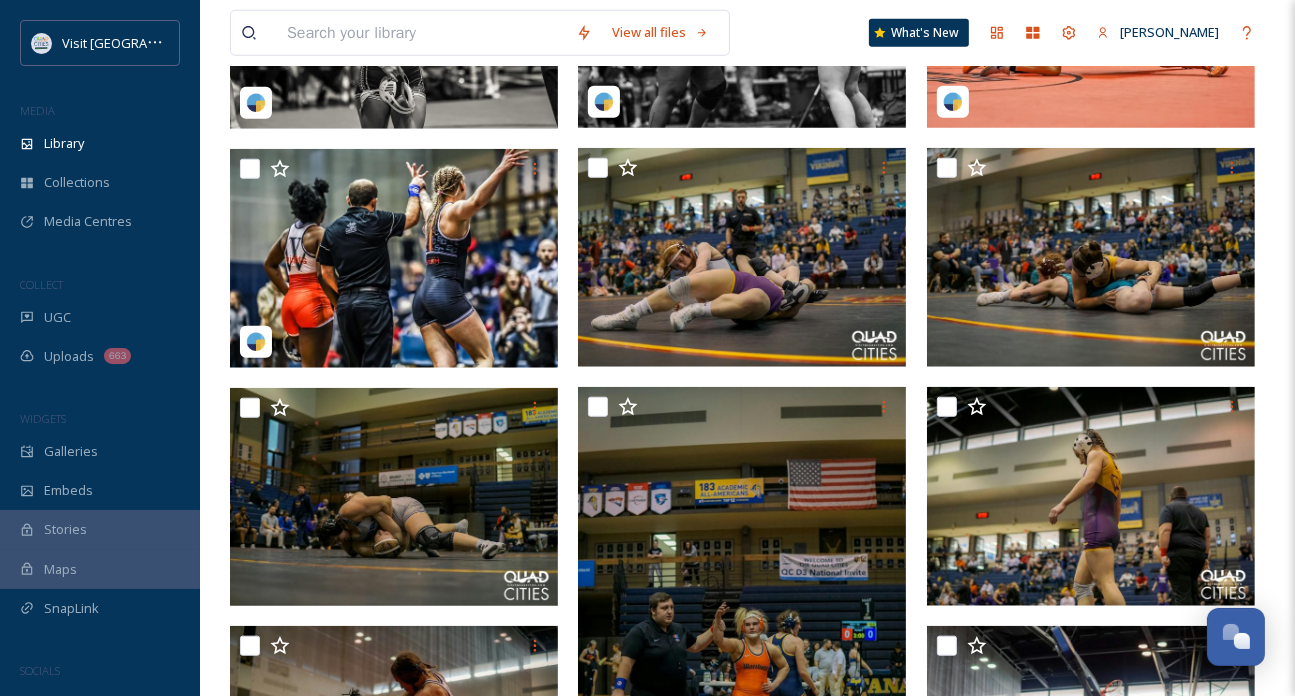 click at bounding box center [421, 33] 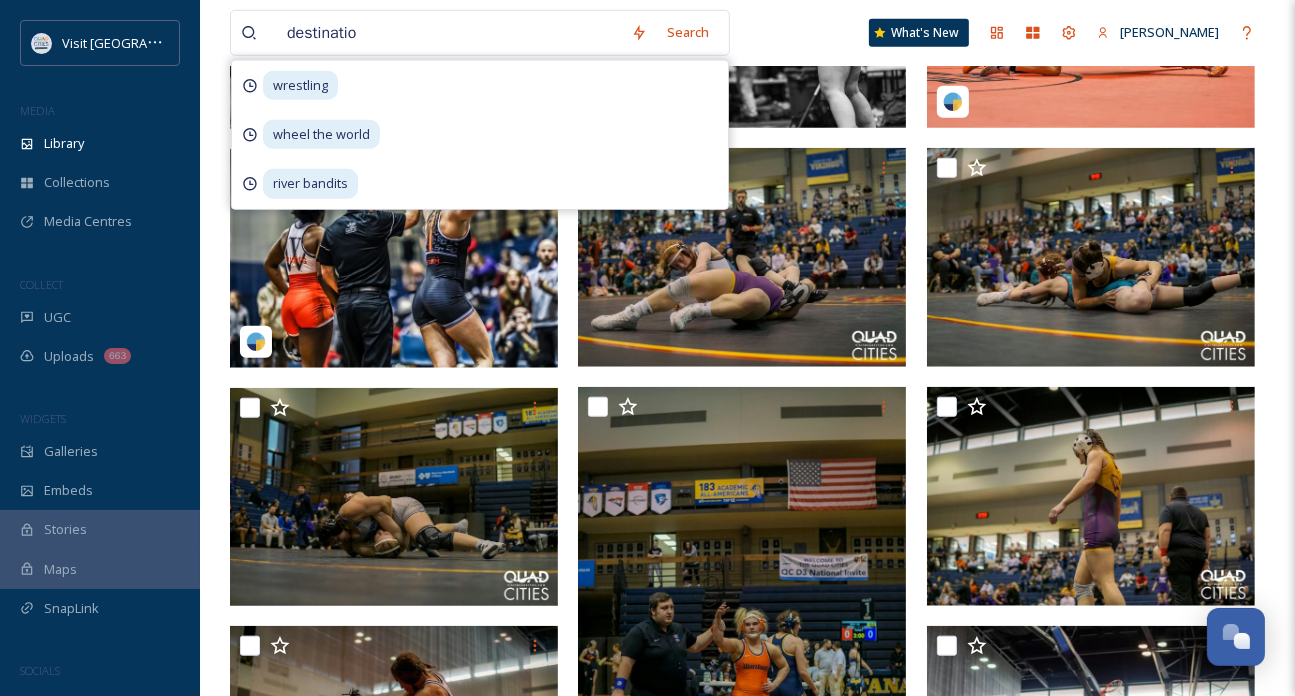 type on "destination" 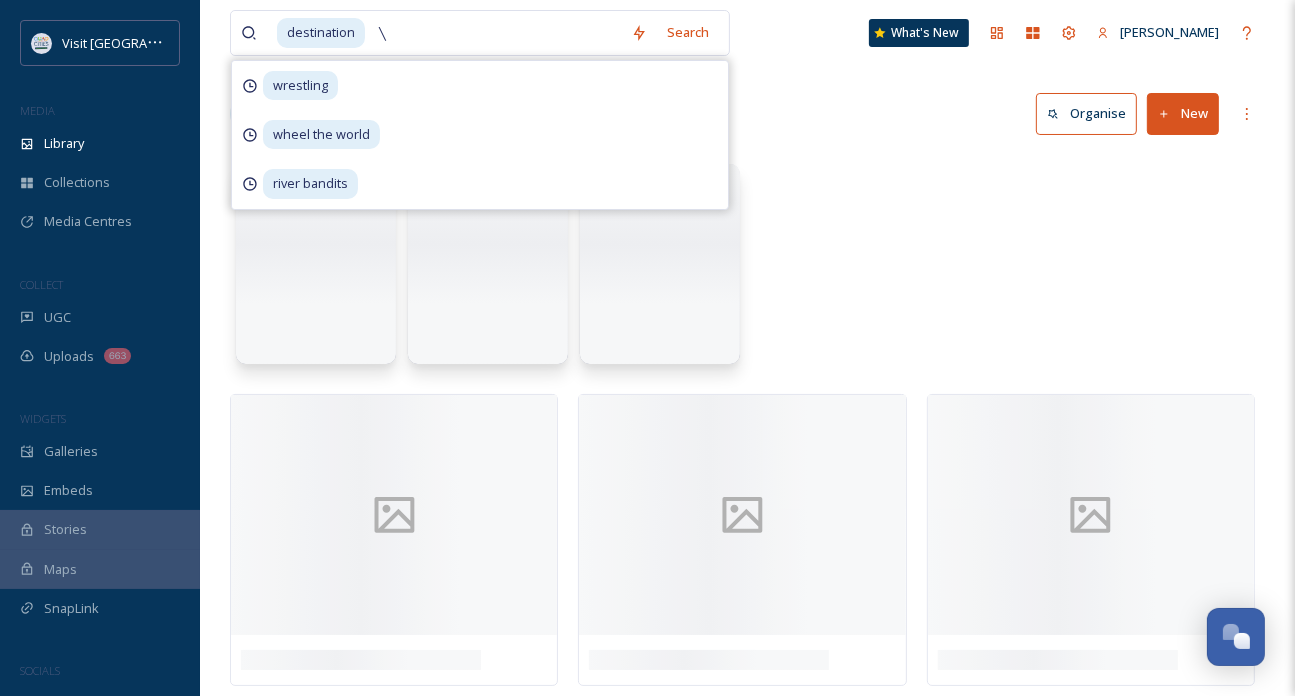scroll, scrollTop: 0, scrollLeft: 0, axis: both 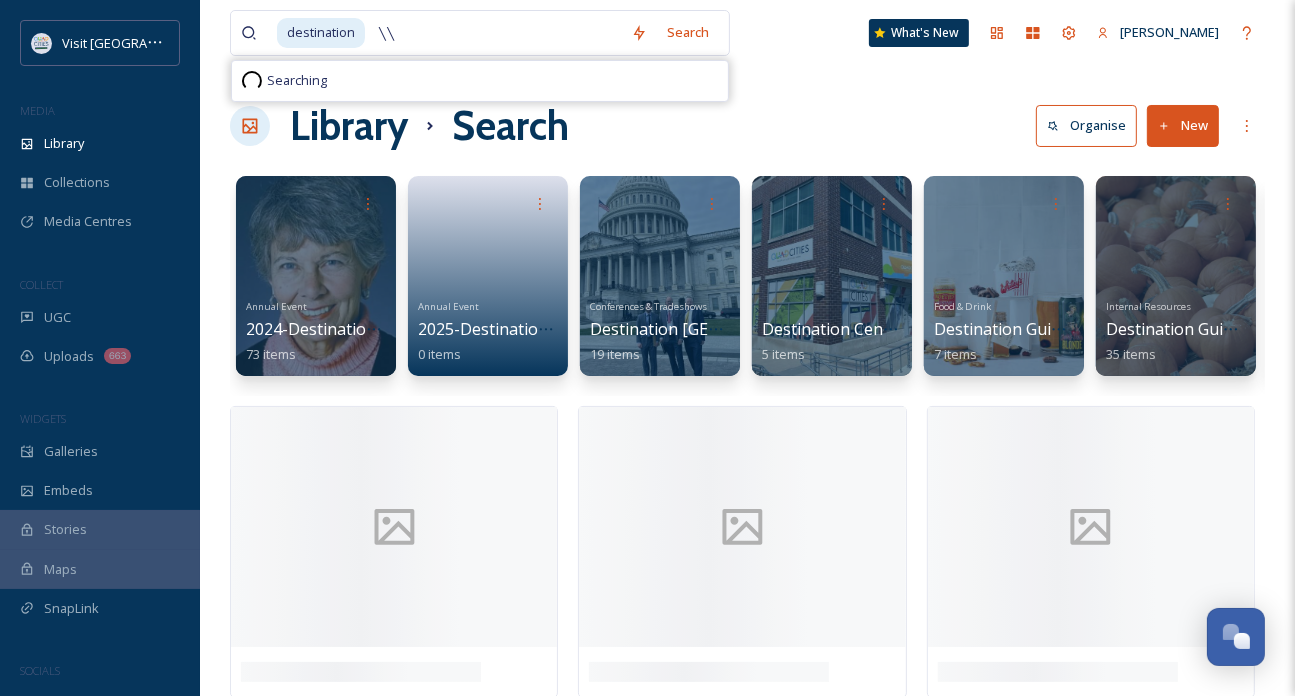 type on "\" 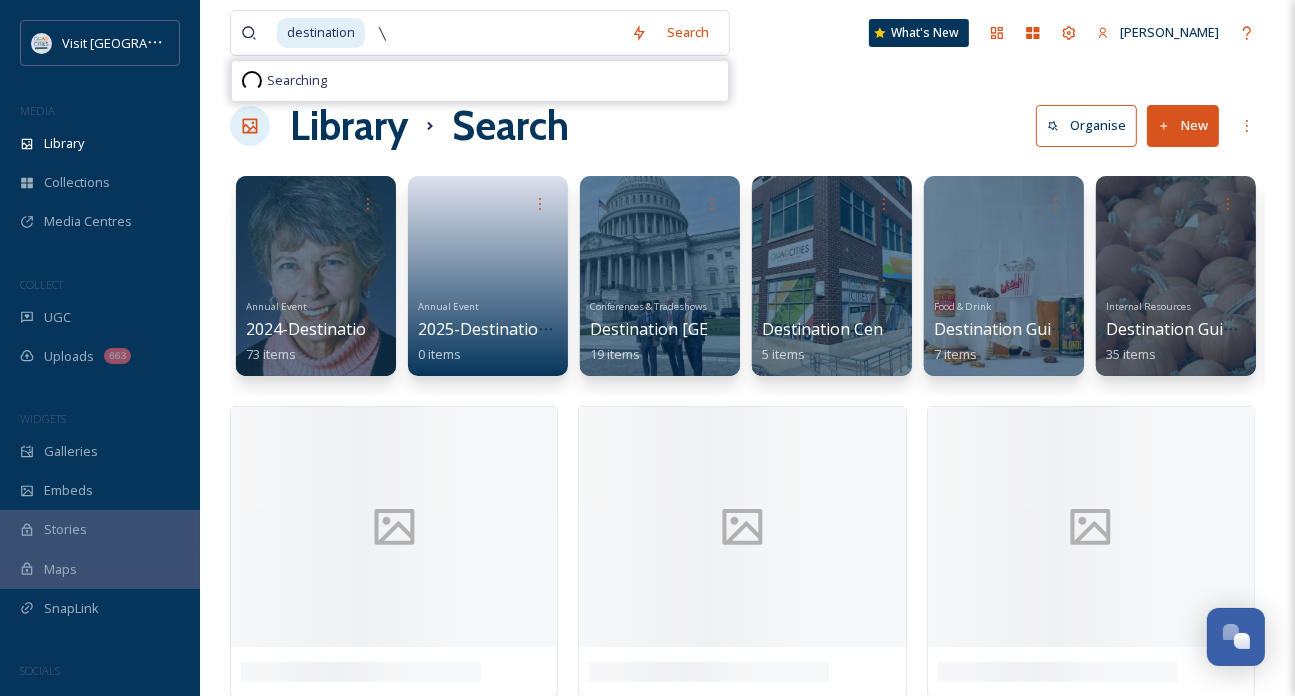 type 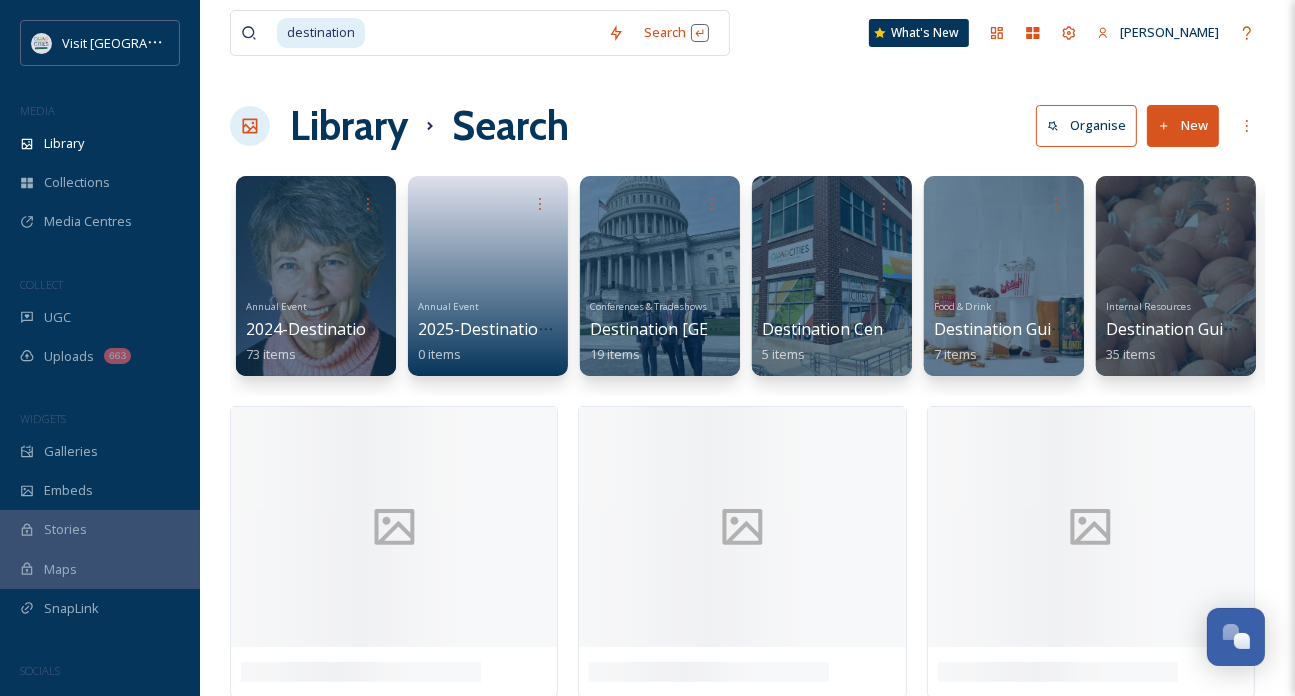 click on "destination Search What's New [PERSON_NAME] Library Search Organise New Your Selections There is nothing here. Annual Event 2024-Destination QC! 73   items Annual Event 2025-Destination QC! 0   items Conferences & Tradeshows Destination [GEOGRAPHIC_DATA] 19   items Destination Centers 5   items Food & Drink Destination Guide 2025 F&B 7   items Internal Resources Destination Guide Events Calendar  35   items Events Destination QC! 2024 267   items 2024 Destinations International  7   items" at bounding box center (747, 354) 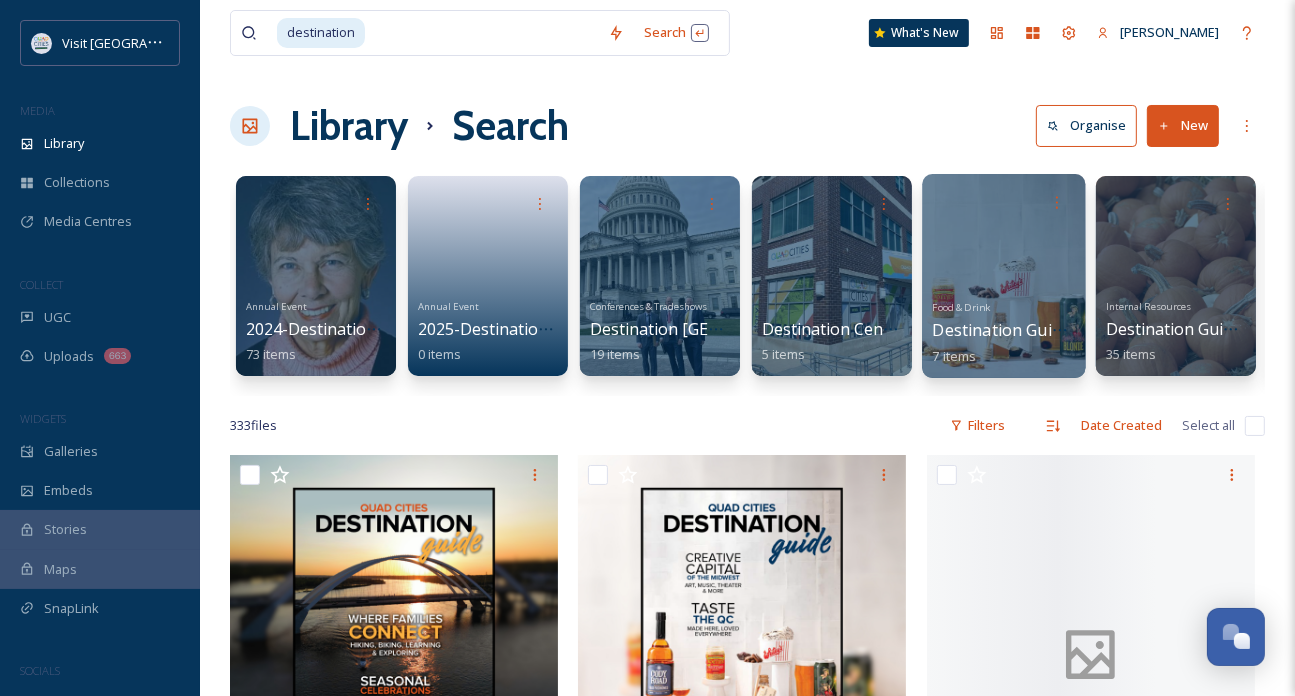 click at bounding box center [1003, 276] 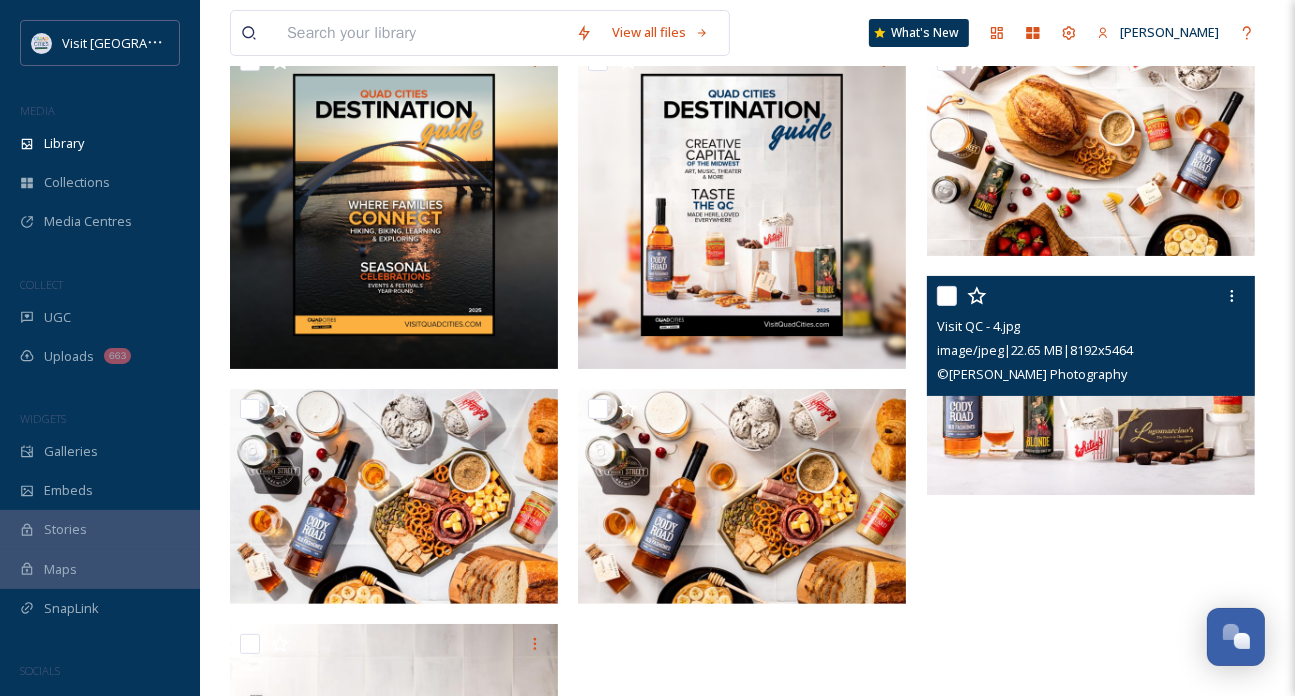 scroll, scrollTop: 419, scrollLeft: 0, axis: vertical 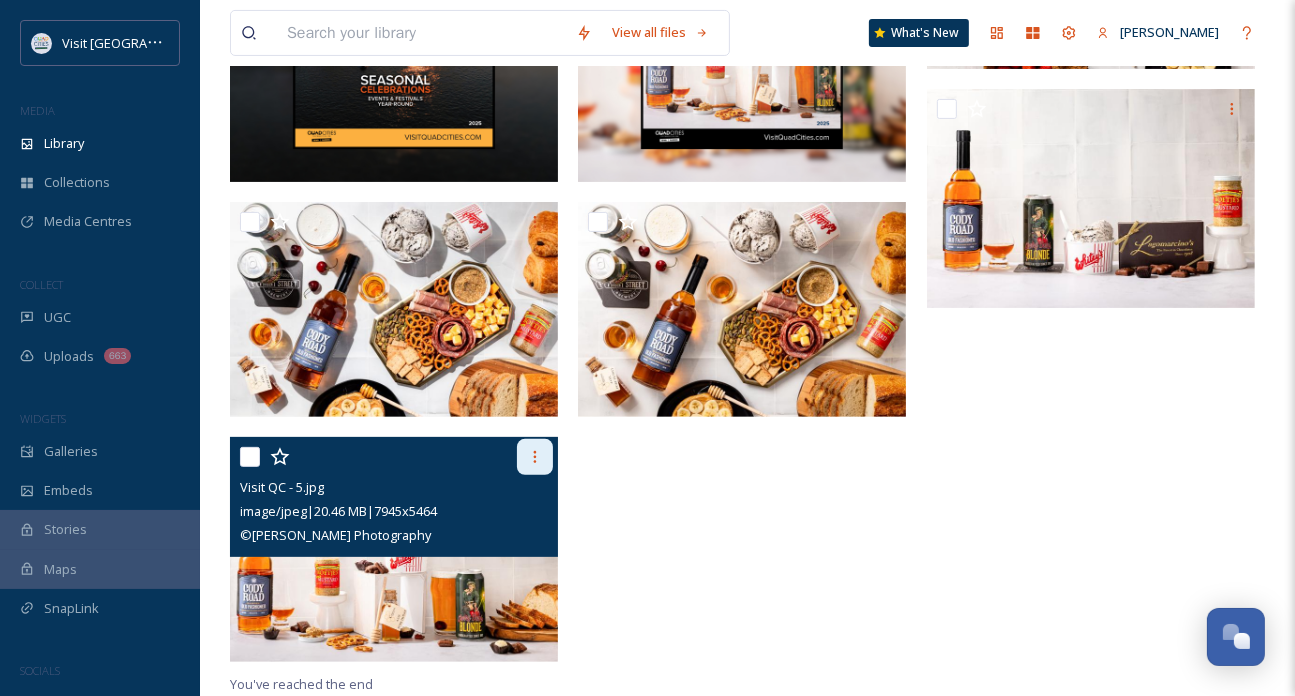 click 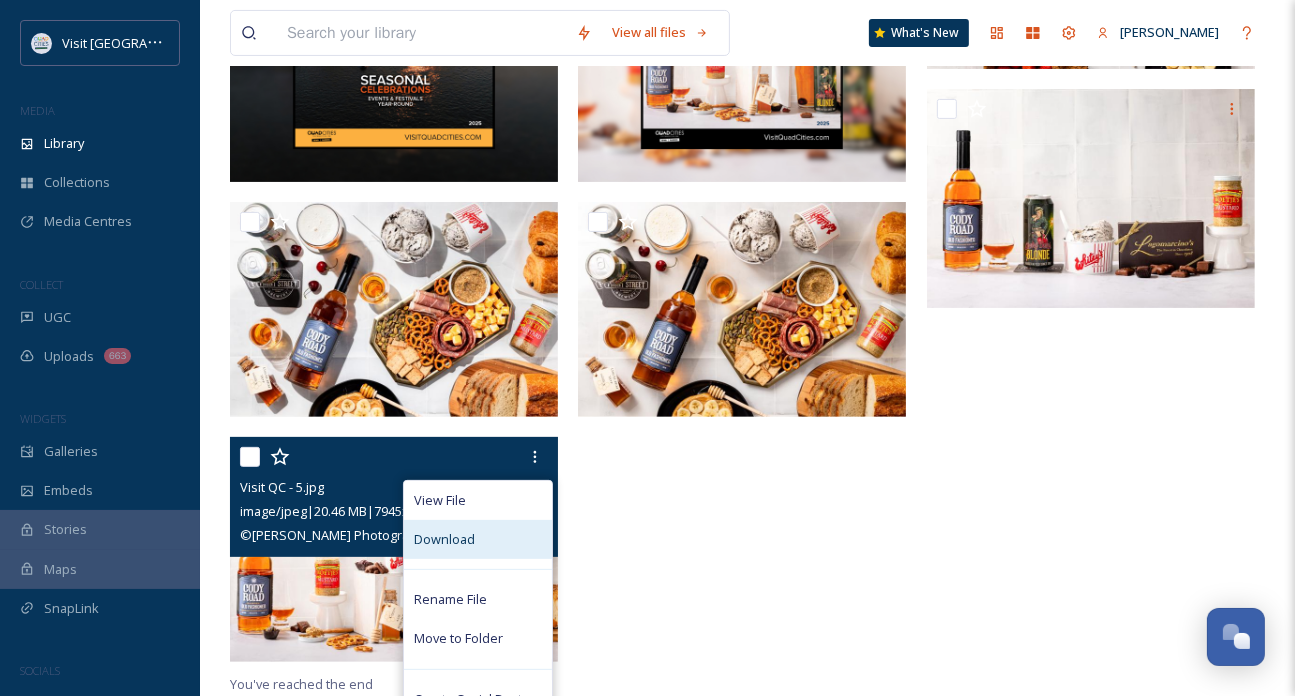 click on "Download" at bounding box center [478, 539] 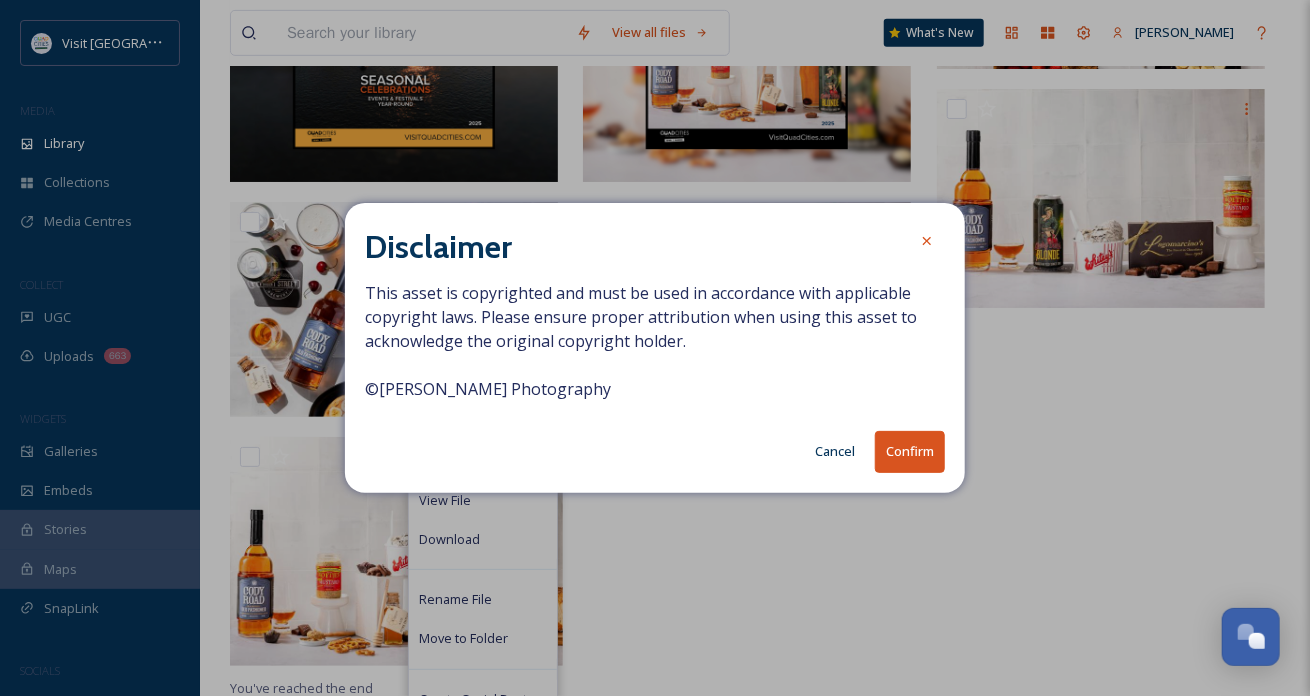 click on "Confirm" at bounding box center [910, 451] 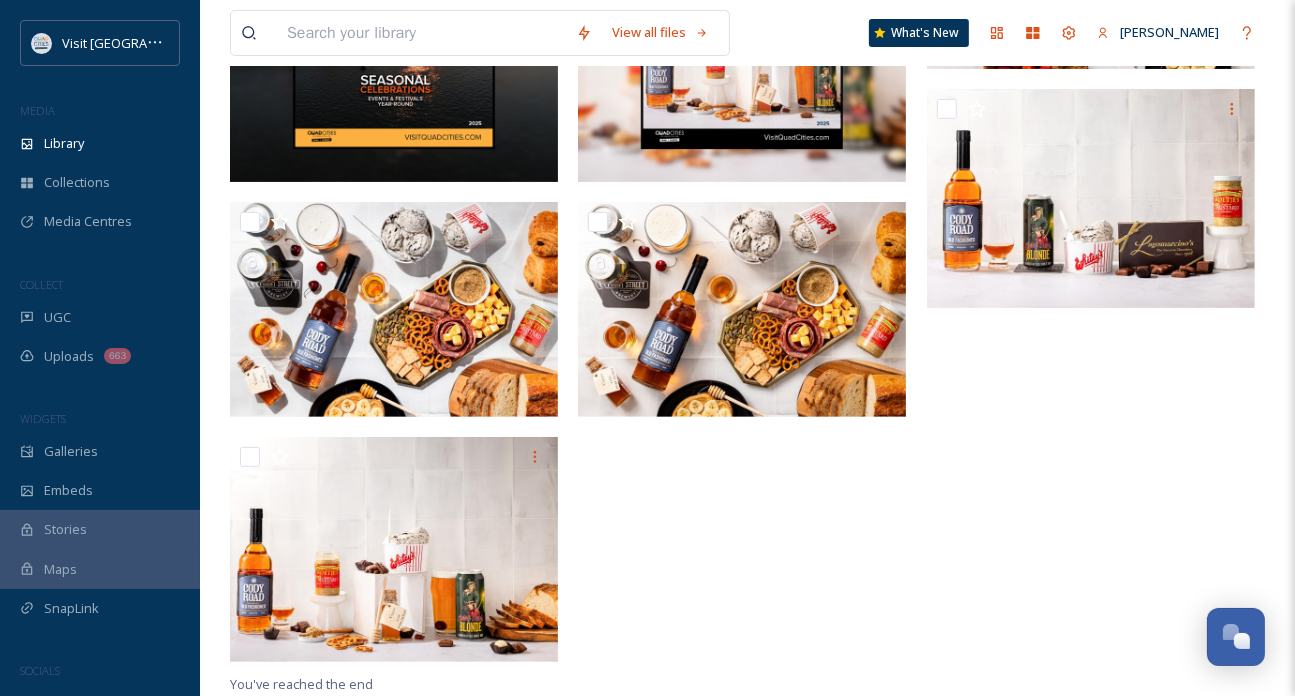 click at bounding box center [421, 33] 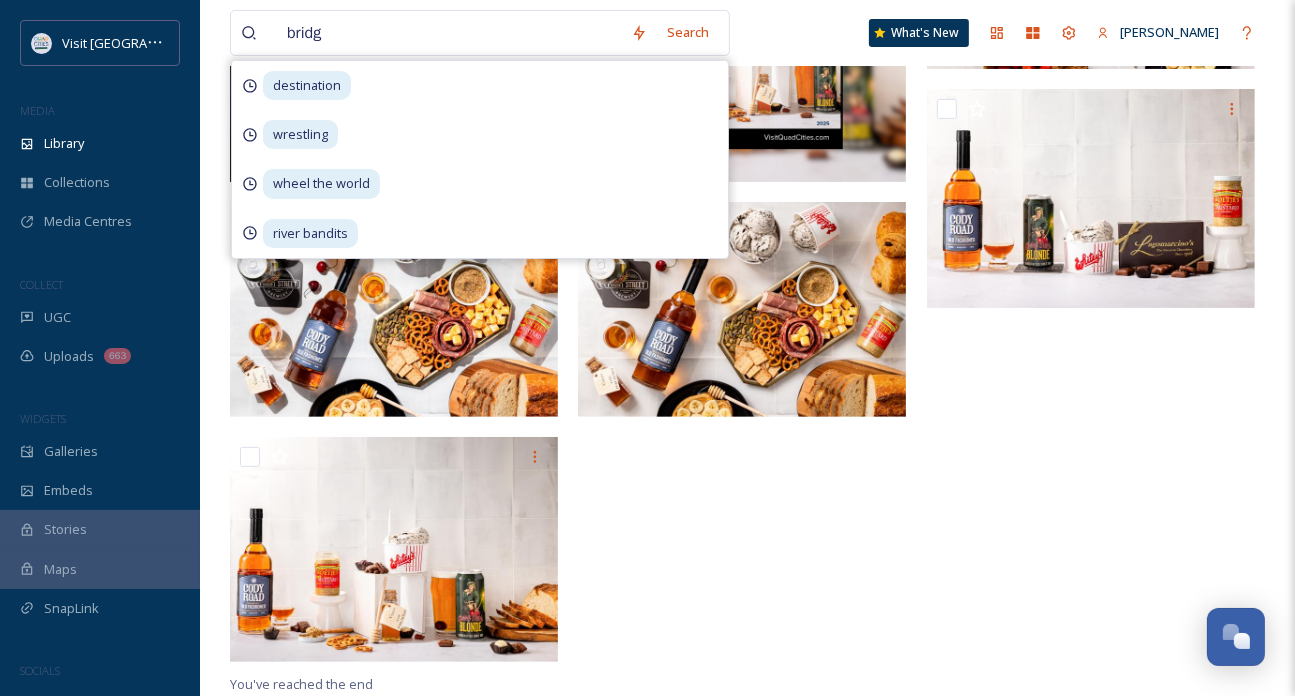 type on "bridge" 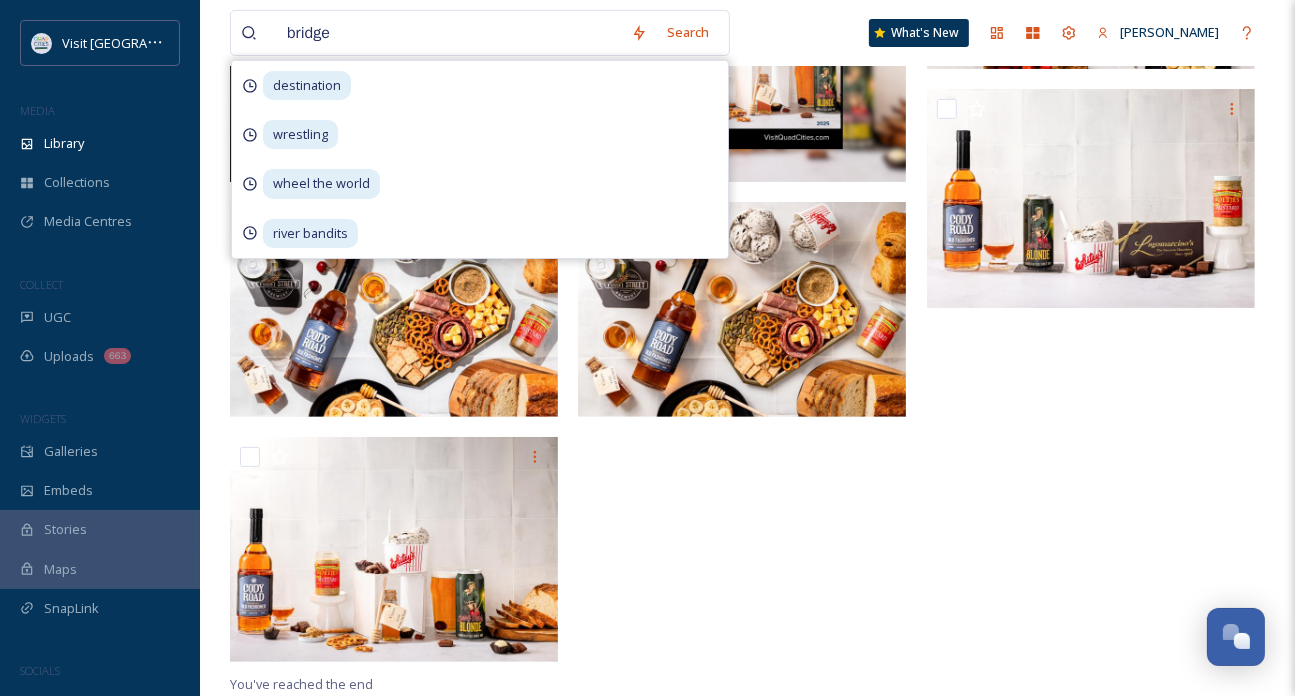 type 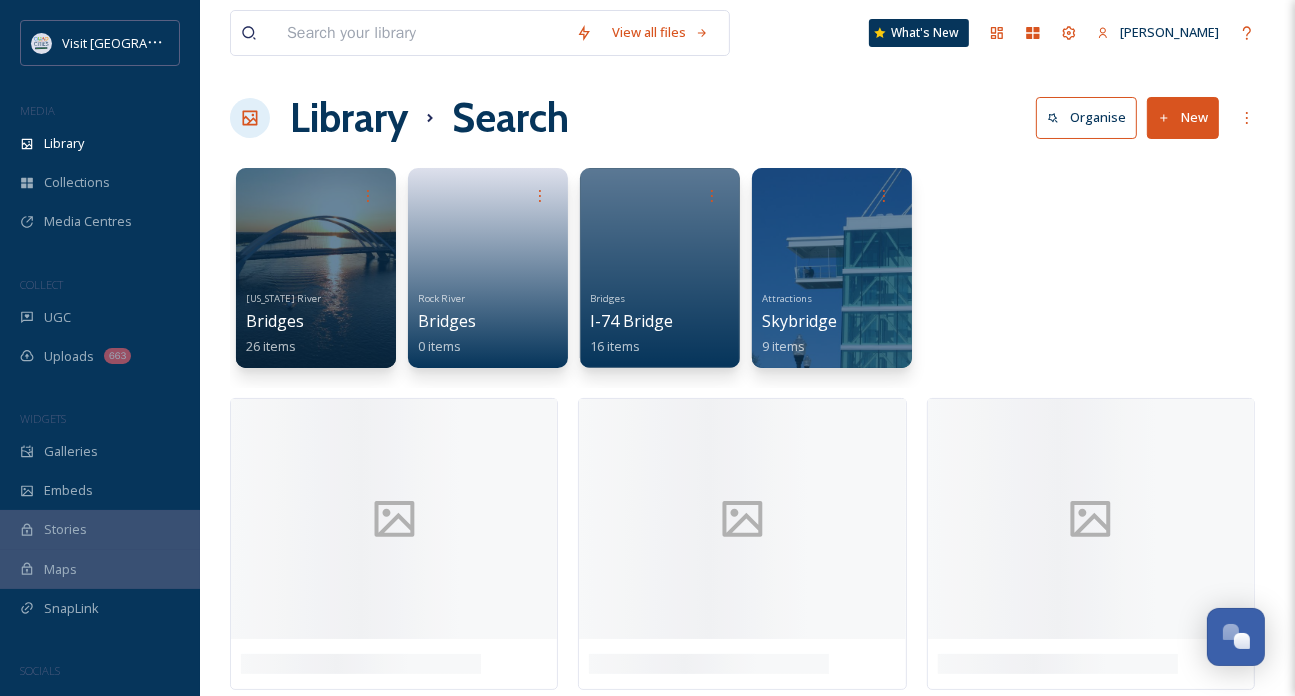 scroll, scrollTop: 11, scrollLeft: 0, axis: vertical 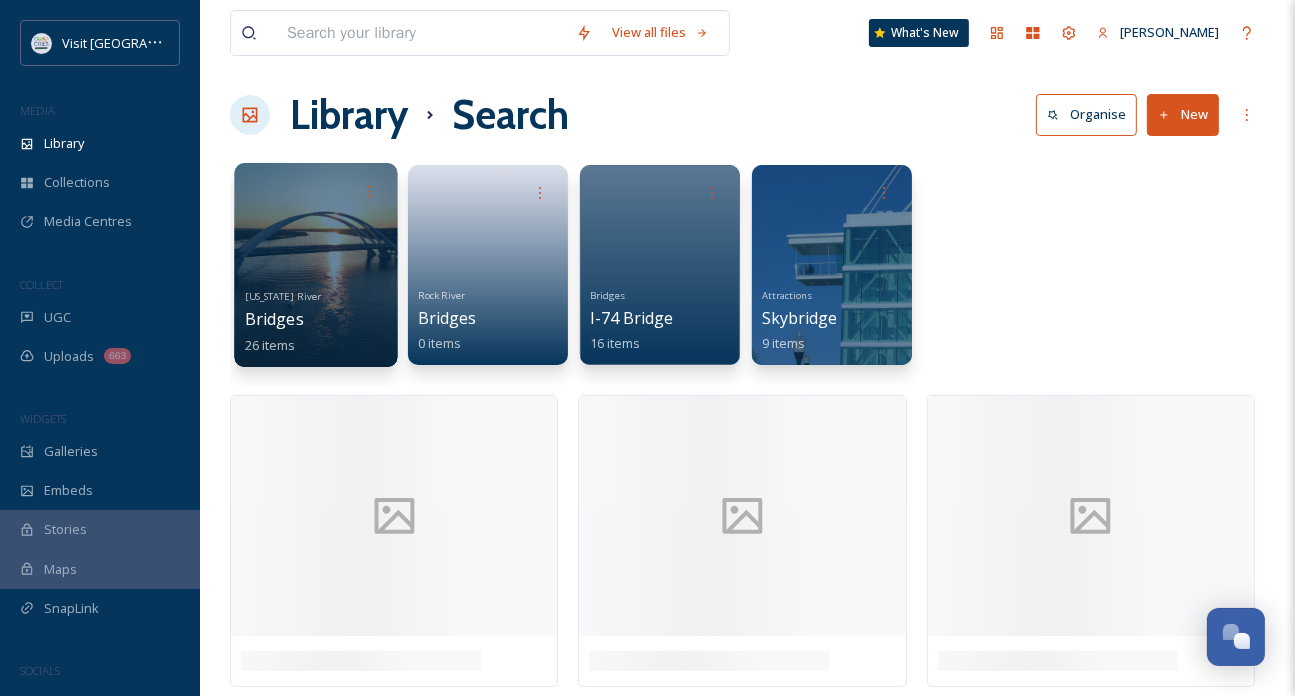click at bounding box center [315, 265] 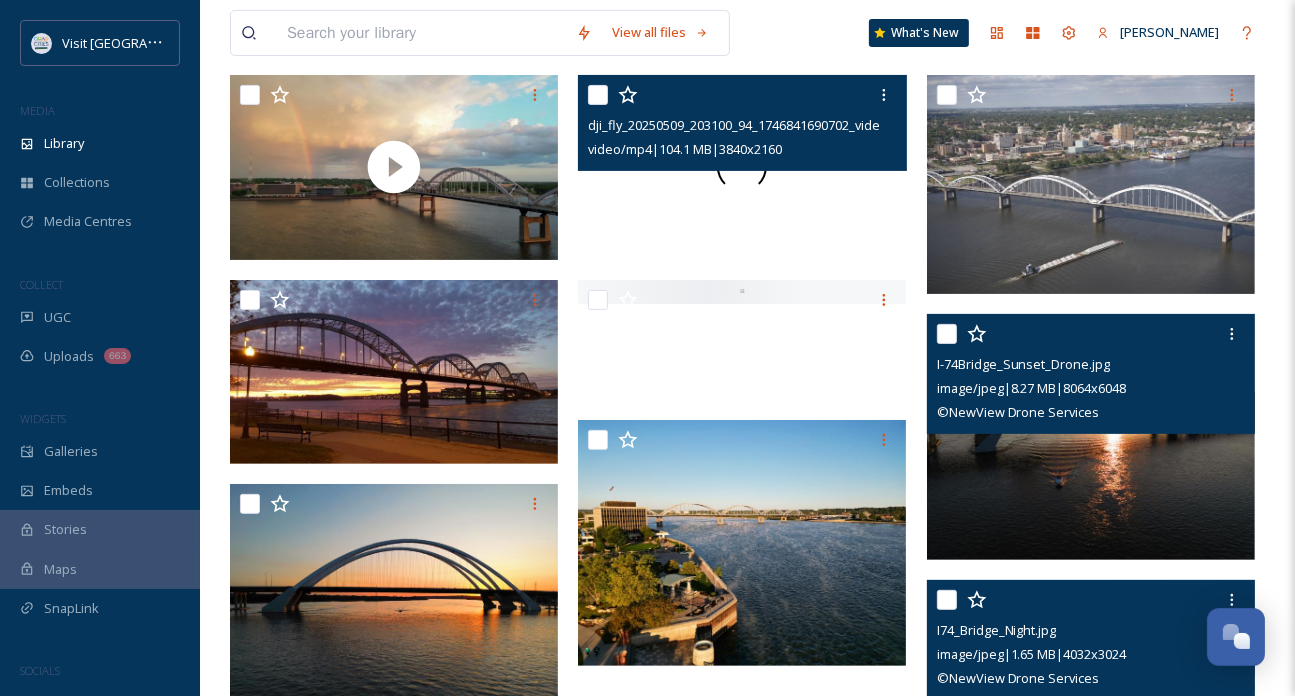 scroll, scrollTop: 214, scrollLeft: 0, axis: vertical 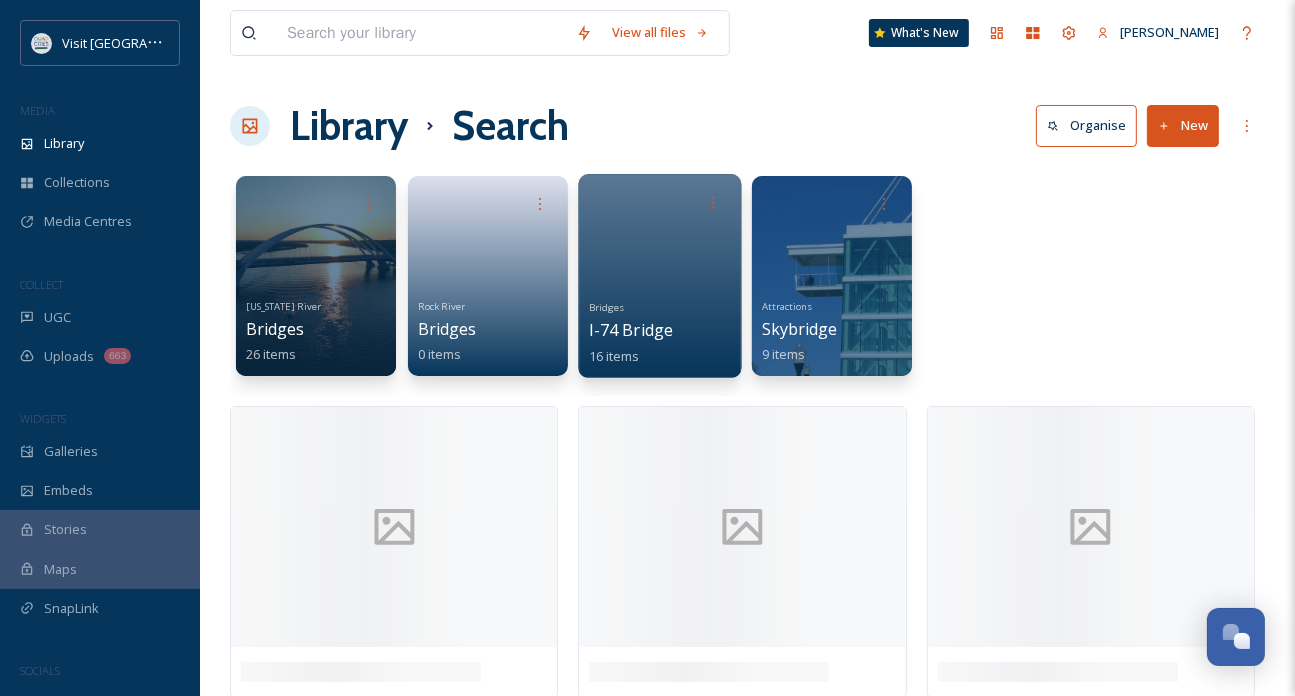 click at bounding box center [659, 276] 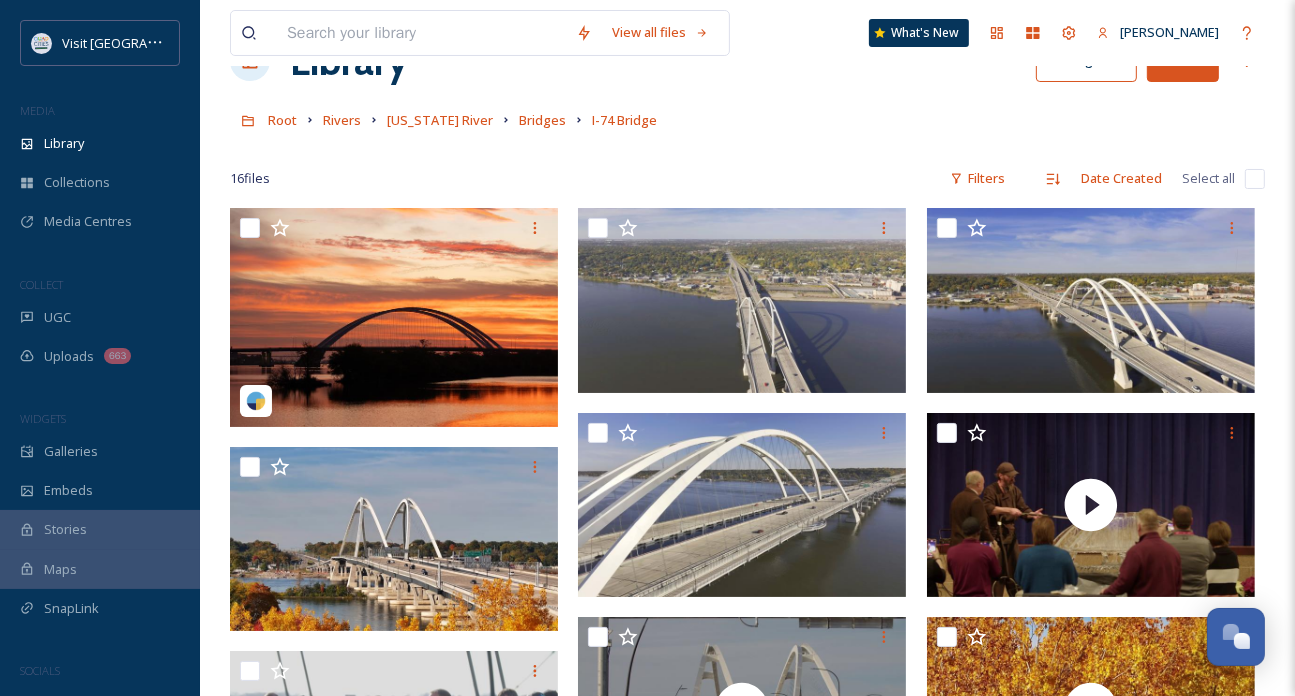 scroll, scrollTop: 100, scrollLeft: 0, axis: vertical 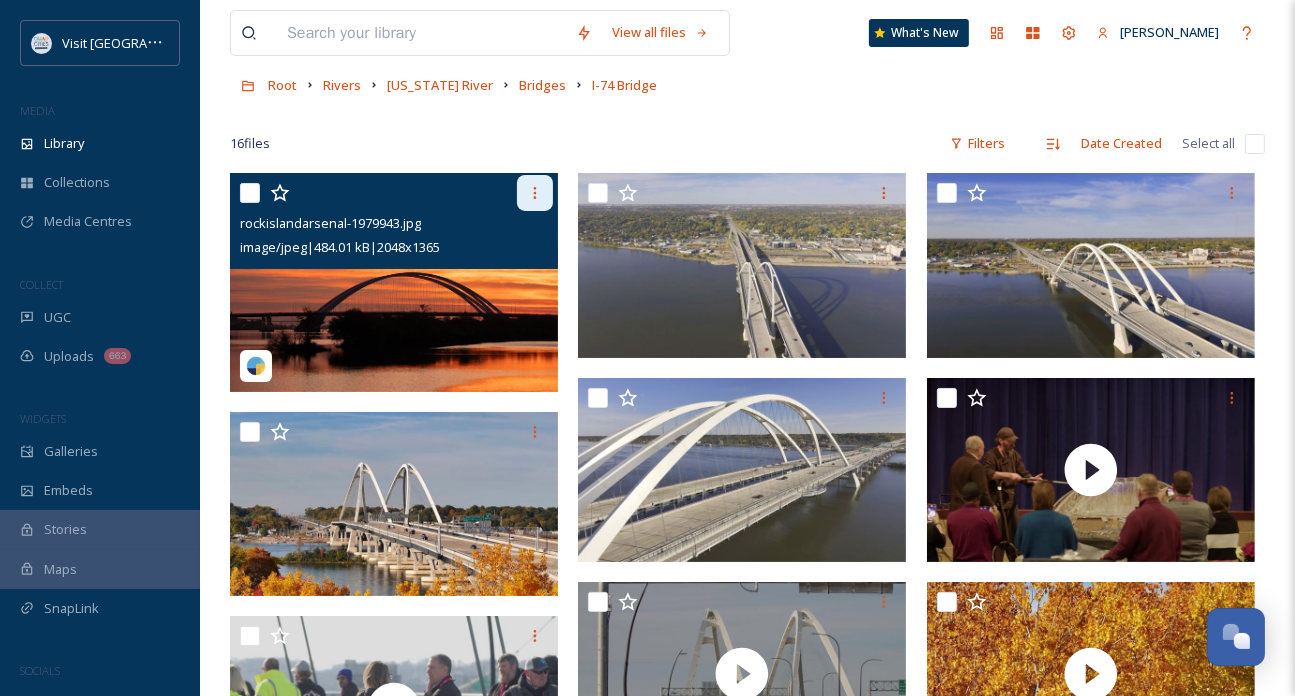 click 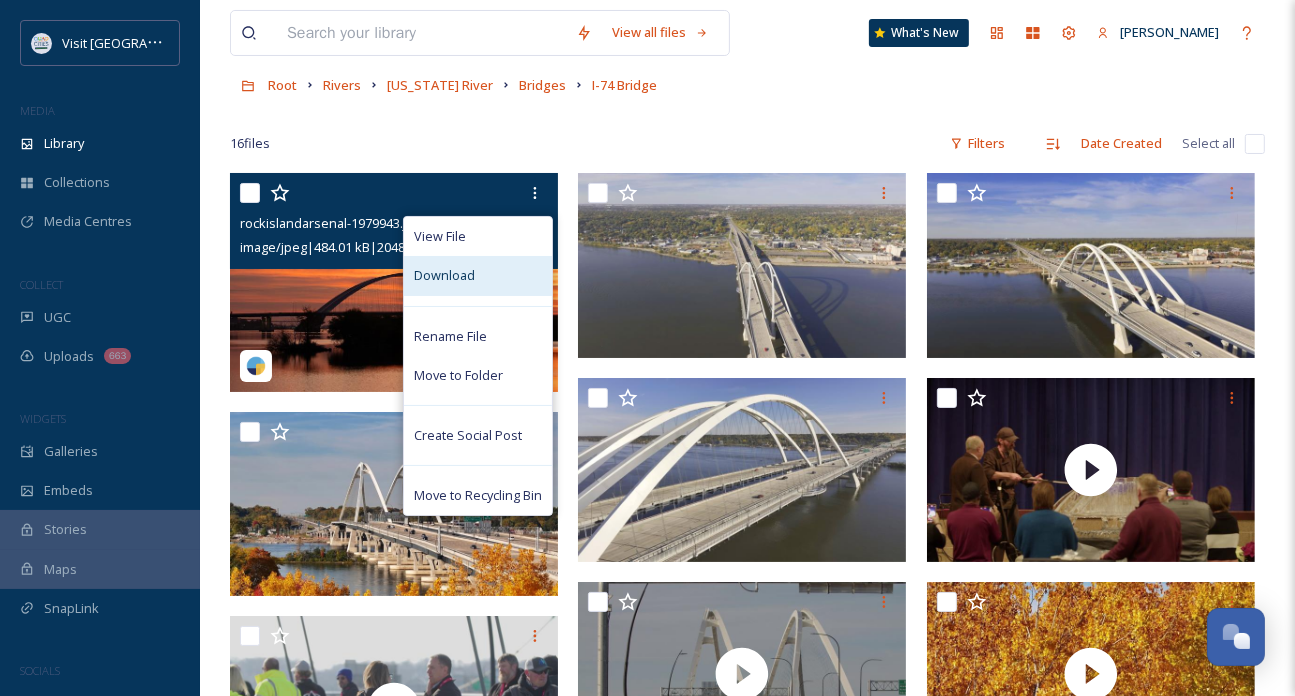 click on "Download" at bounding box center [478, 275] 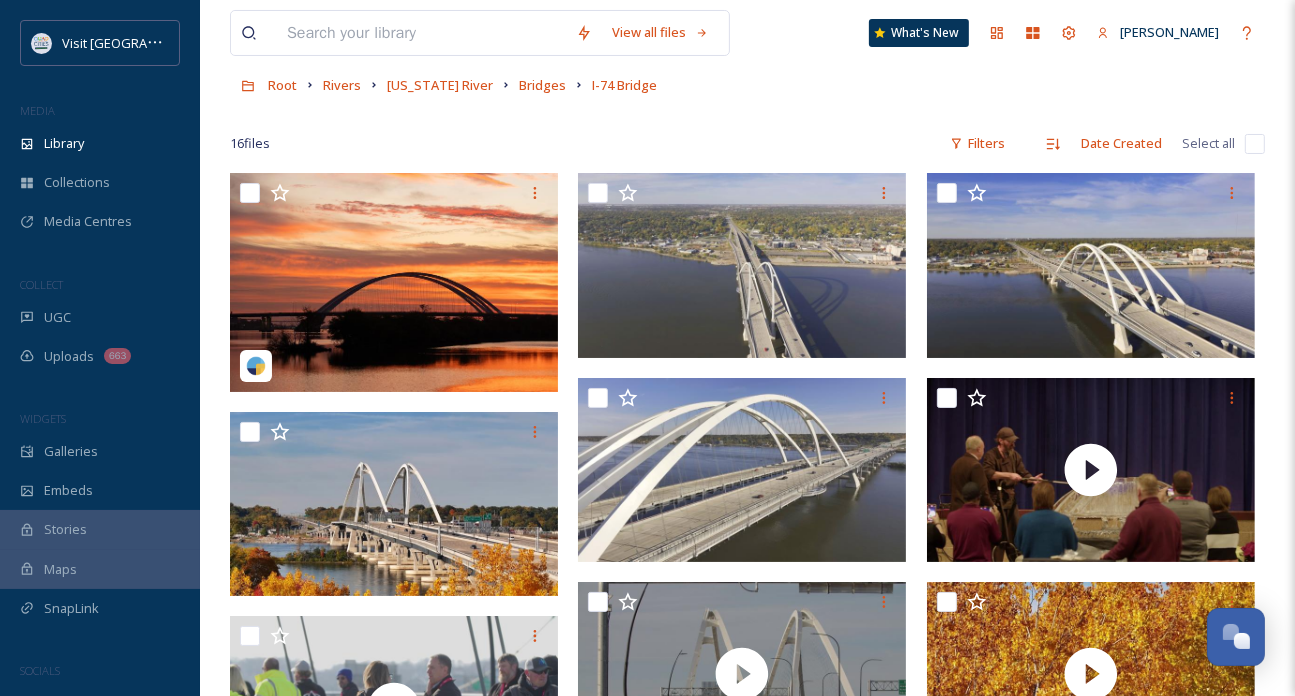 click at bounding box center [421, 33] 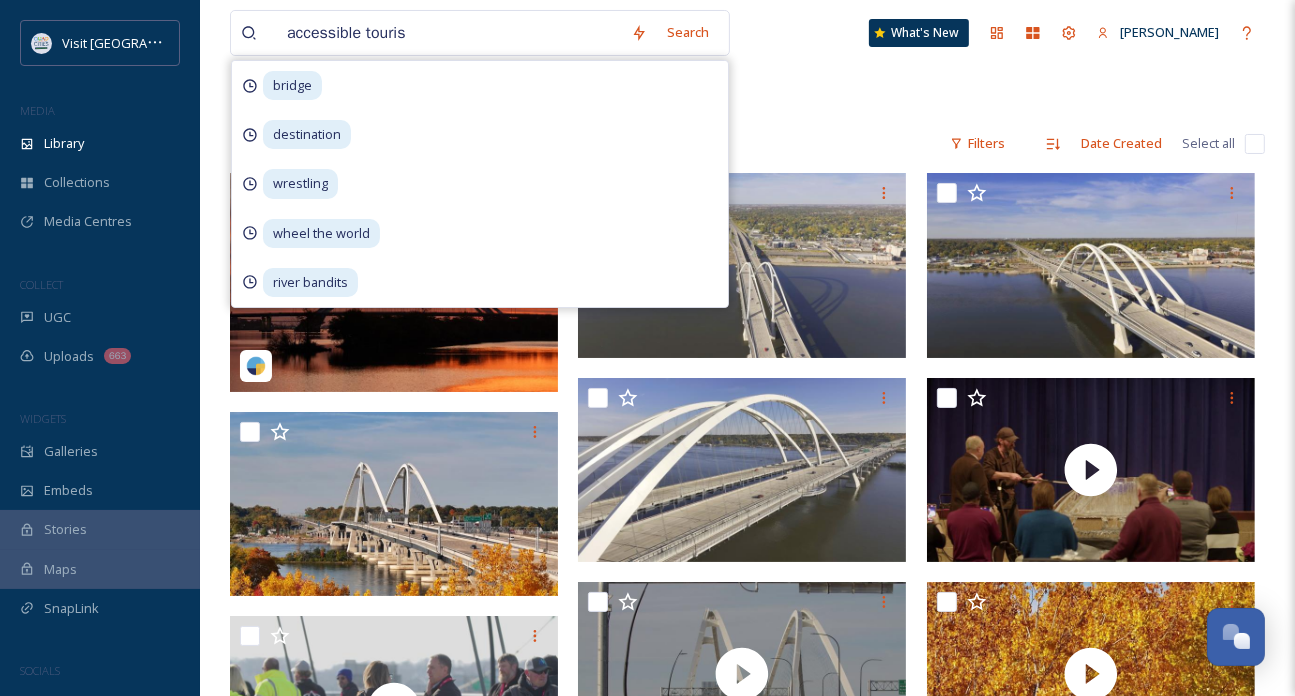 type on "accessible tourism" 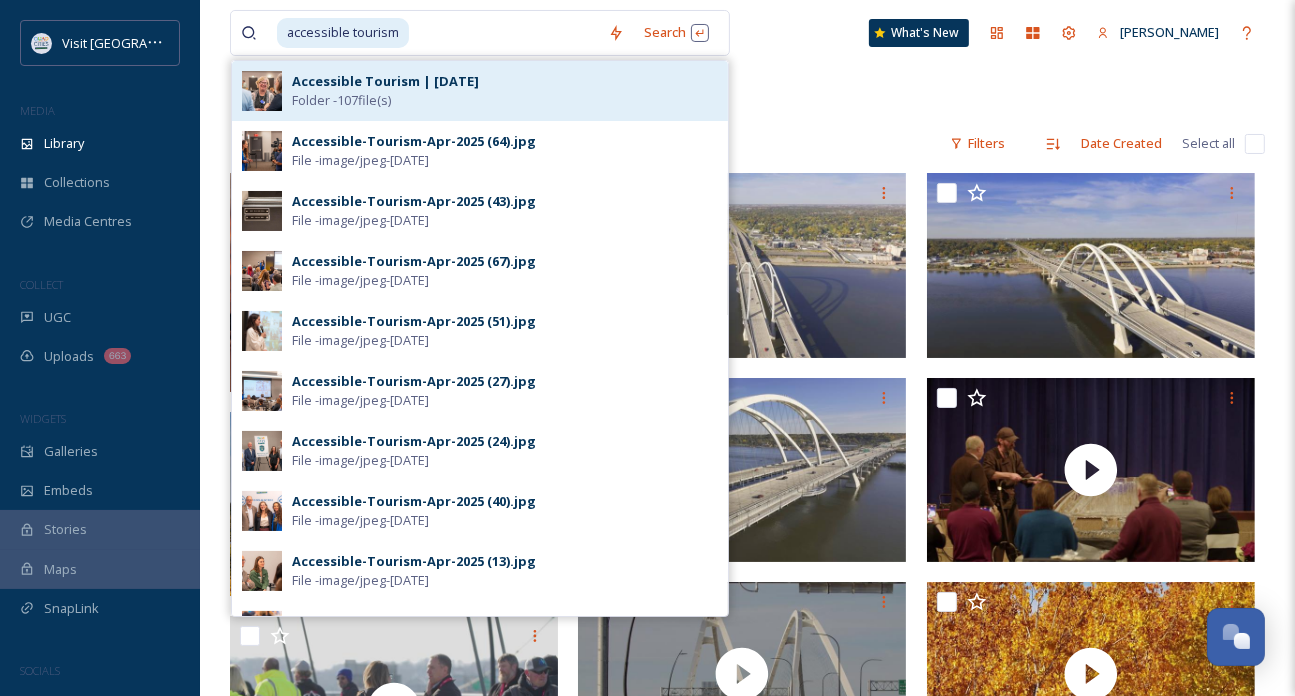 click on "Accessible Tourism | [DATE] Folder  -  107  file(s)" at bounding box center [505, 91] 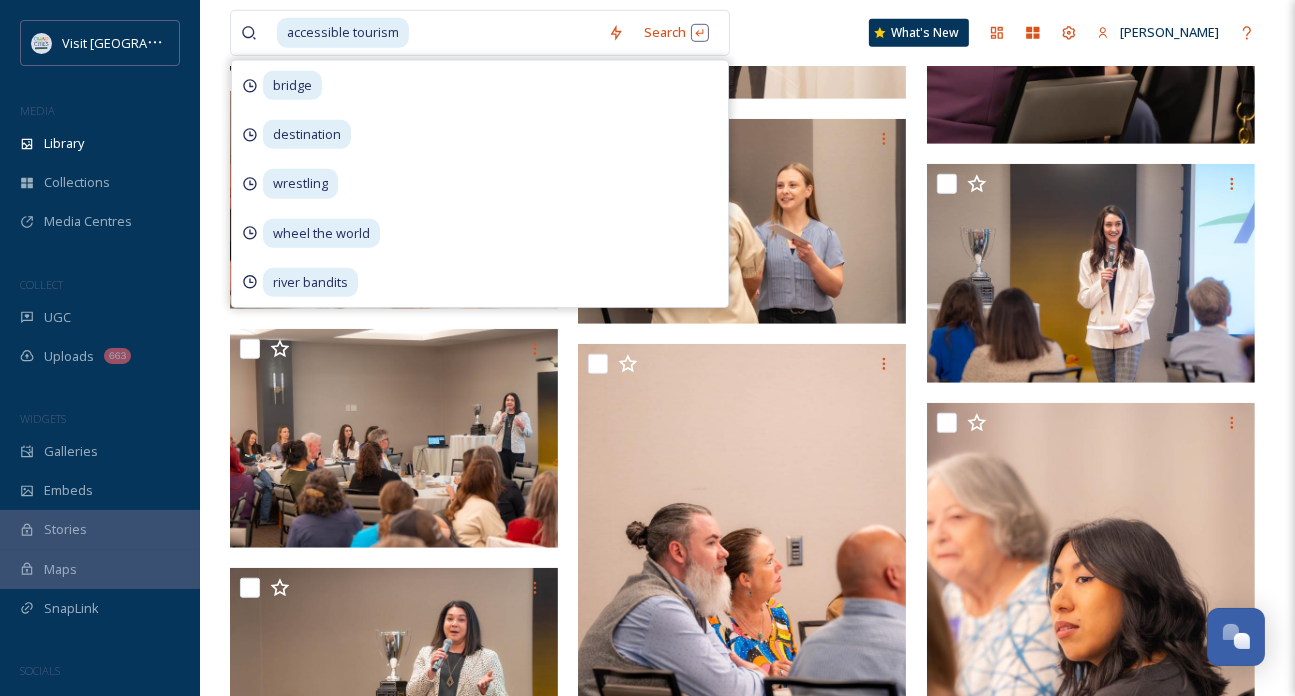 scroll, scrollTop: 1100, scrollLeft: 0, axis: vertical 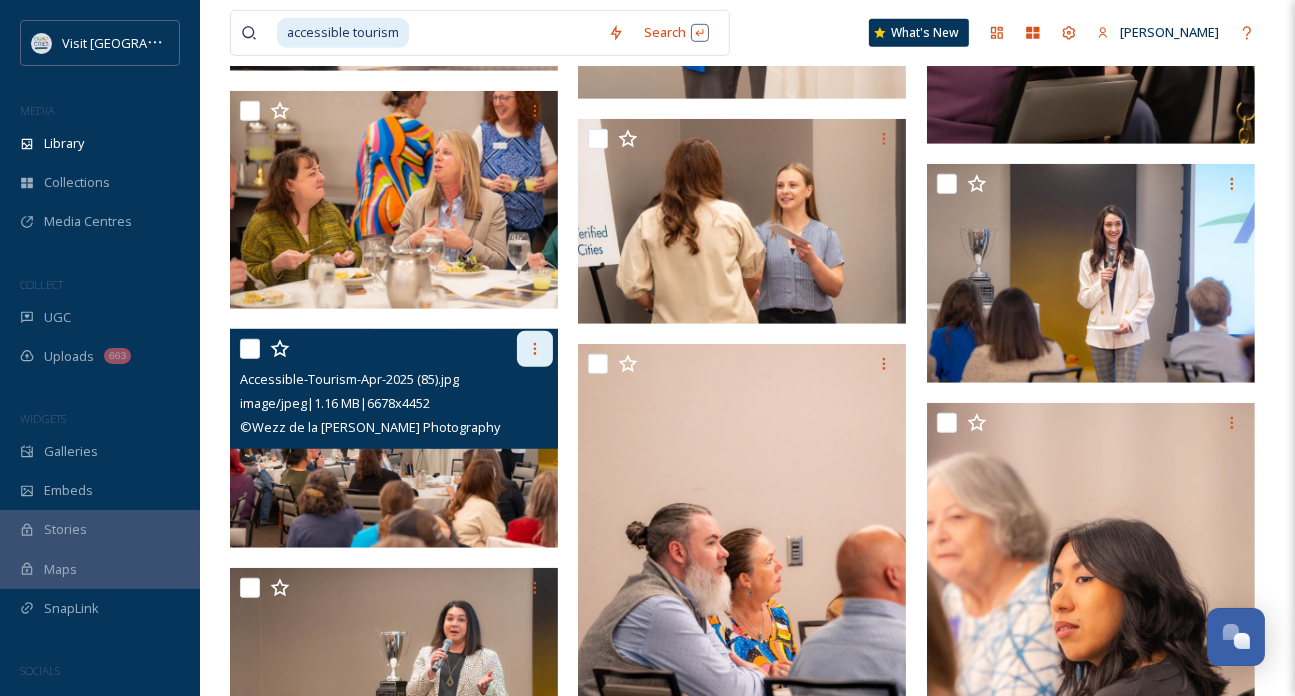 click at bounding box center (535, 349) 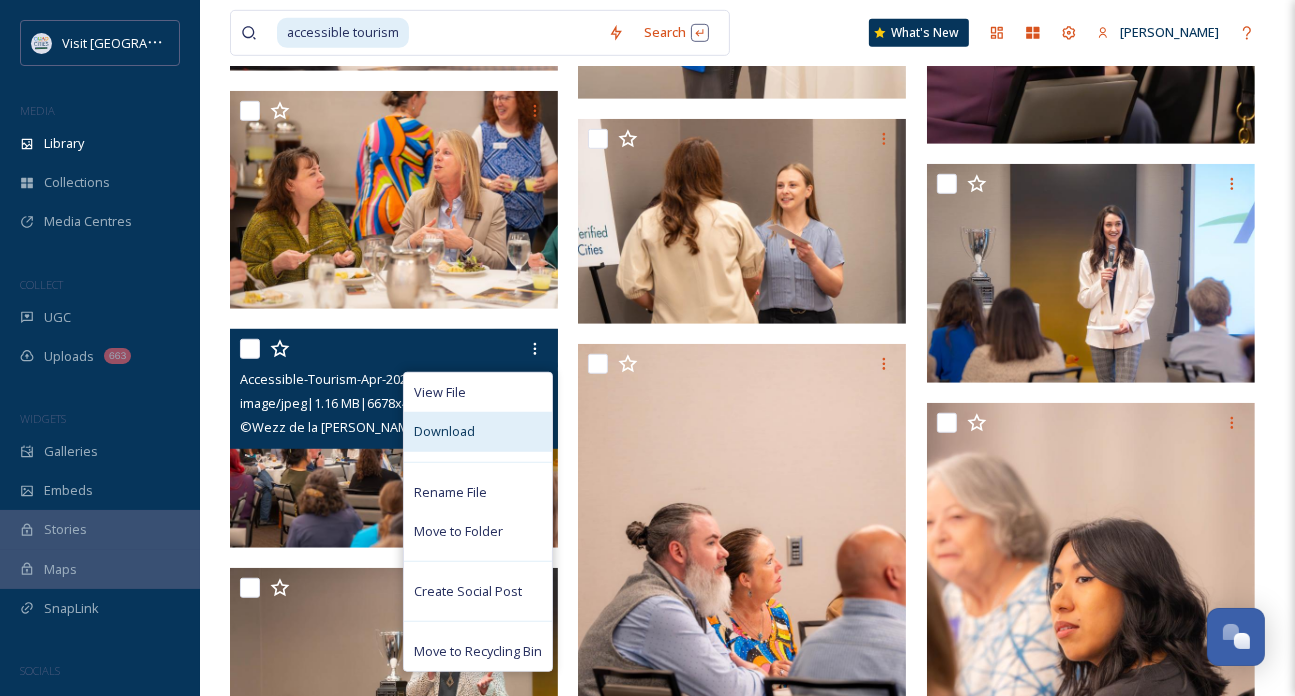 click on "Download" at bounding box center (478, 431) 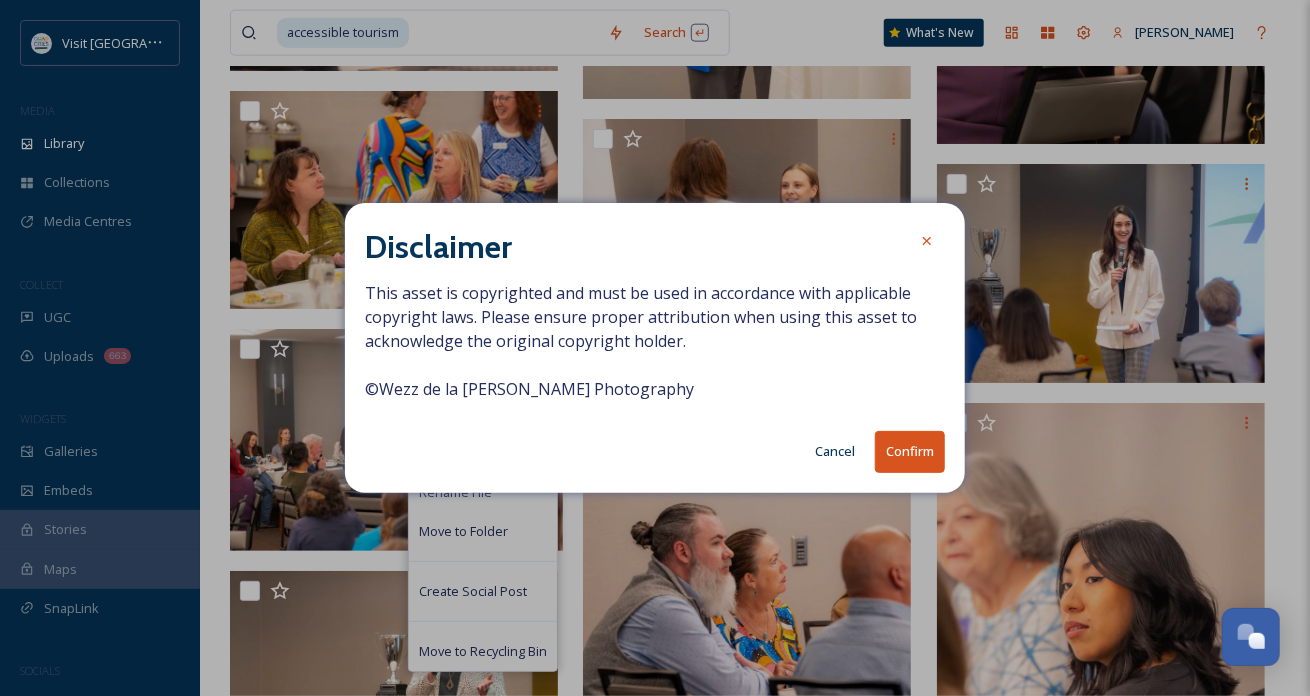 click on "Confirm" at bounding box center (910, 451) 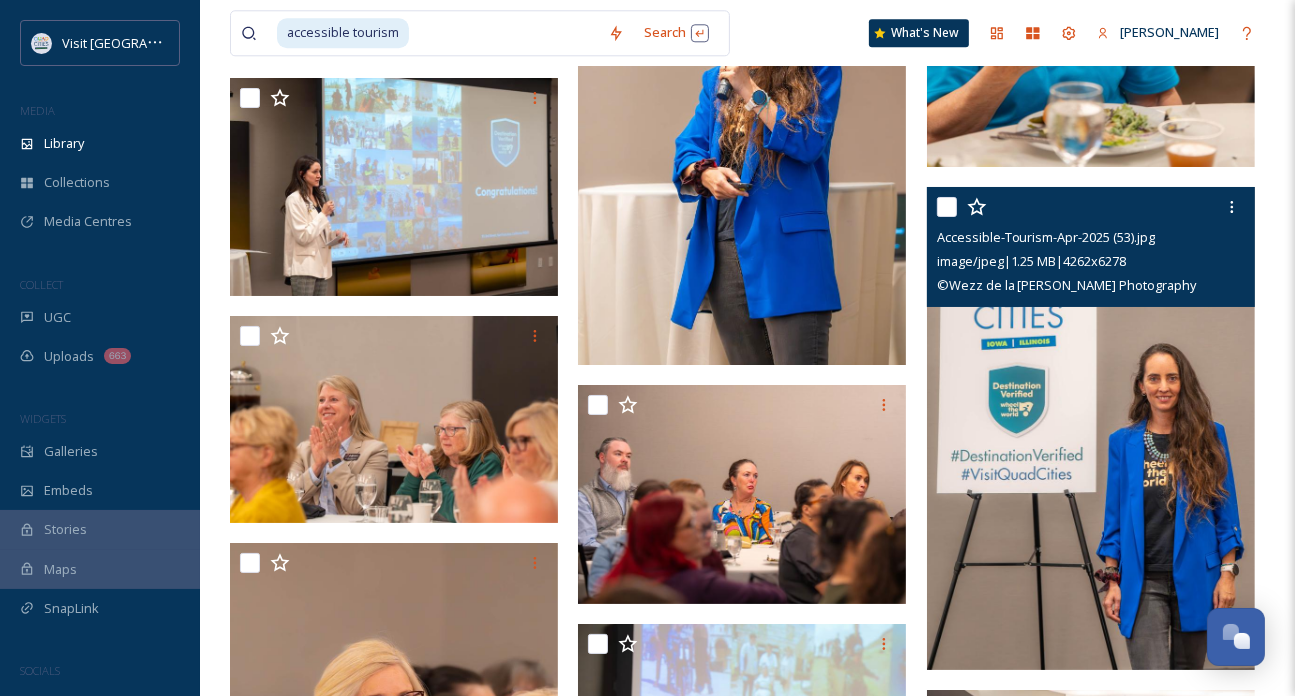 scroll, scrollTop: 4500, scrollLeft: 0, axis: vertical 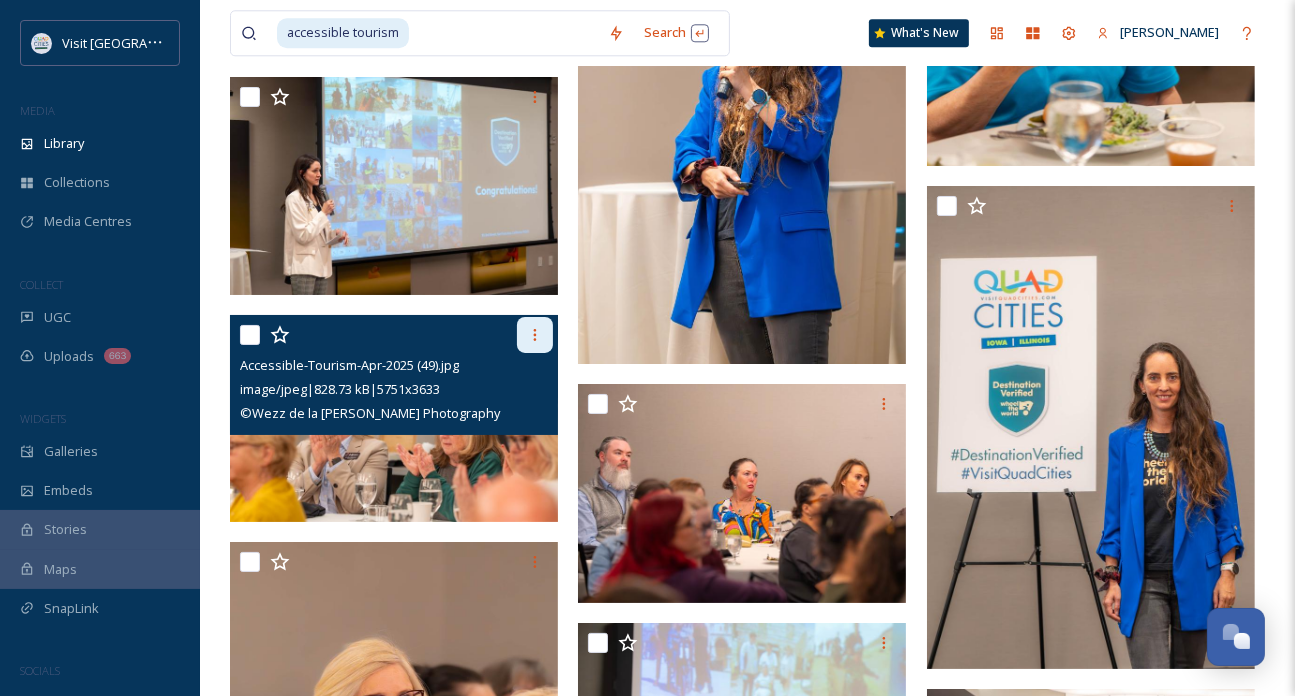 click at bounding box center [535, 335] 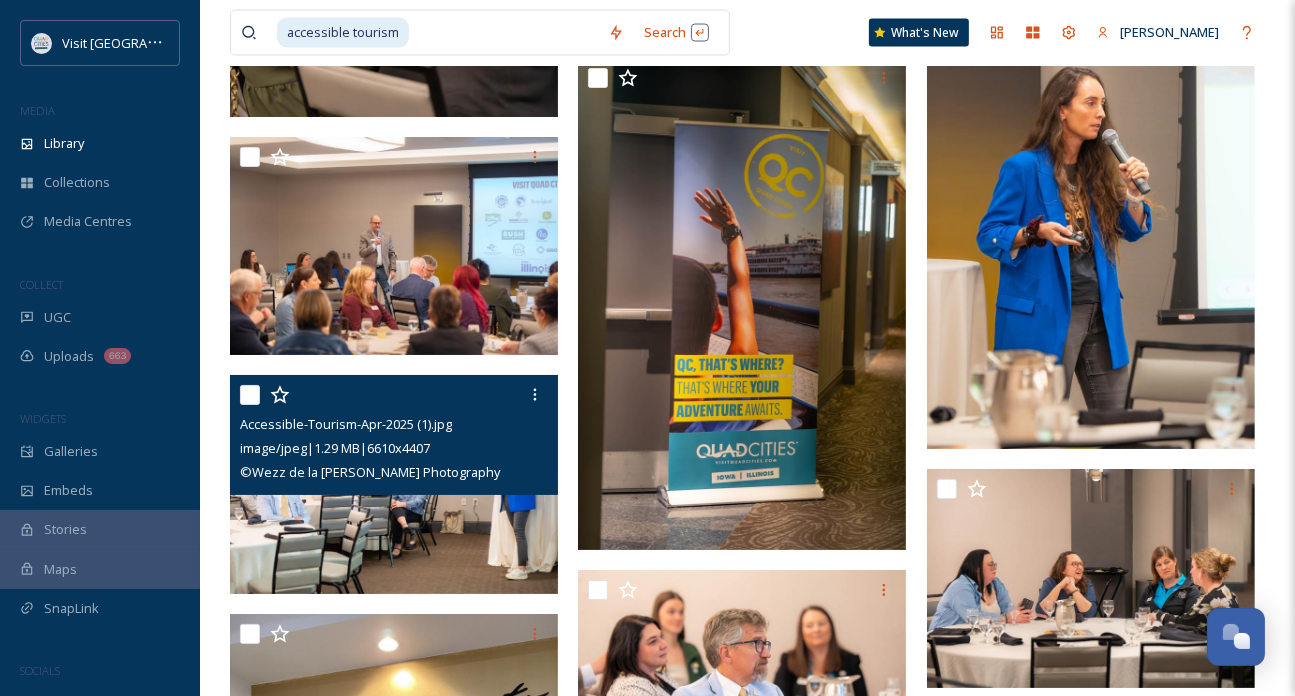 scroll, scrollTop: 9800, scrollLeft: 0, axis: vertical 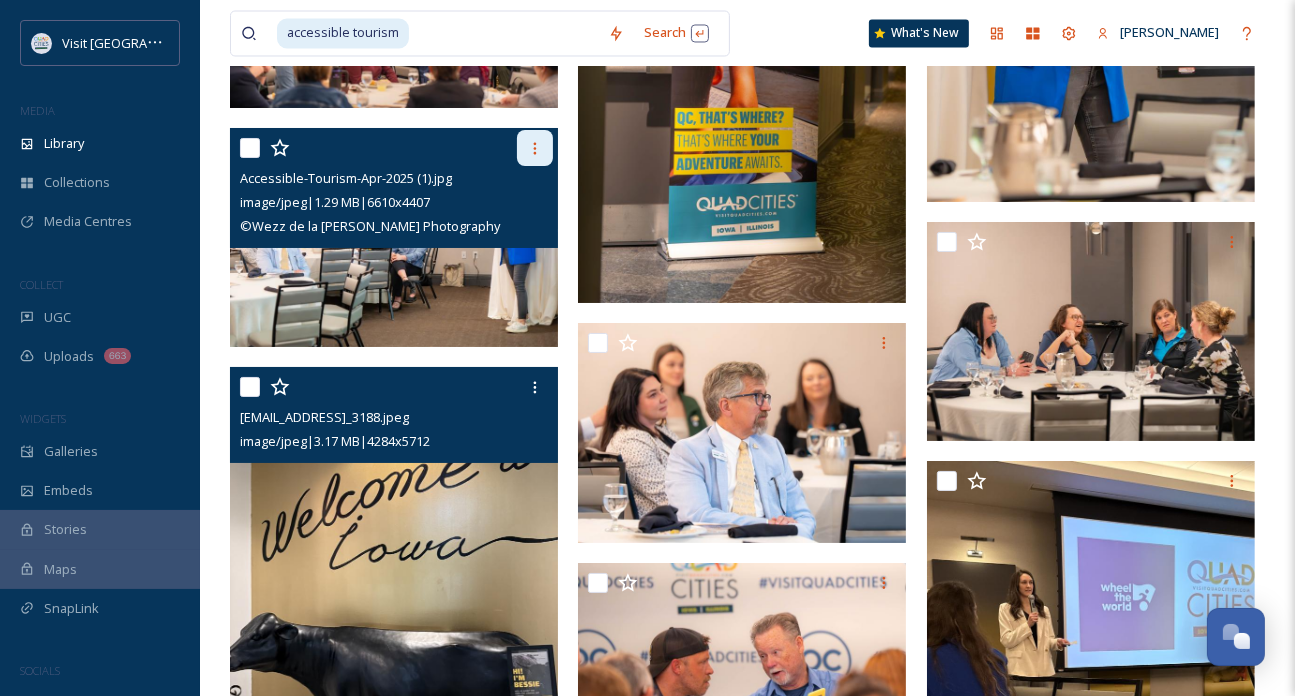 click at bounding box center [535, 148] 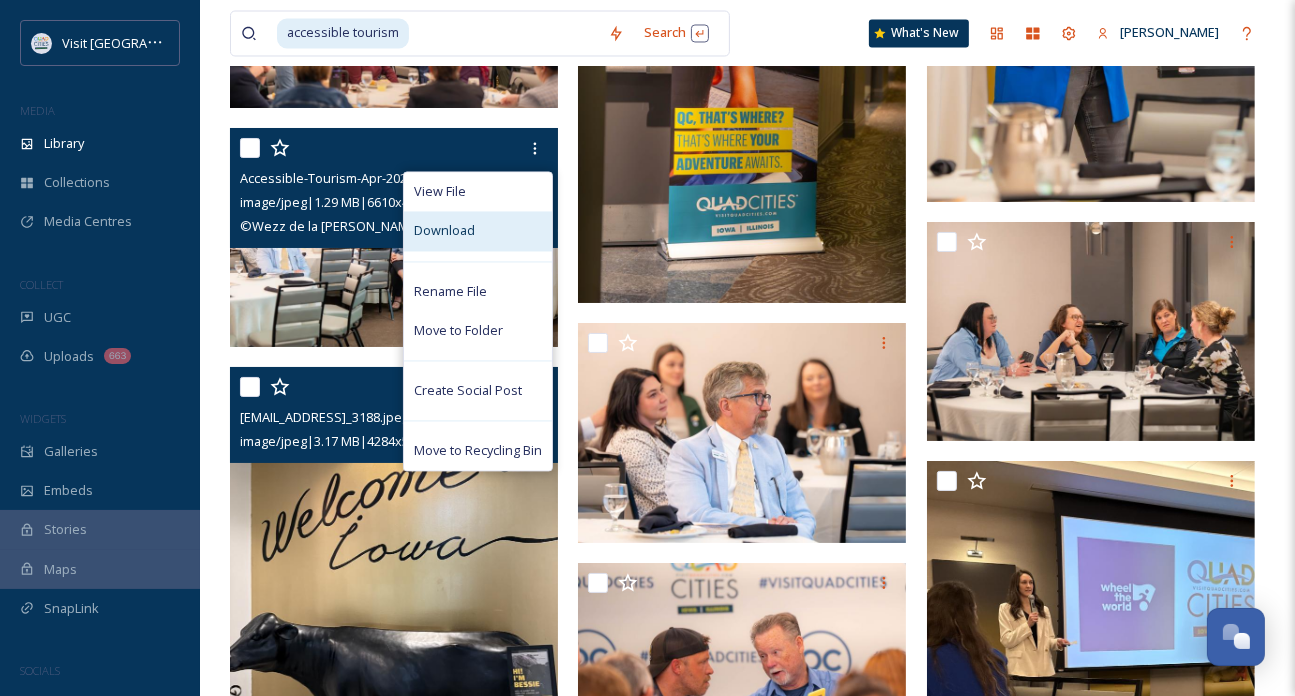 click on "Download" at bounding box center [478, 230] 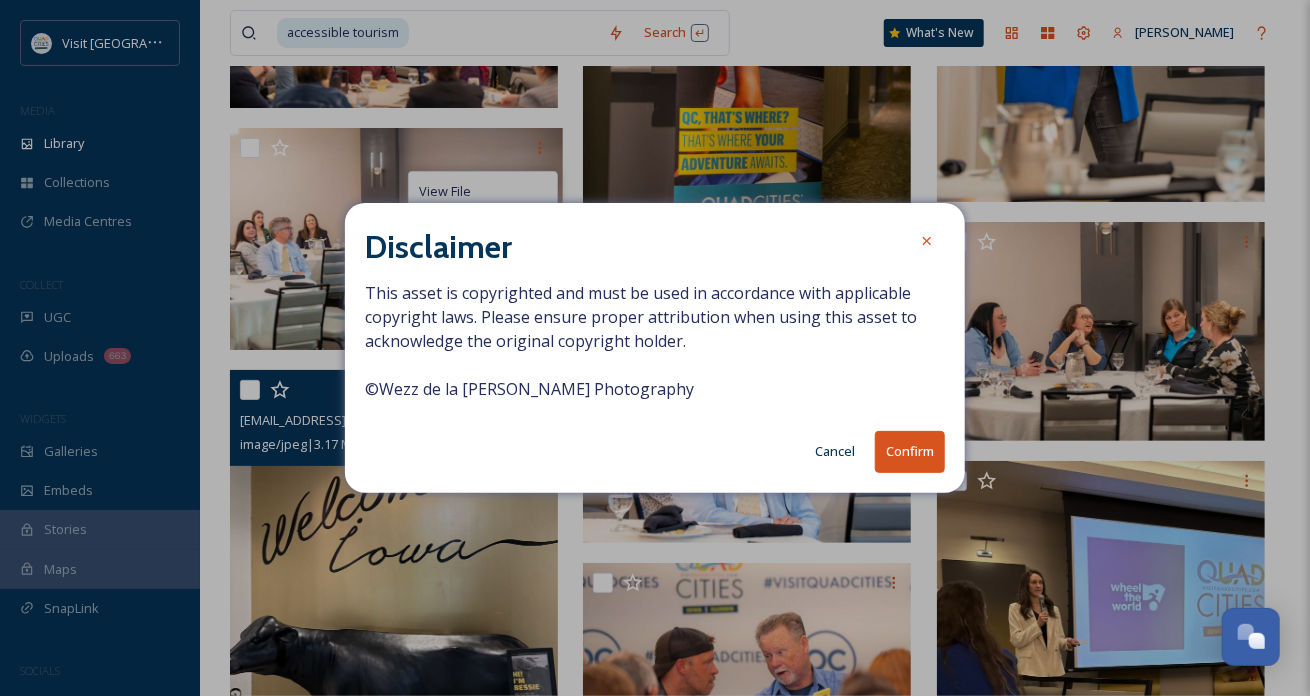 click on "Confirm" at bounding box center (910, 451) 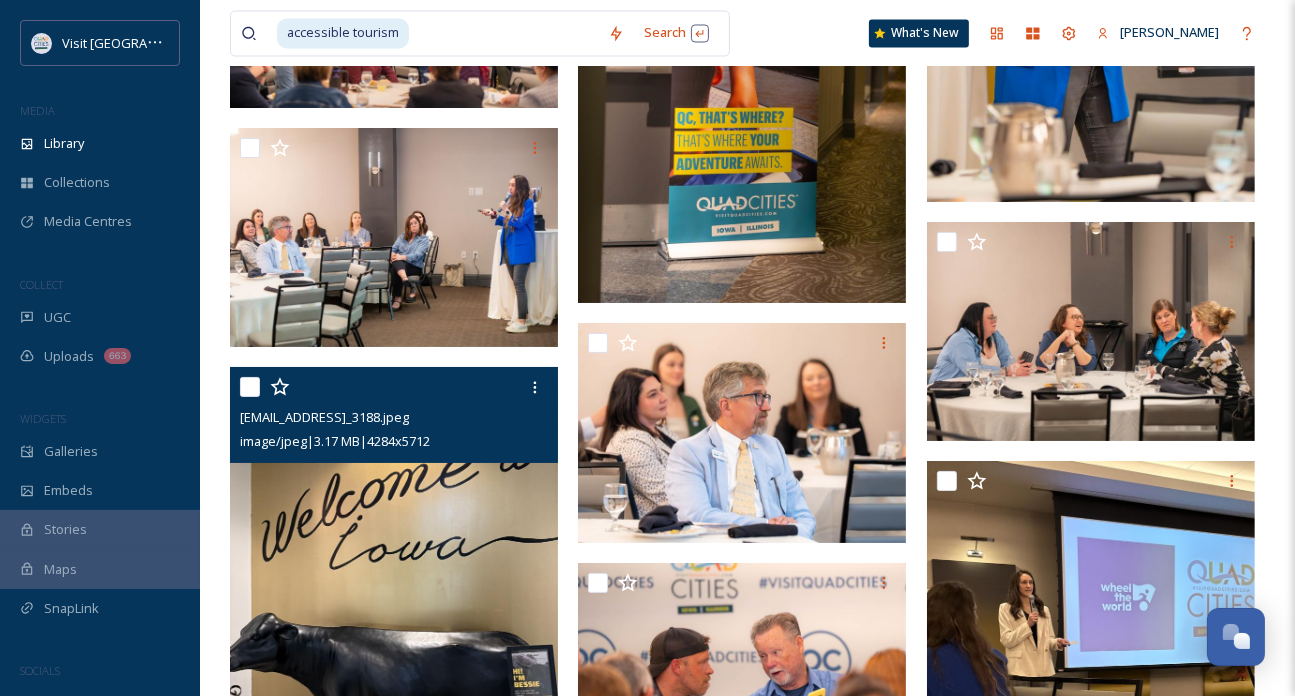 click at bounding box center [504, 33] 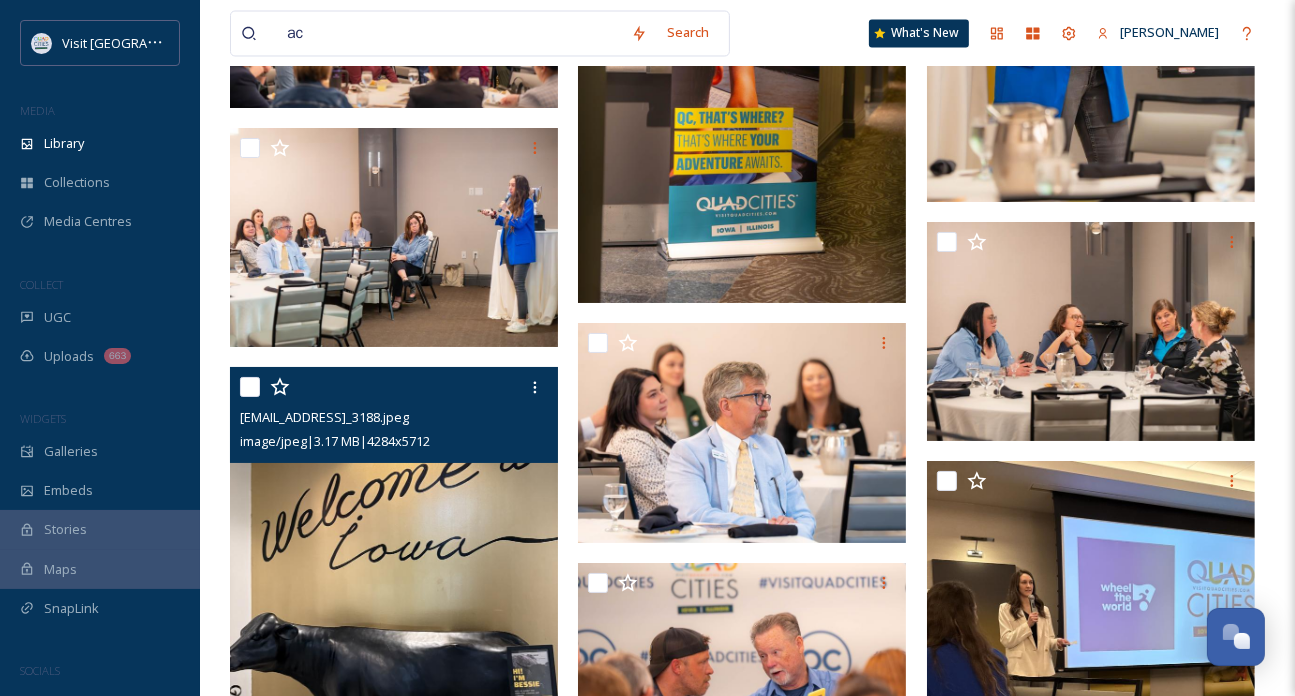 type on "a" 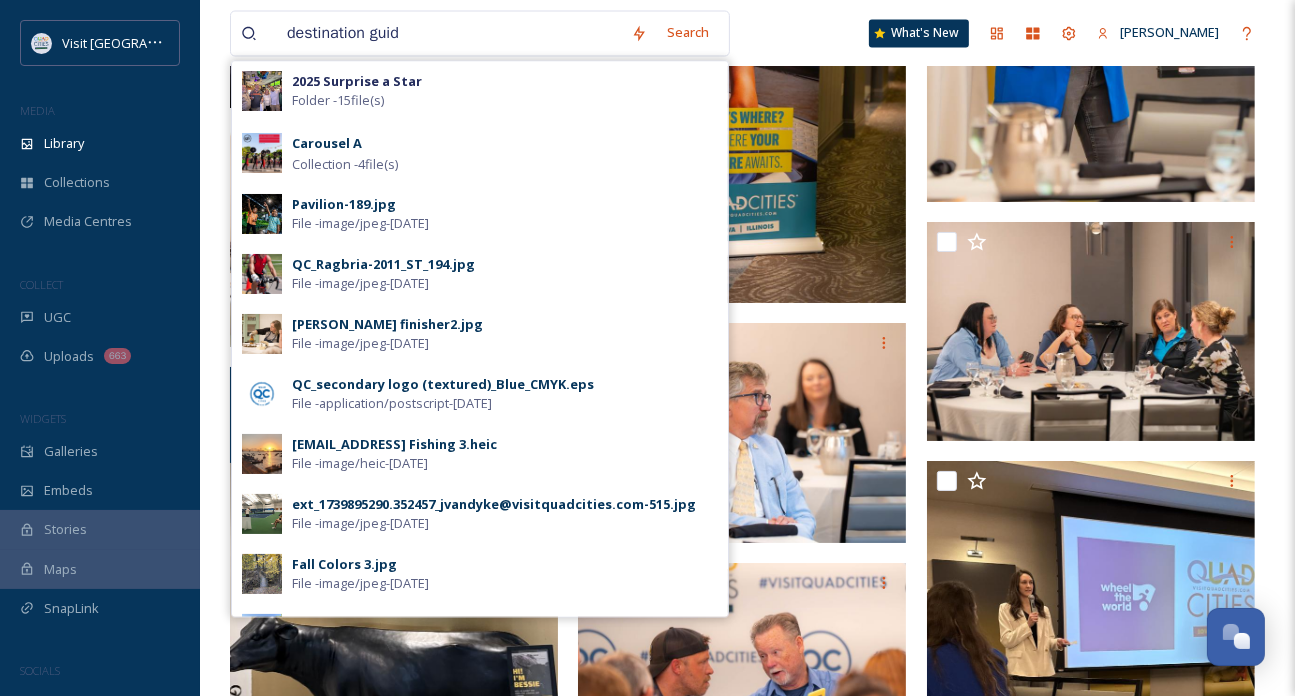 type on "destination guide" 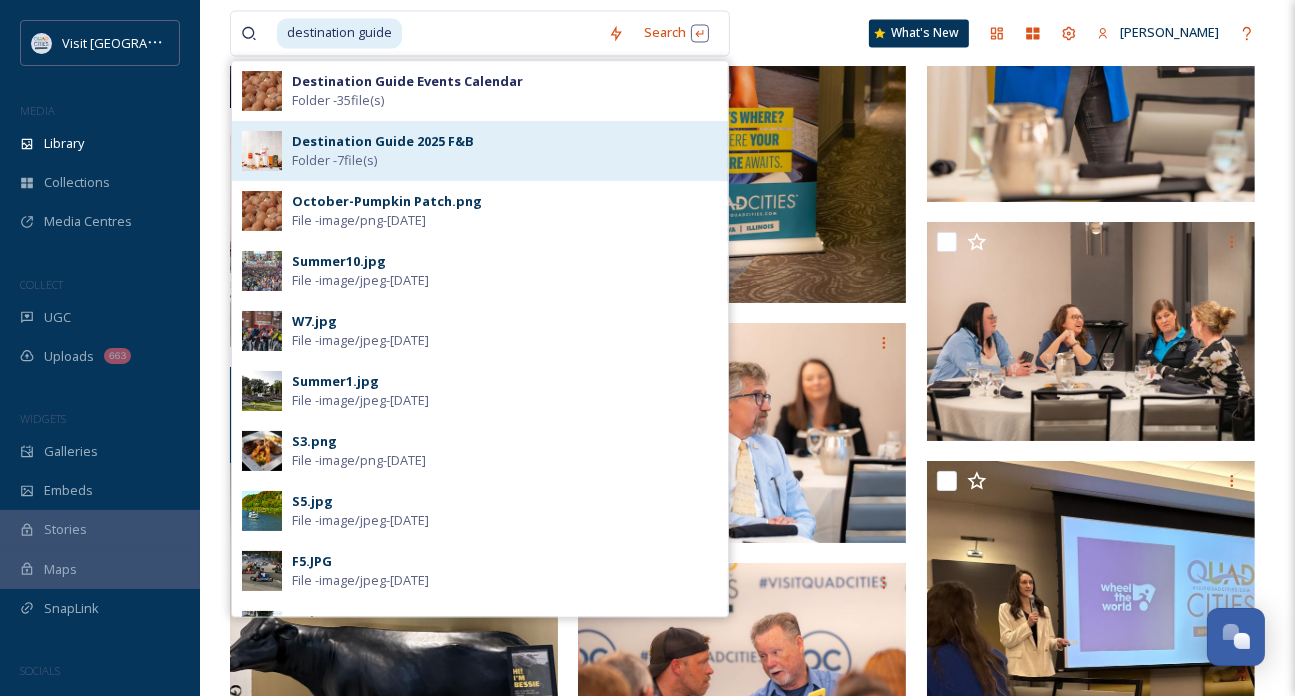 type 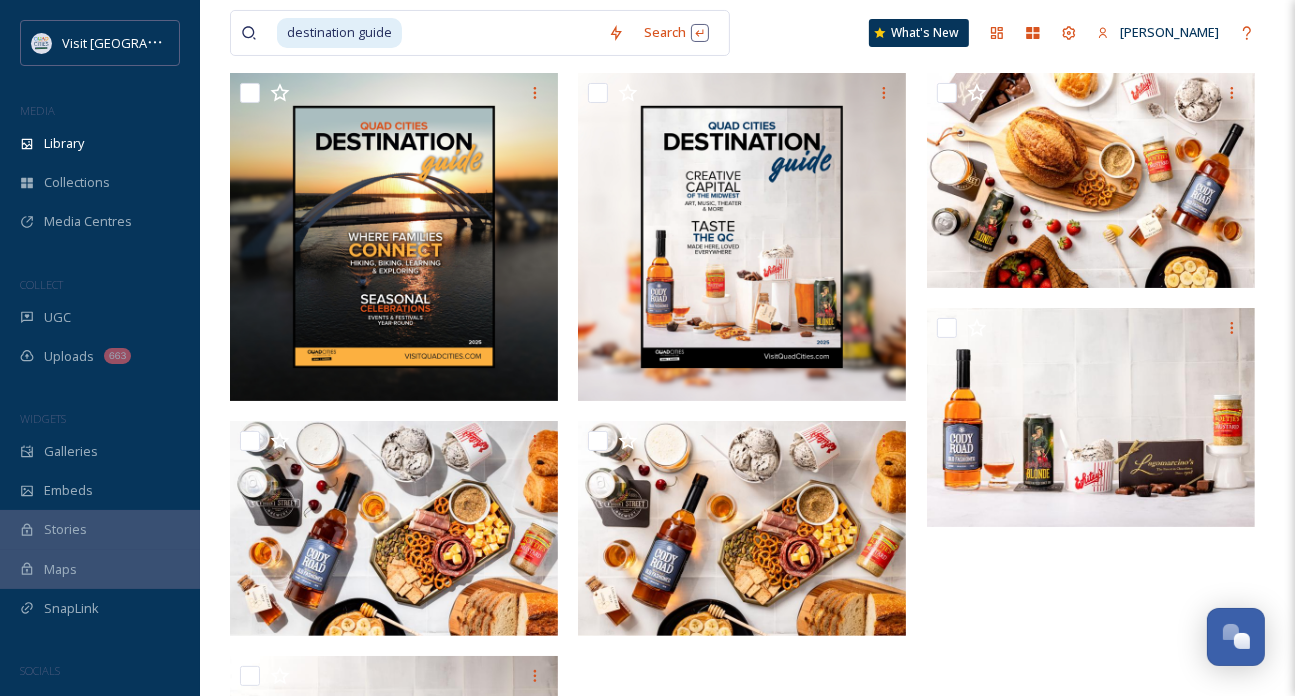 scroll, scrollTop: 300, scrollLeft: 0, axis: vertical 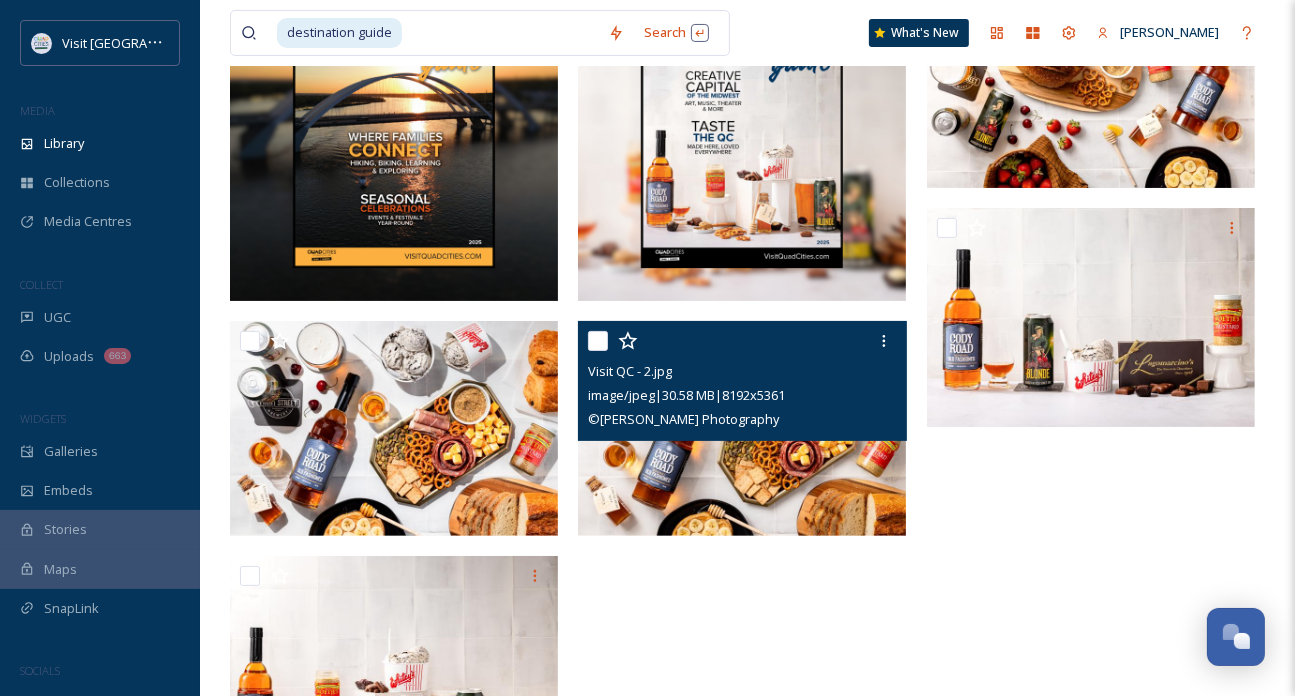 click at bounding box center (742, 428) 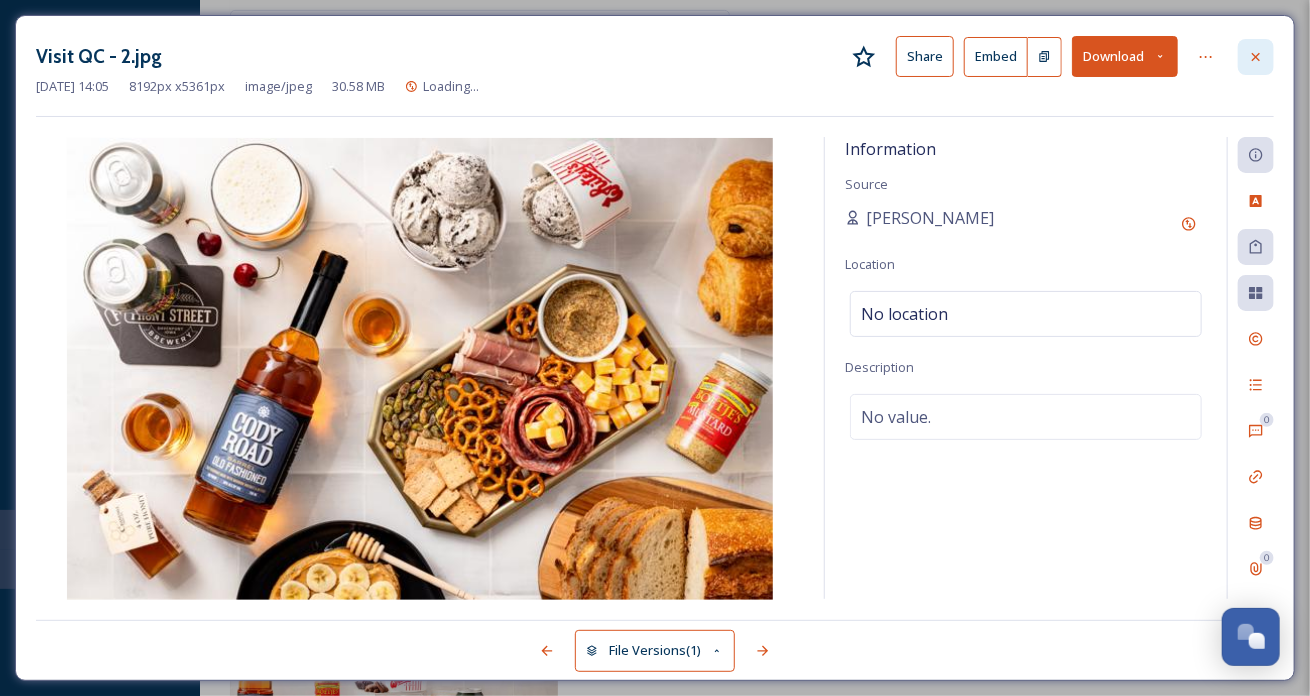 click at bounding box center [1256, 57] 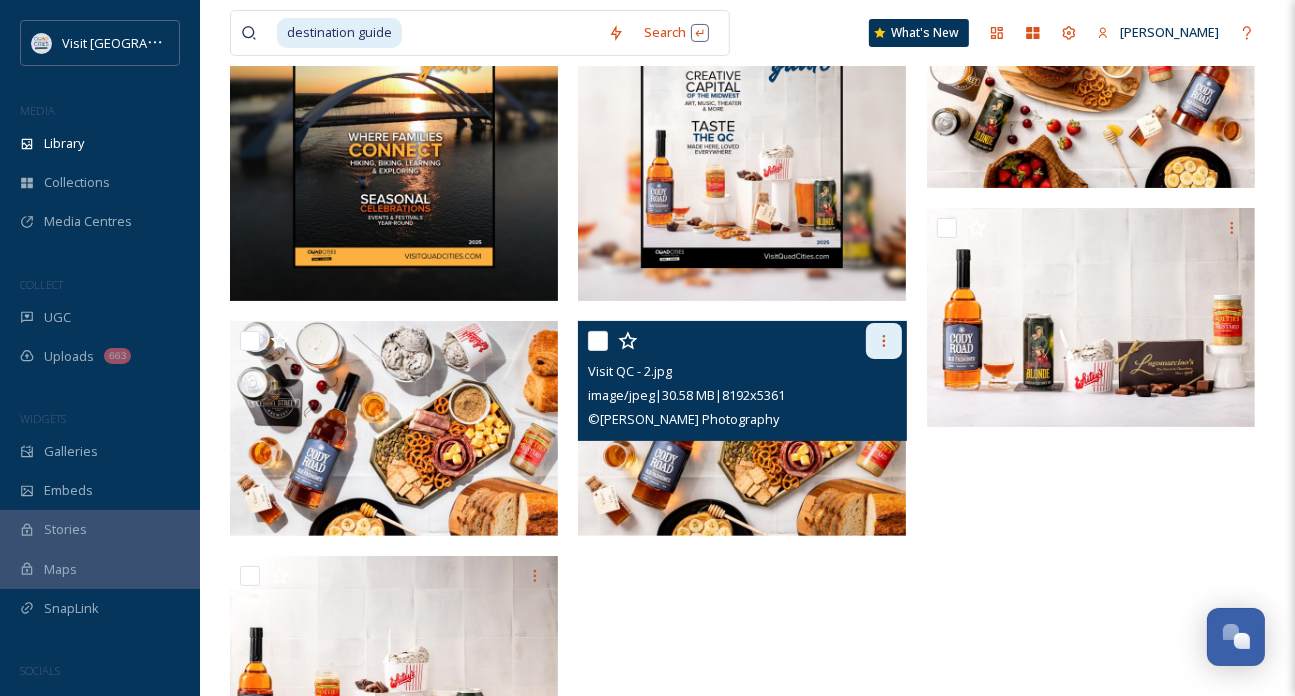 click at bounding box center [884, 341] 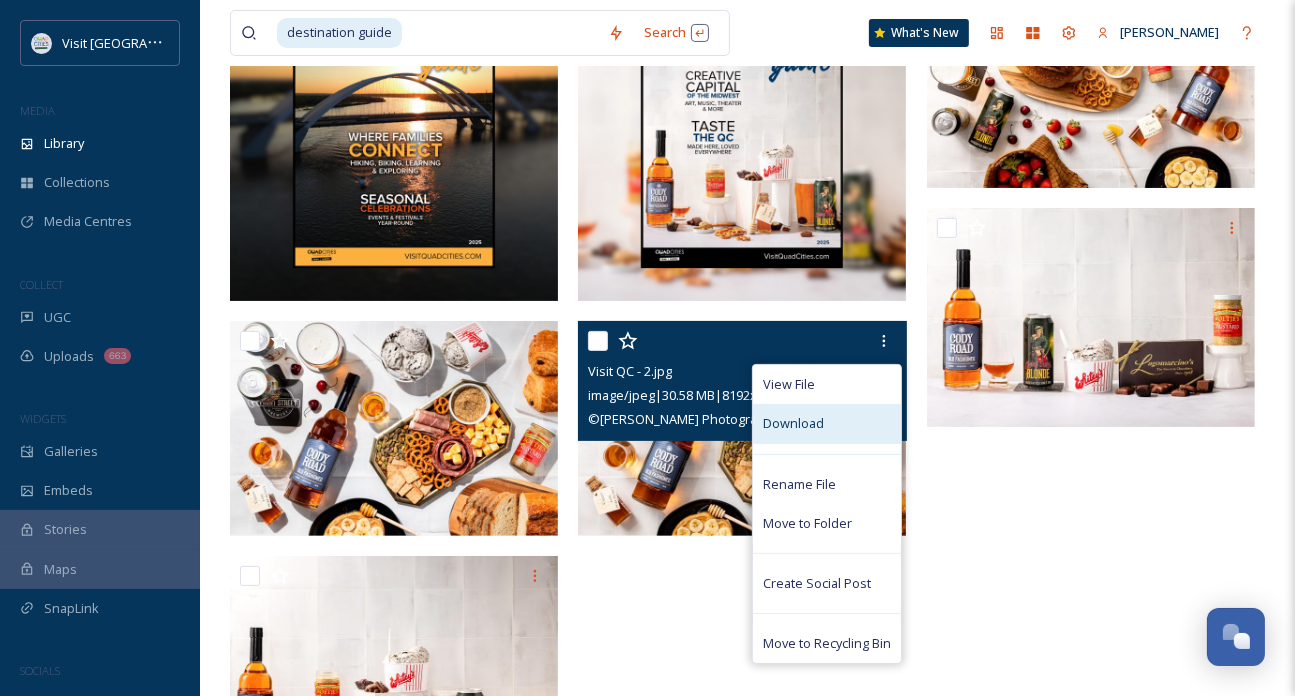 click on "Download" at bounding box center (827, 423) 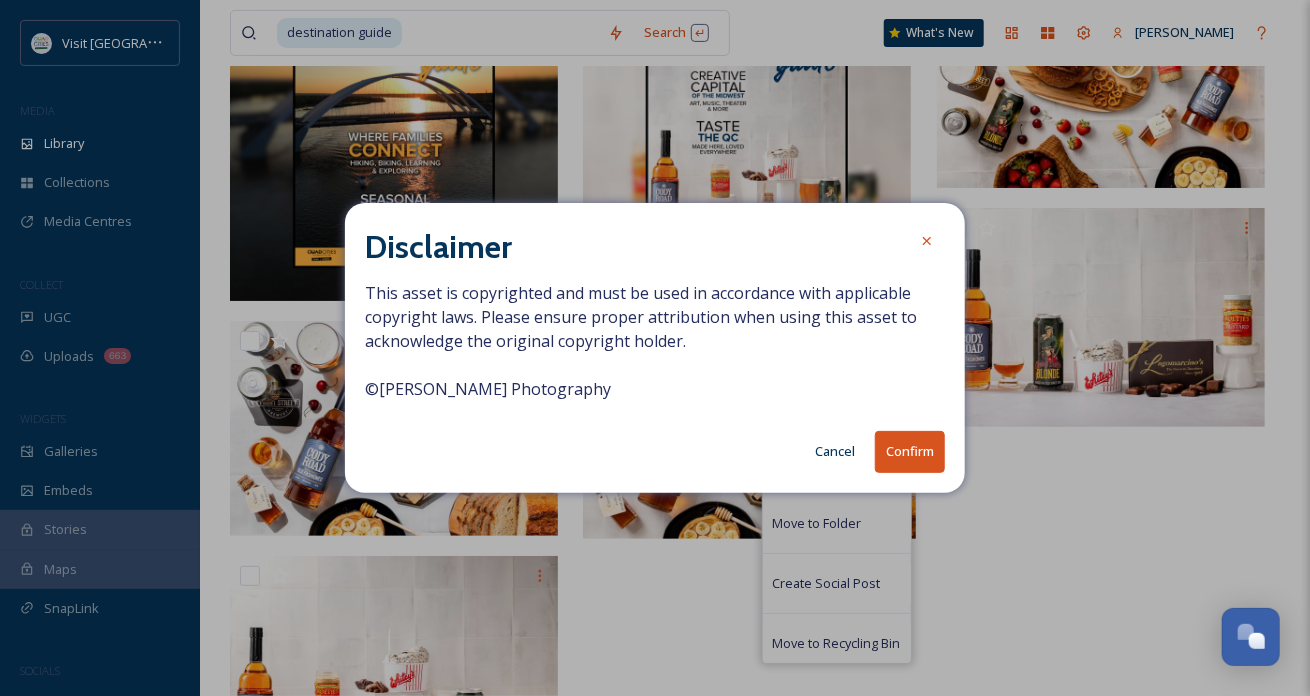 click on "Confirm" at bounding box center (910, 451) 